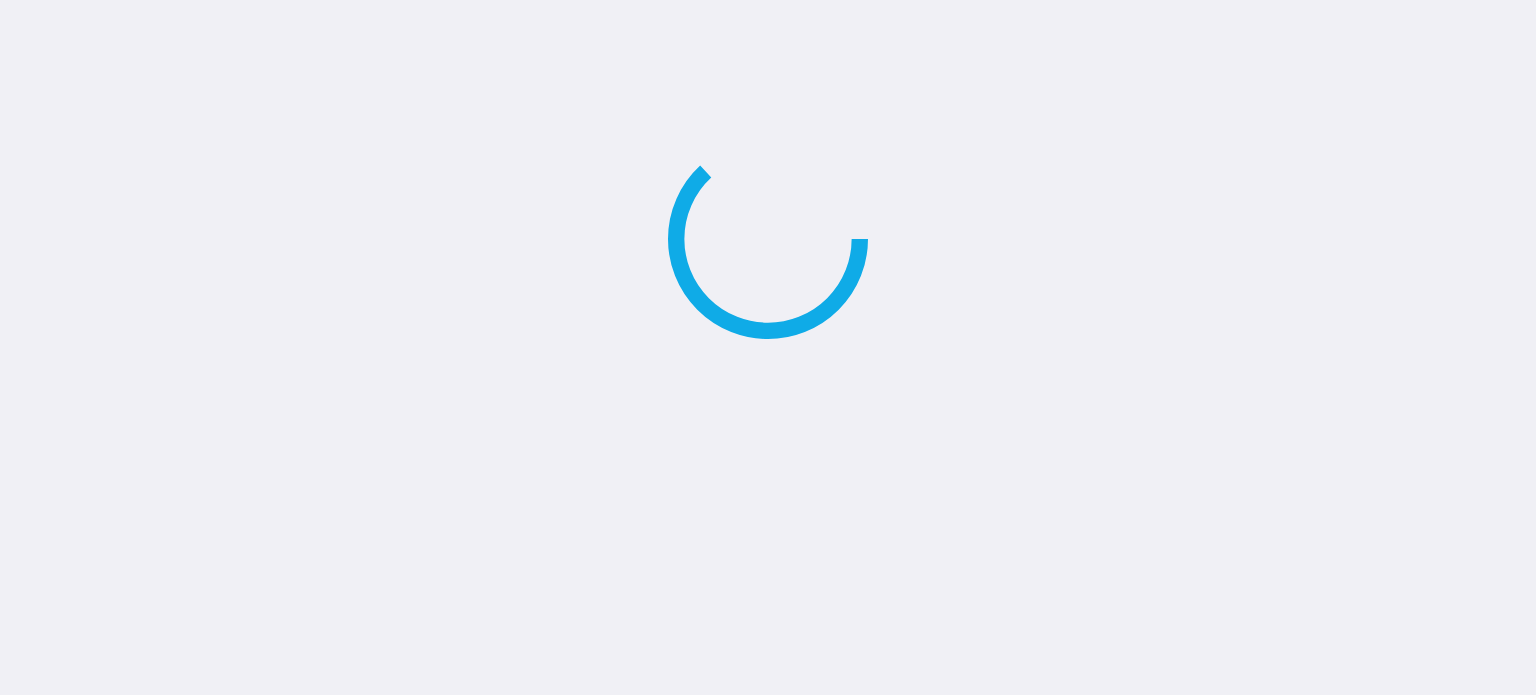scroll, scrollTop: 0, scrollLeft: 0, axis: both 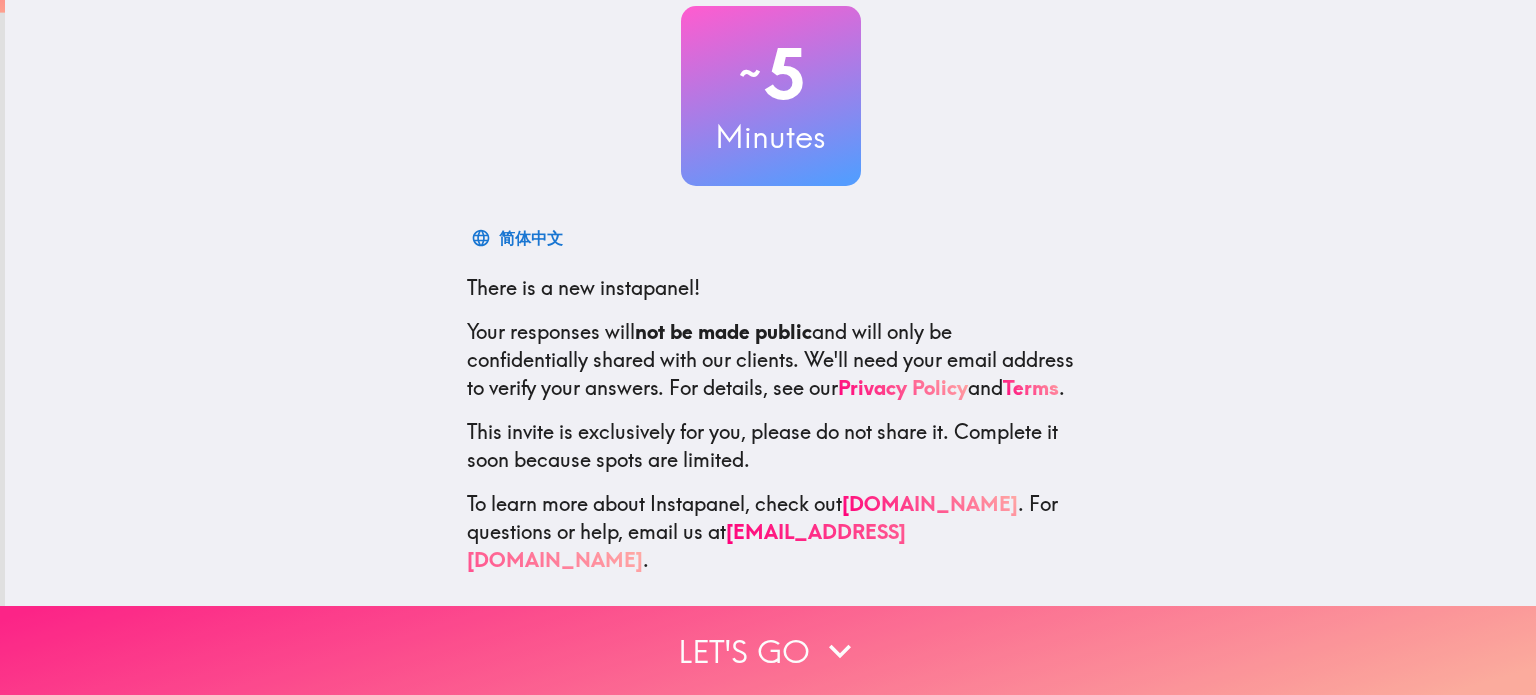 click on "Let's go" at bounding box center (768, 650) 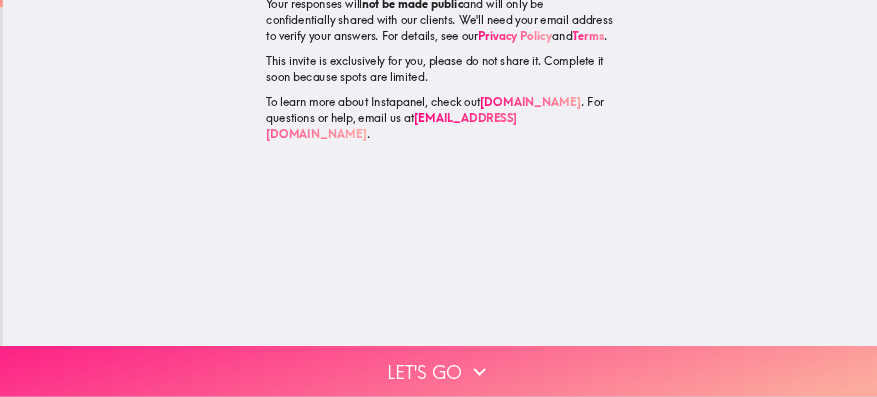 scroll, scrollTop: 0, scrollLeft: 0, axis: both 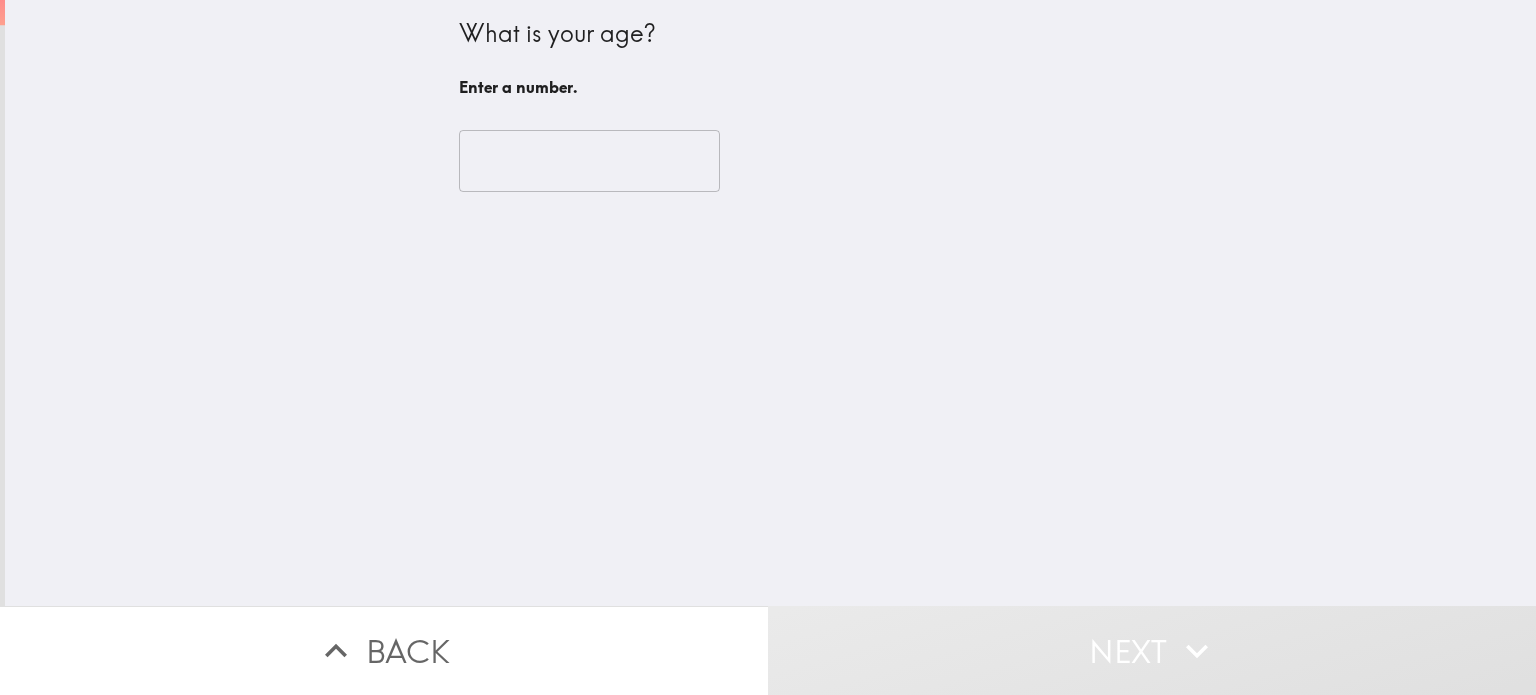 click at bounding box center [589, 161] 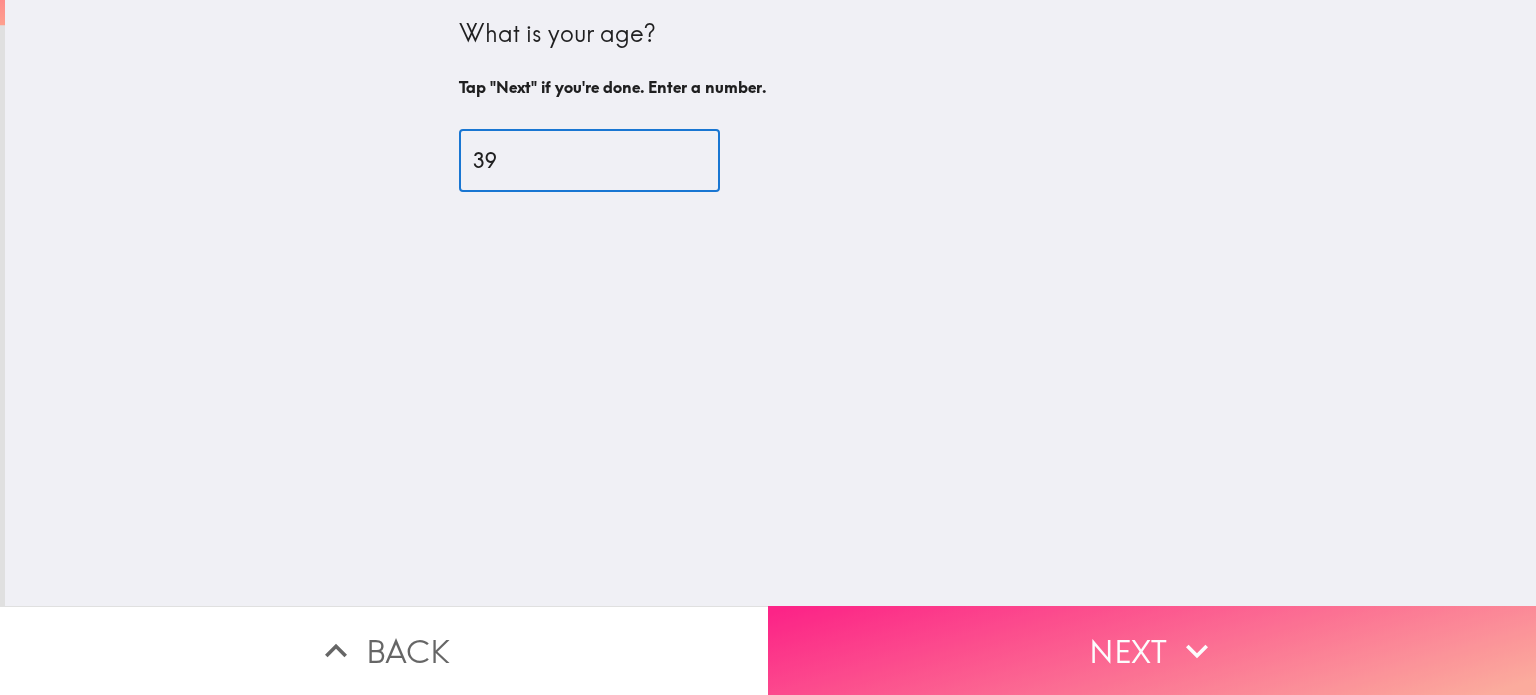 type on "39" 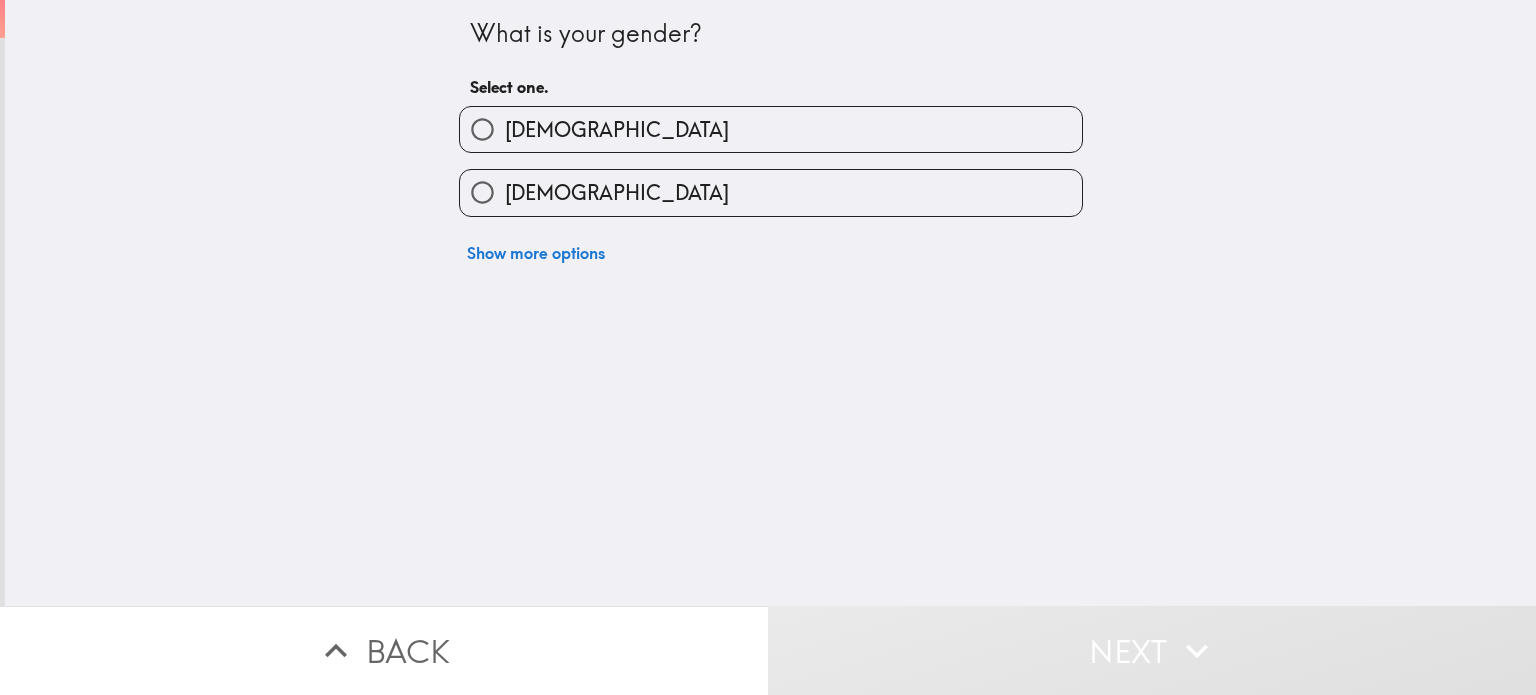 click on "[DEMOGRAPHIC_DATA]" at bounding box center (771, 192) 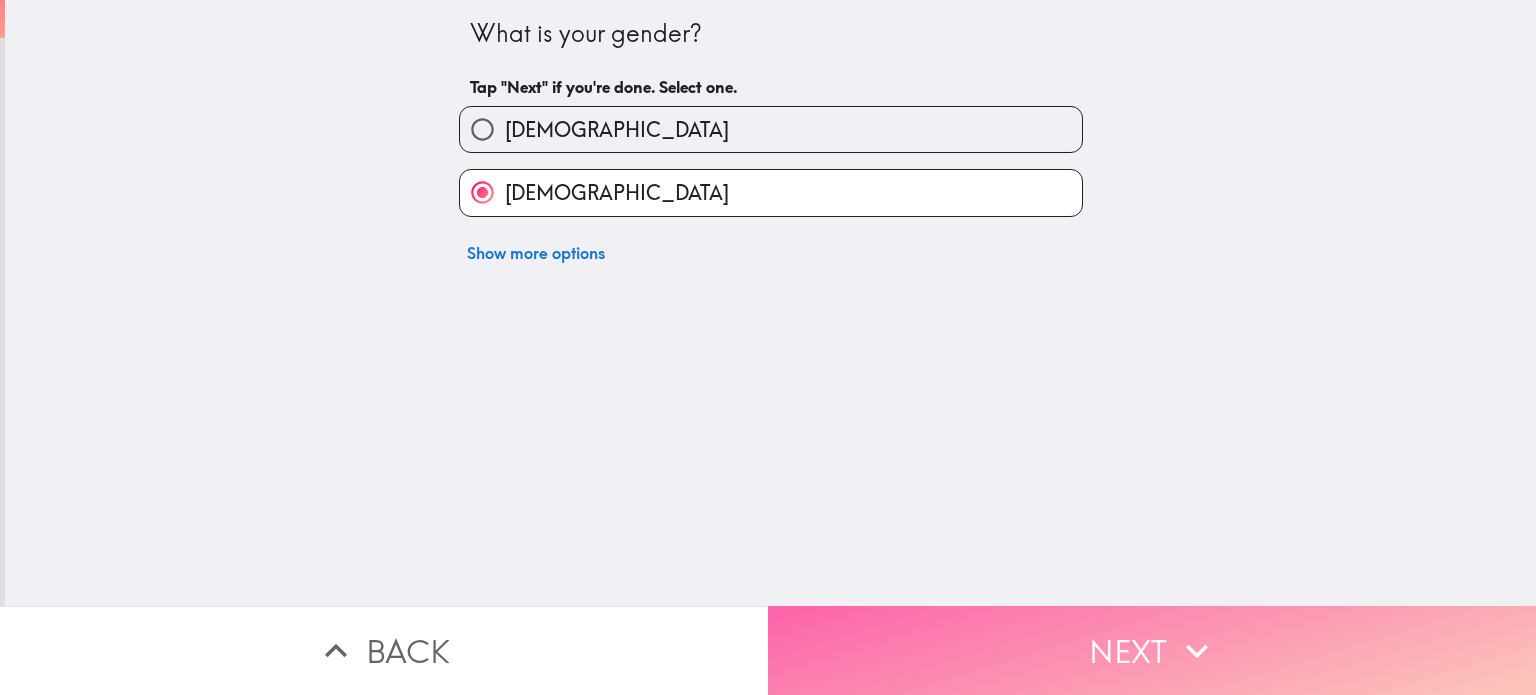 click on "Next" at bounding box center [1152, 650] 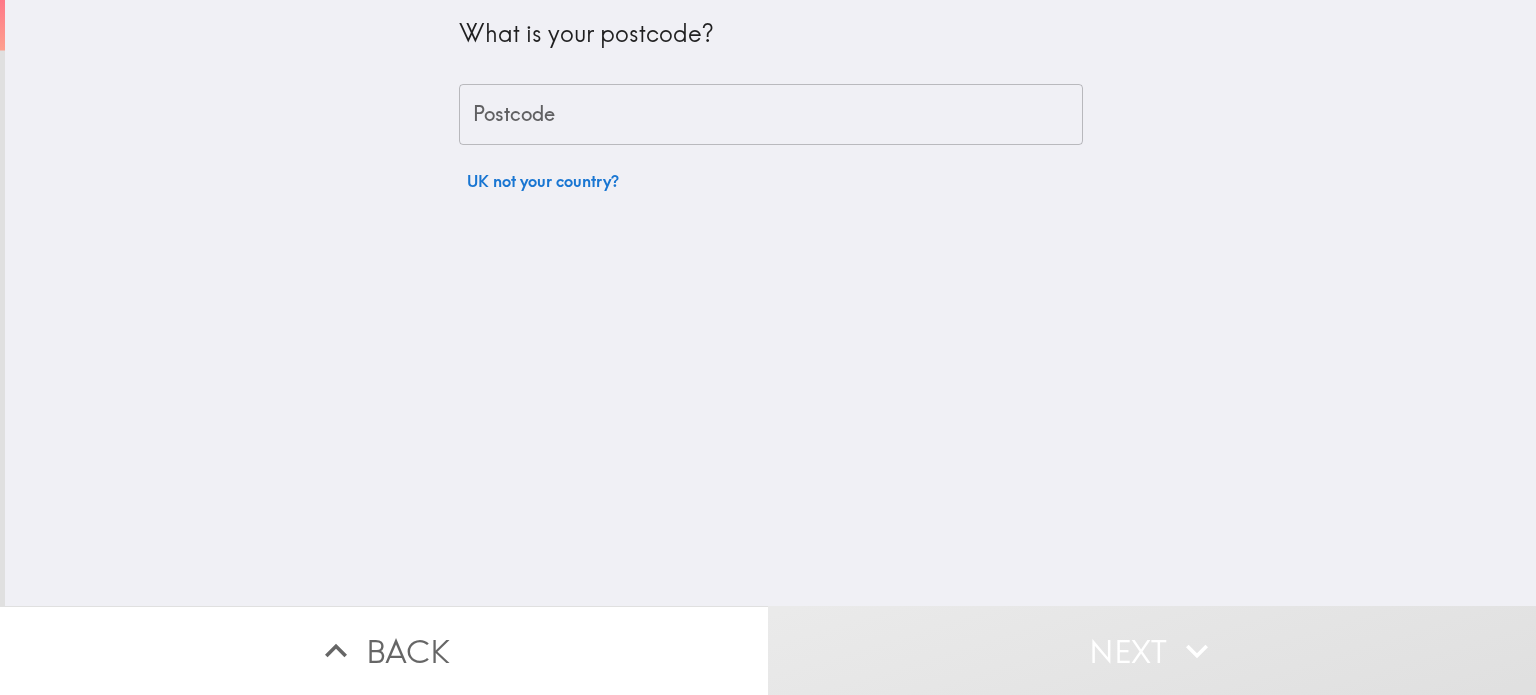 click on "Postcode" at bounding box center (771, 115) 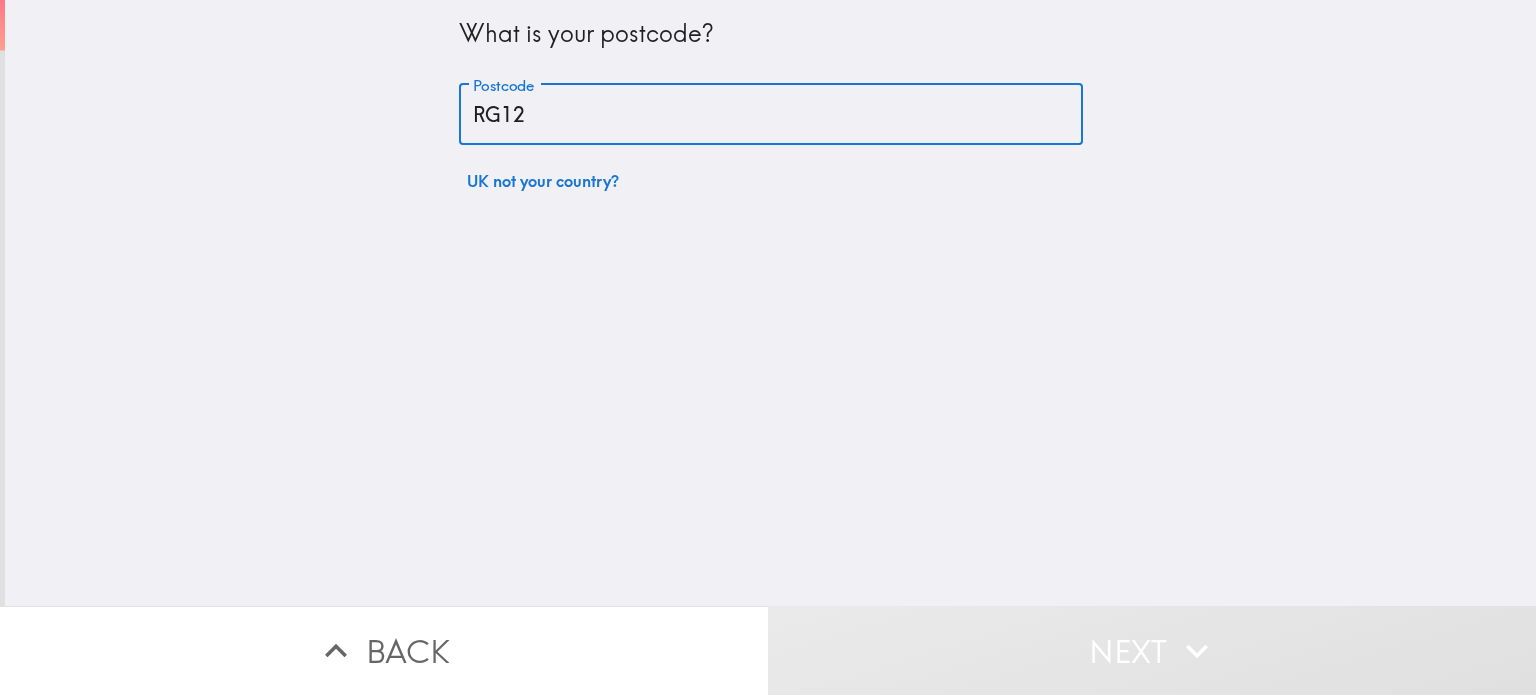 click on "Next" at bounding box center (1152, 650) 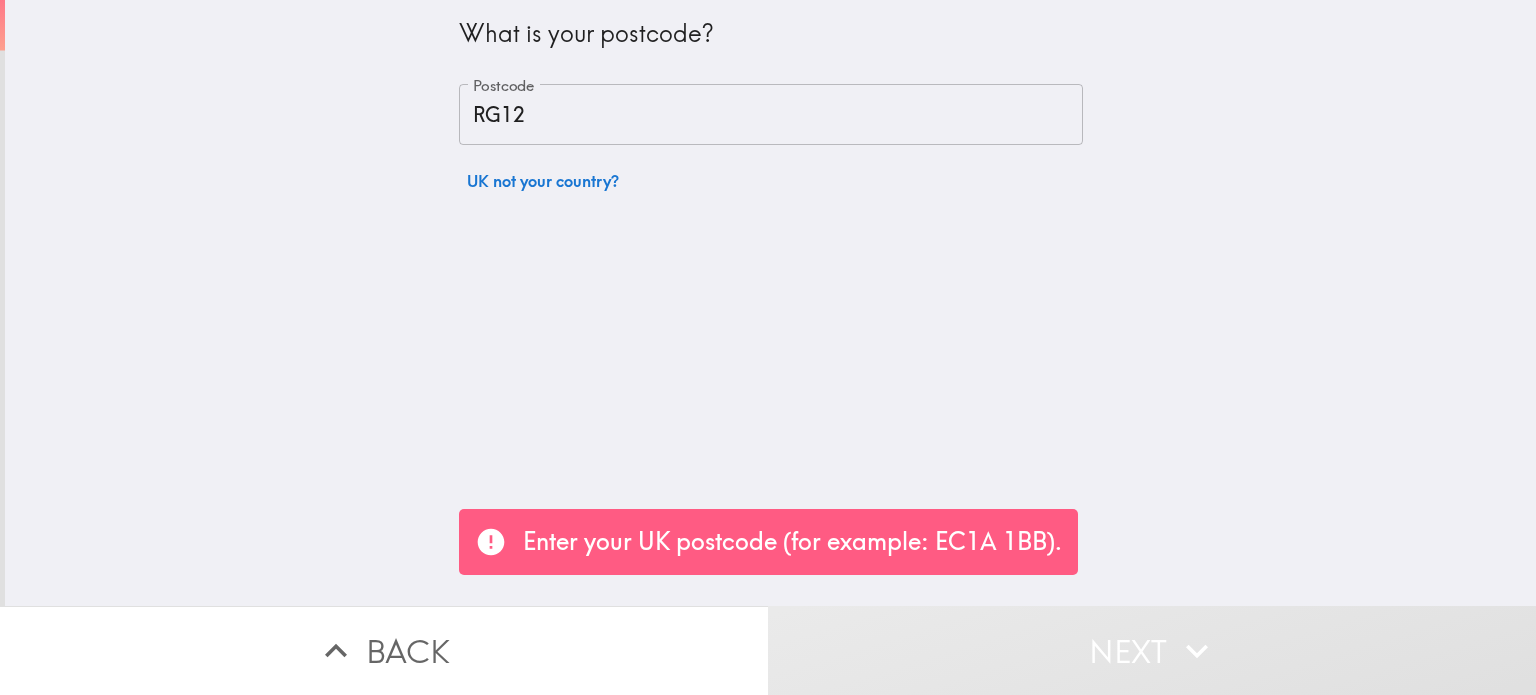 click on "RG12" at bounding box center (771, 115) 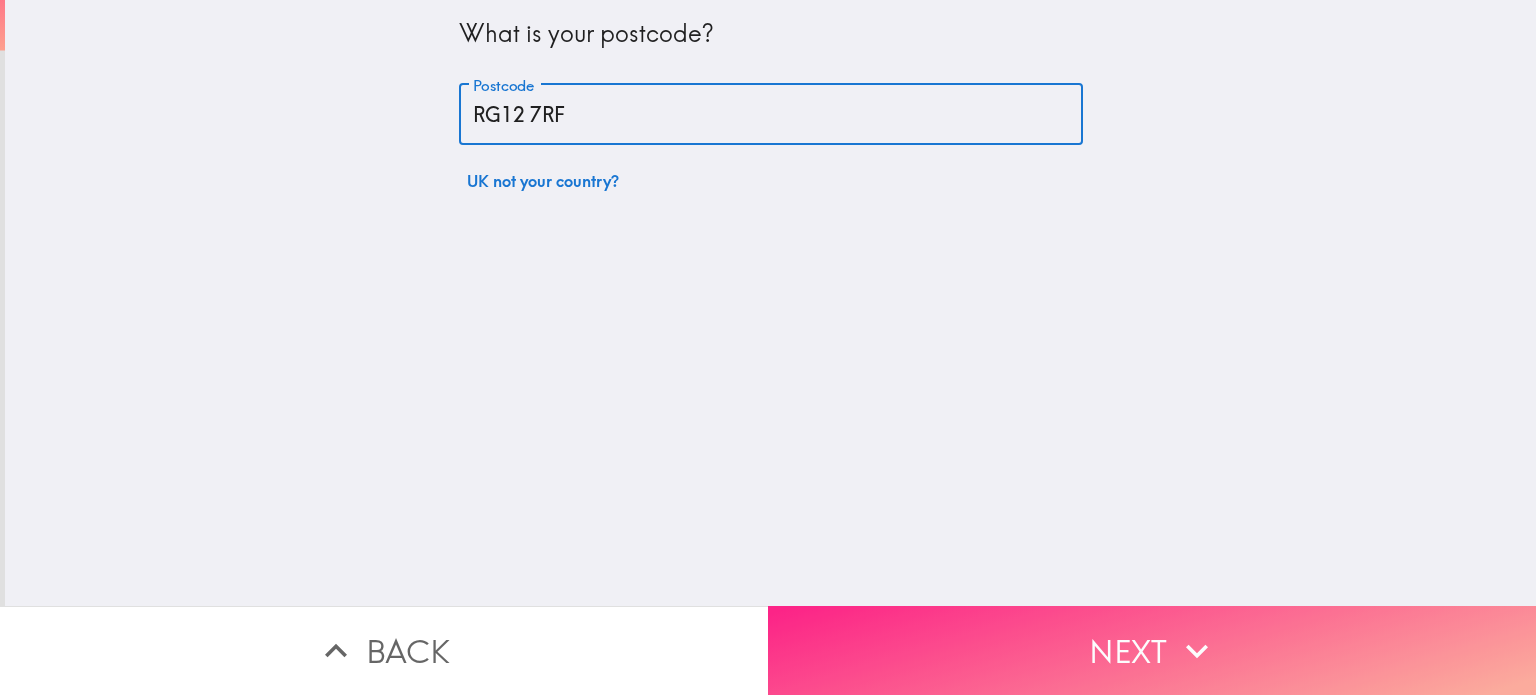 type on "RG12 7RF" 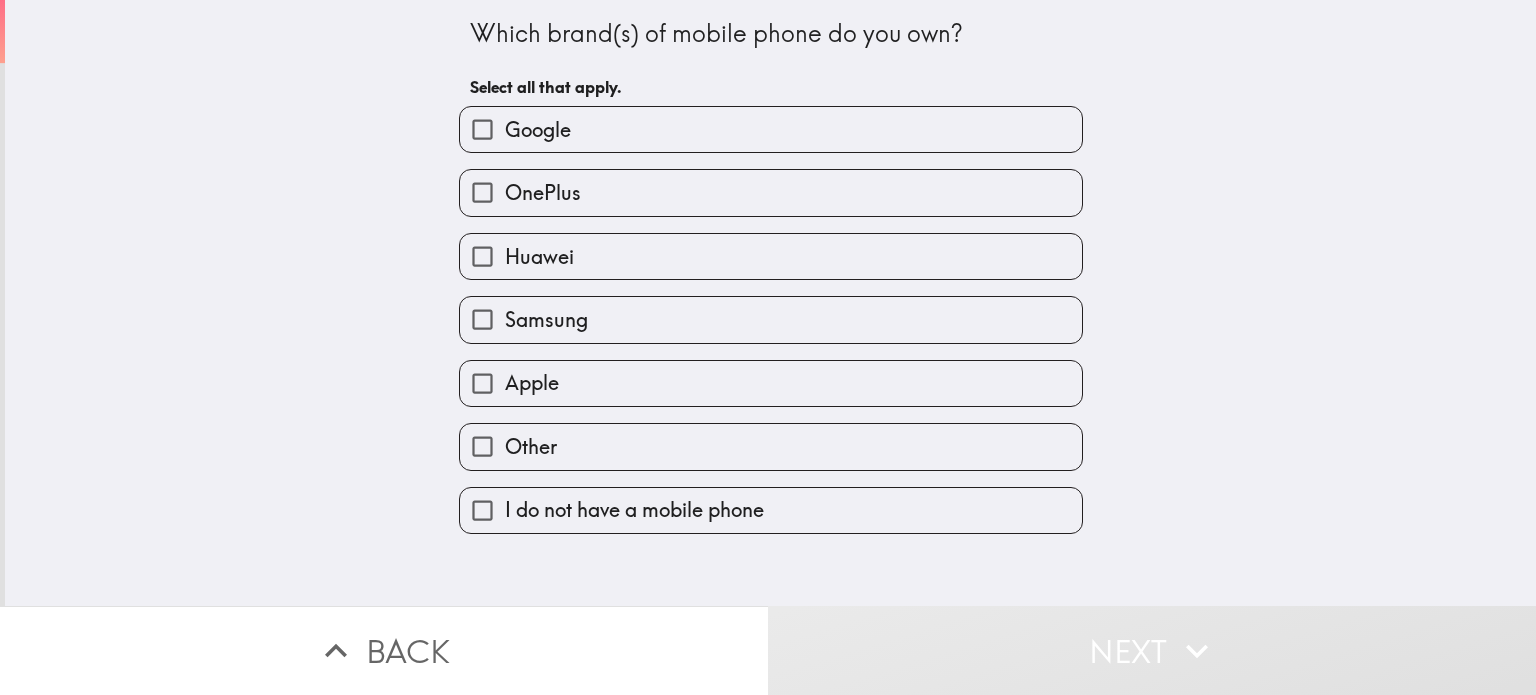 click on "Samsung" at bounding box center [771, 319] 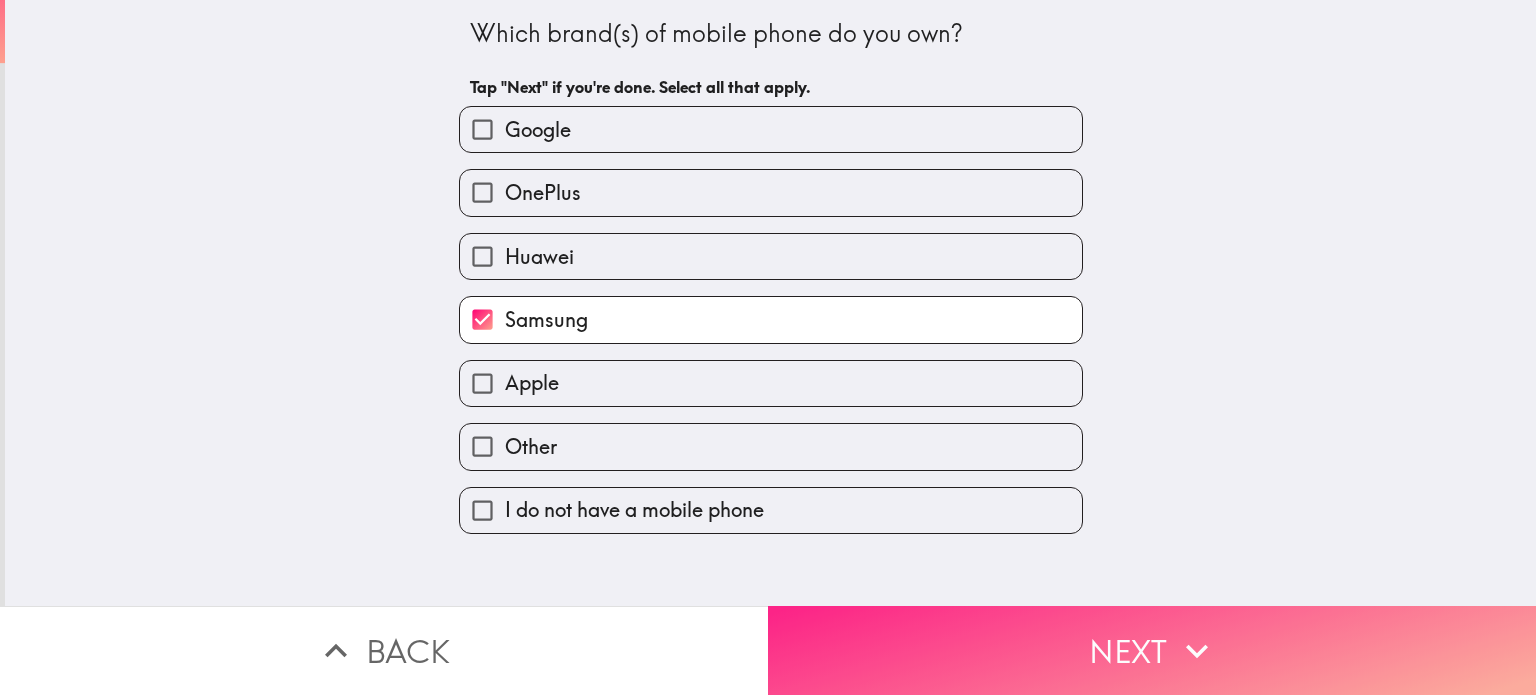 click on "Next" at bounding box center [1152, 650] 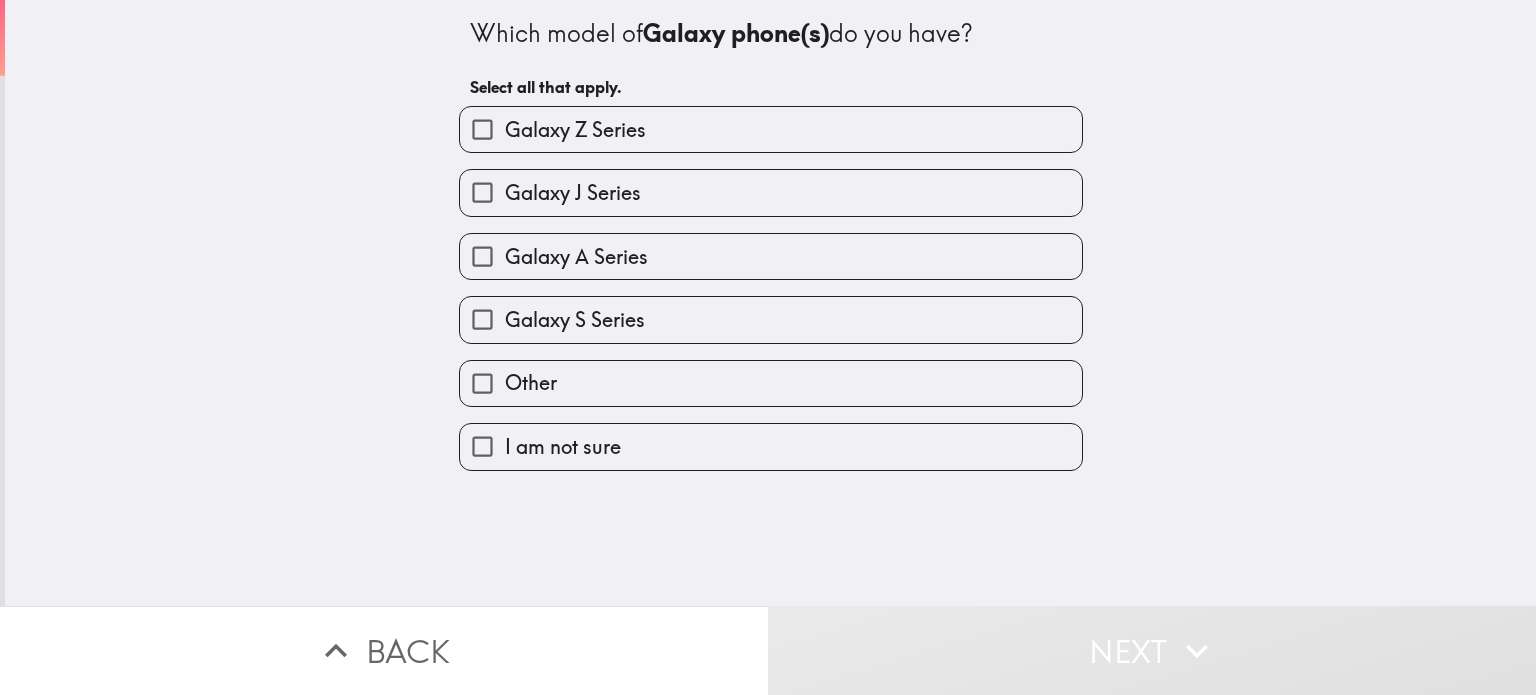click on "Galaxy A Series" at bounding box center [771, 256] 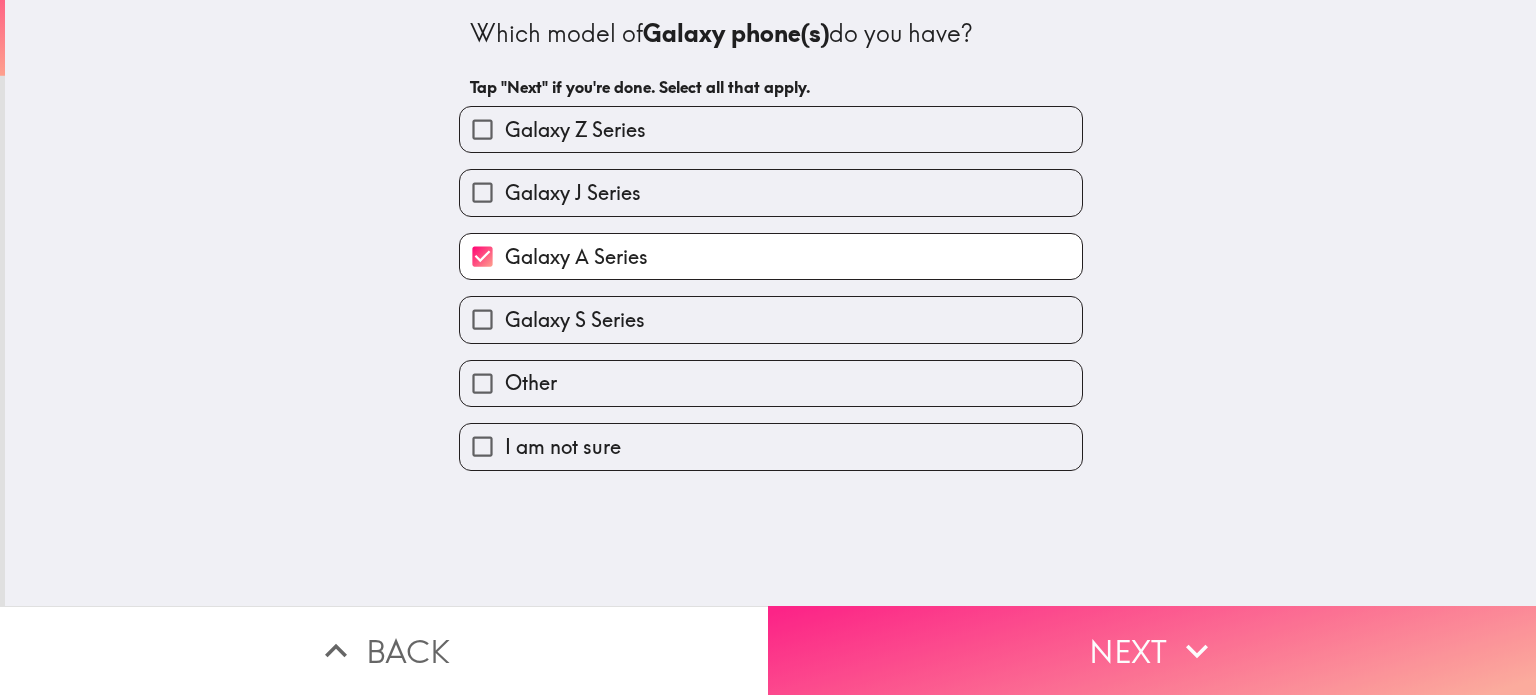 click on "Next" at bounding box center (1152, 650) 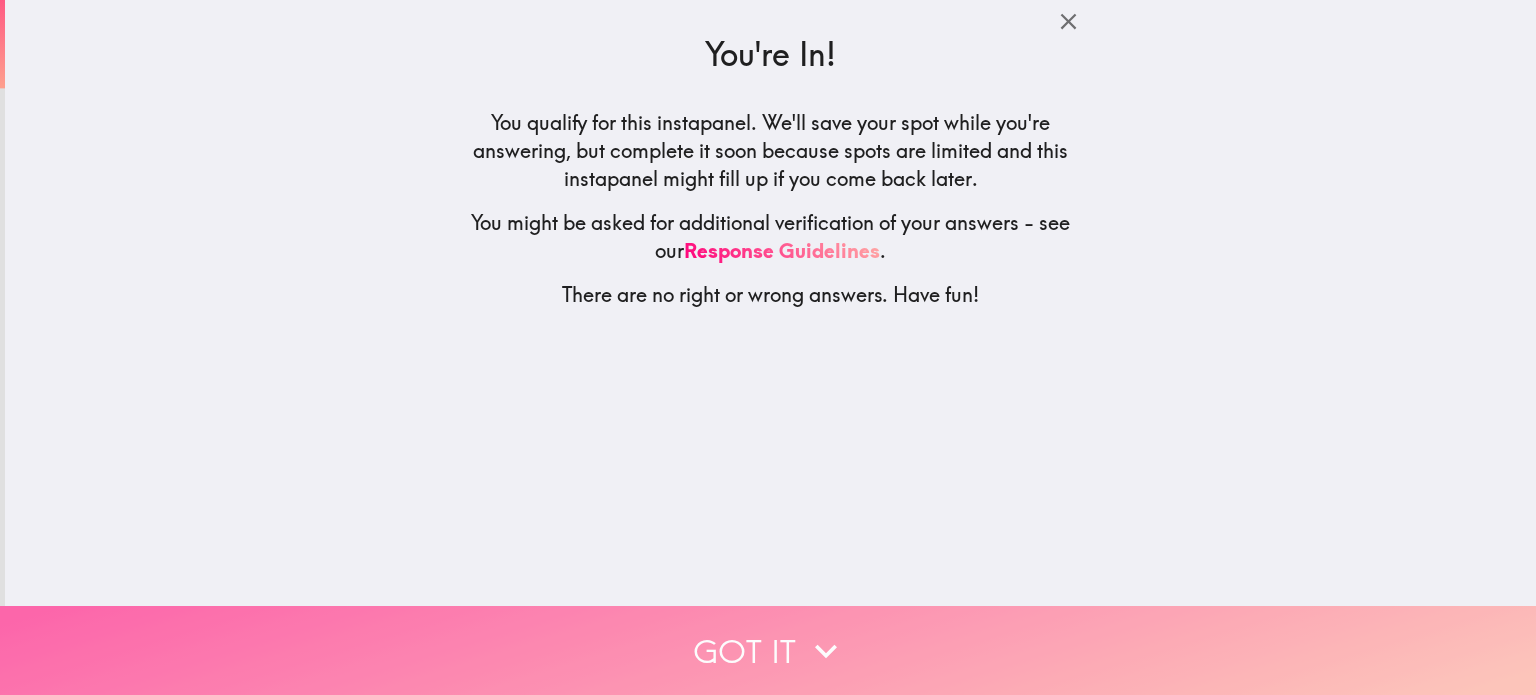 click on "Got it" at bounding box center [768, 650] 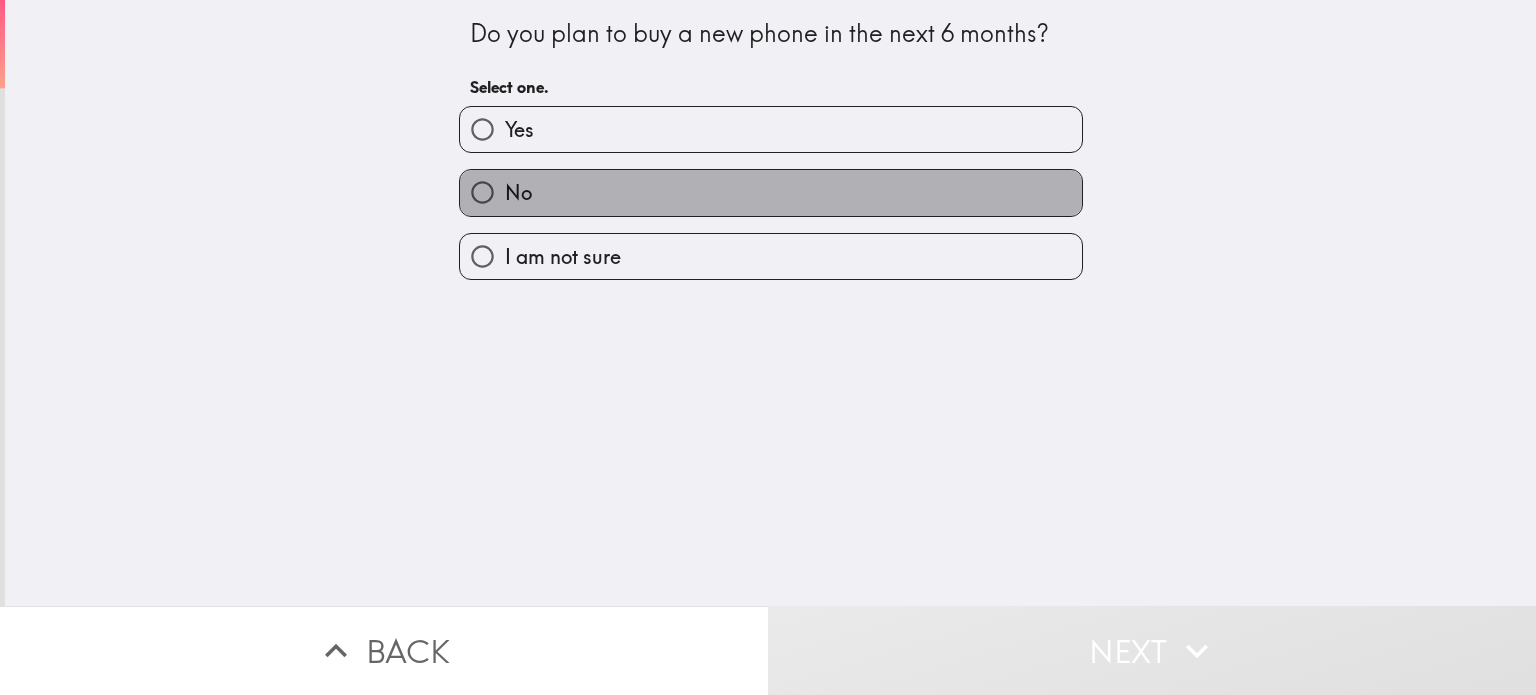 click on "No" at bounding box center (771, 192) 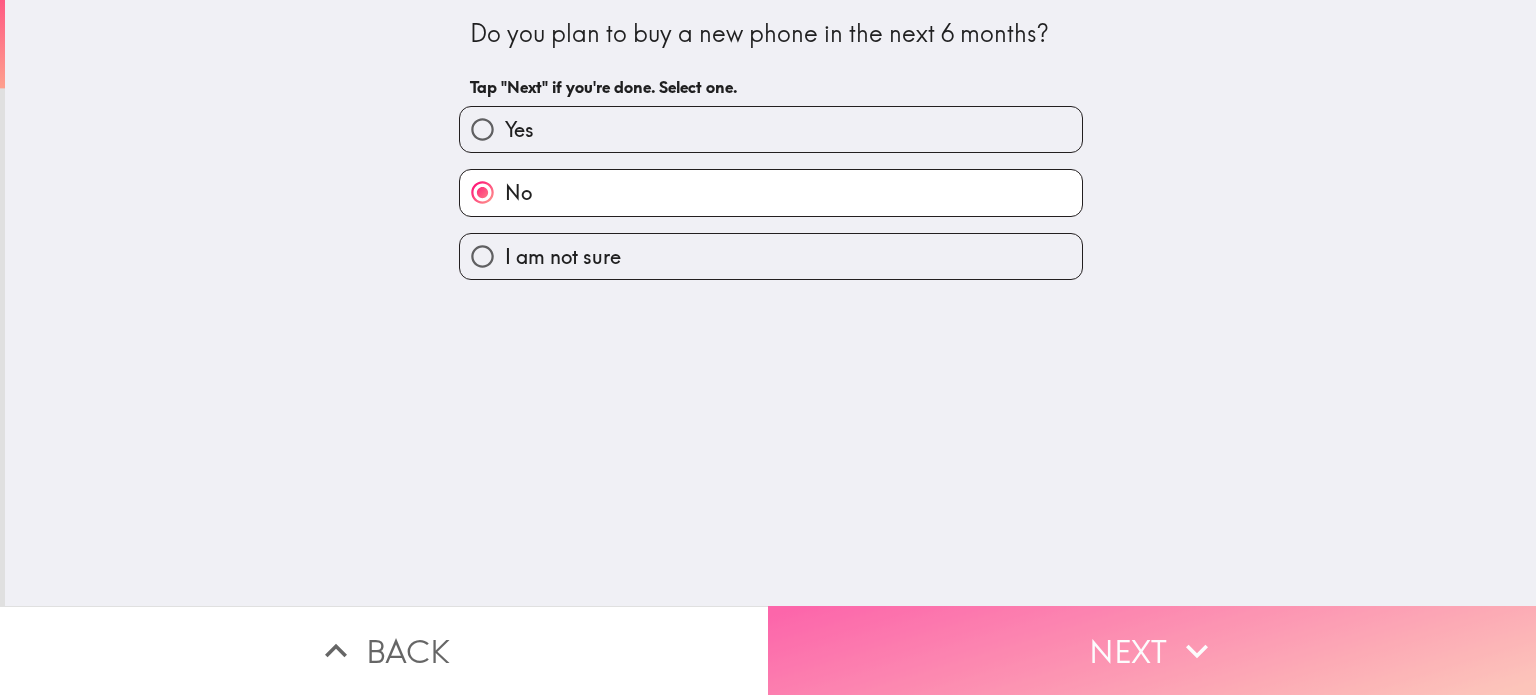 click on "Next" at bounding box center [1152, 650] 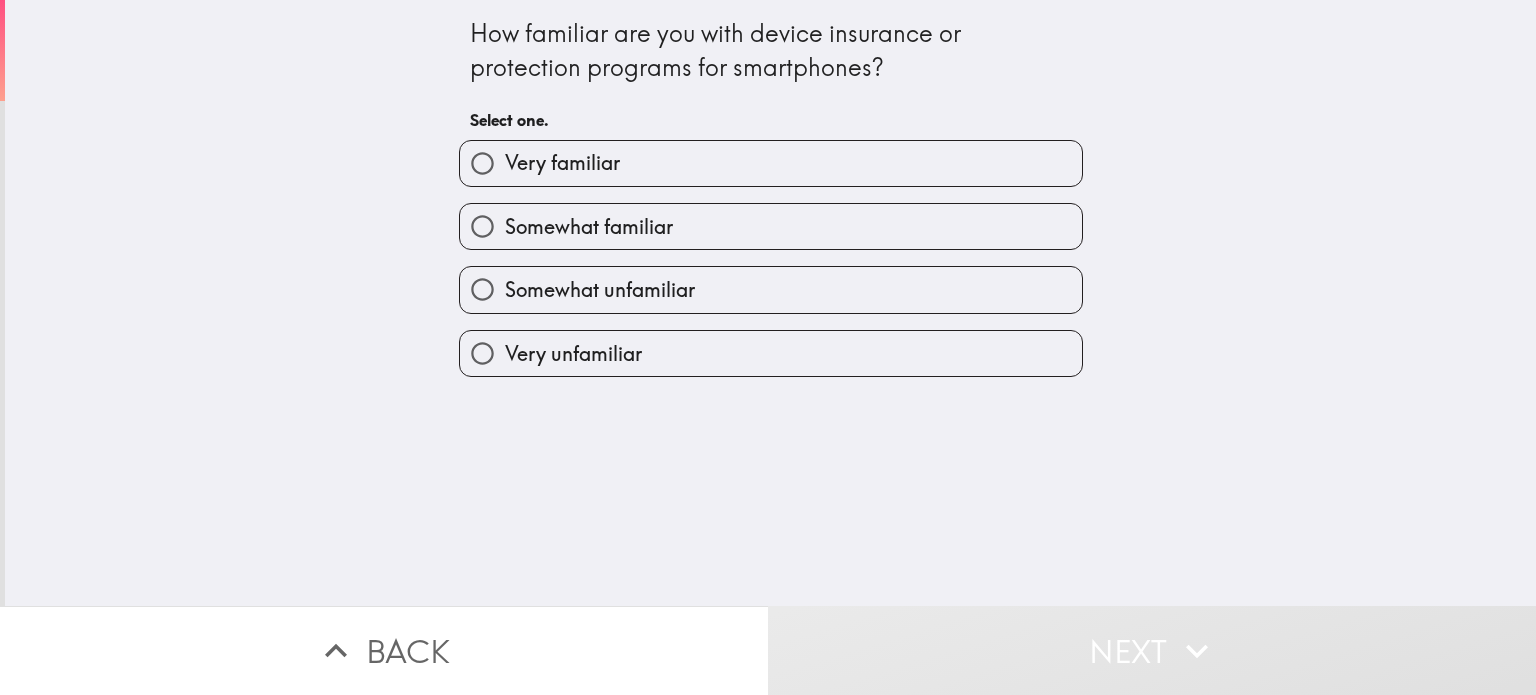 click on "Somewhat familiar" at bounding box center [589, 227] 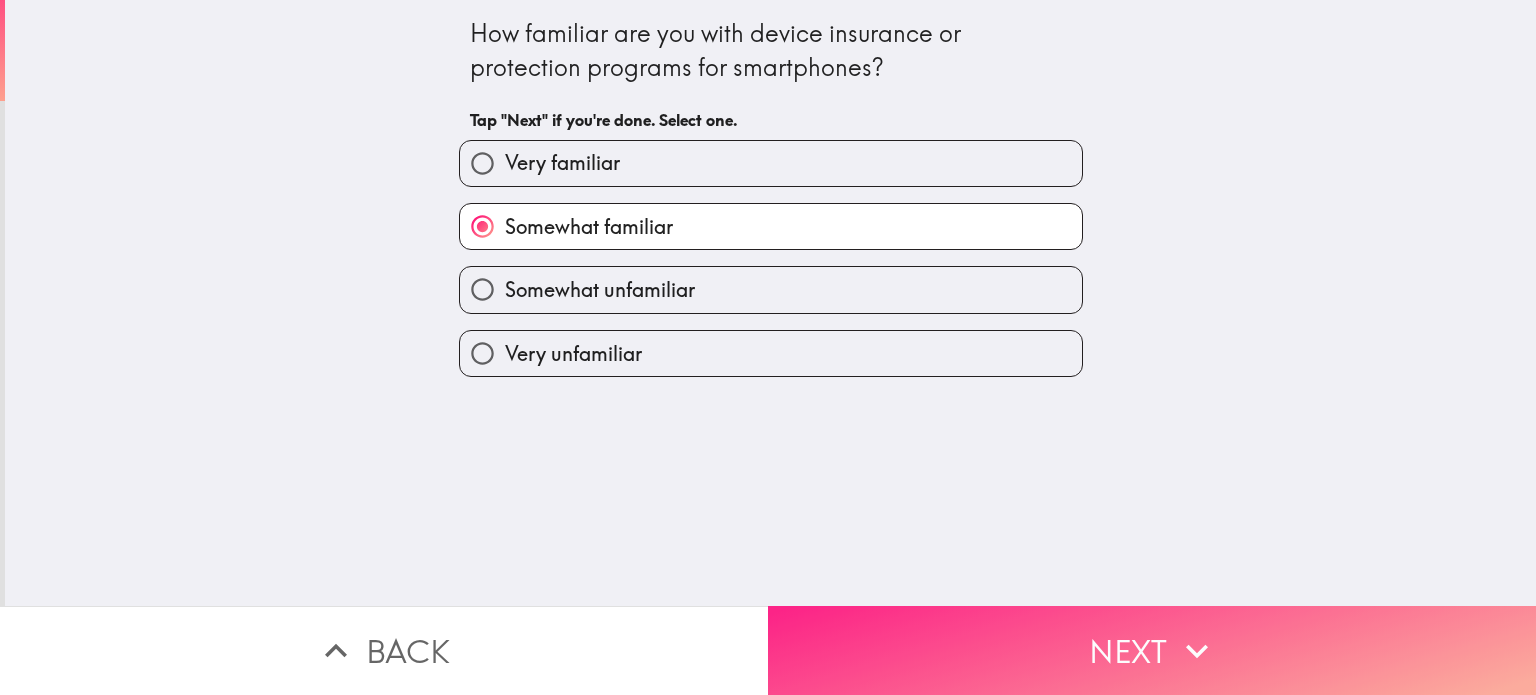 click on "Next" at bounding box center [1152, 650] 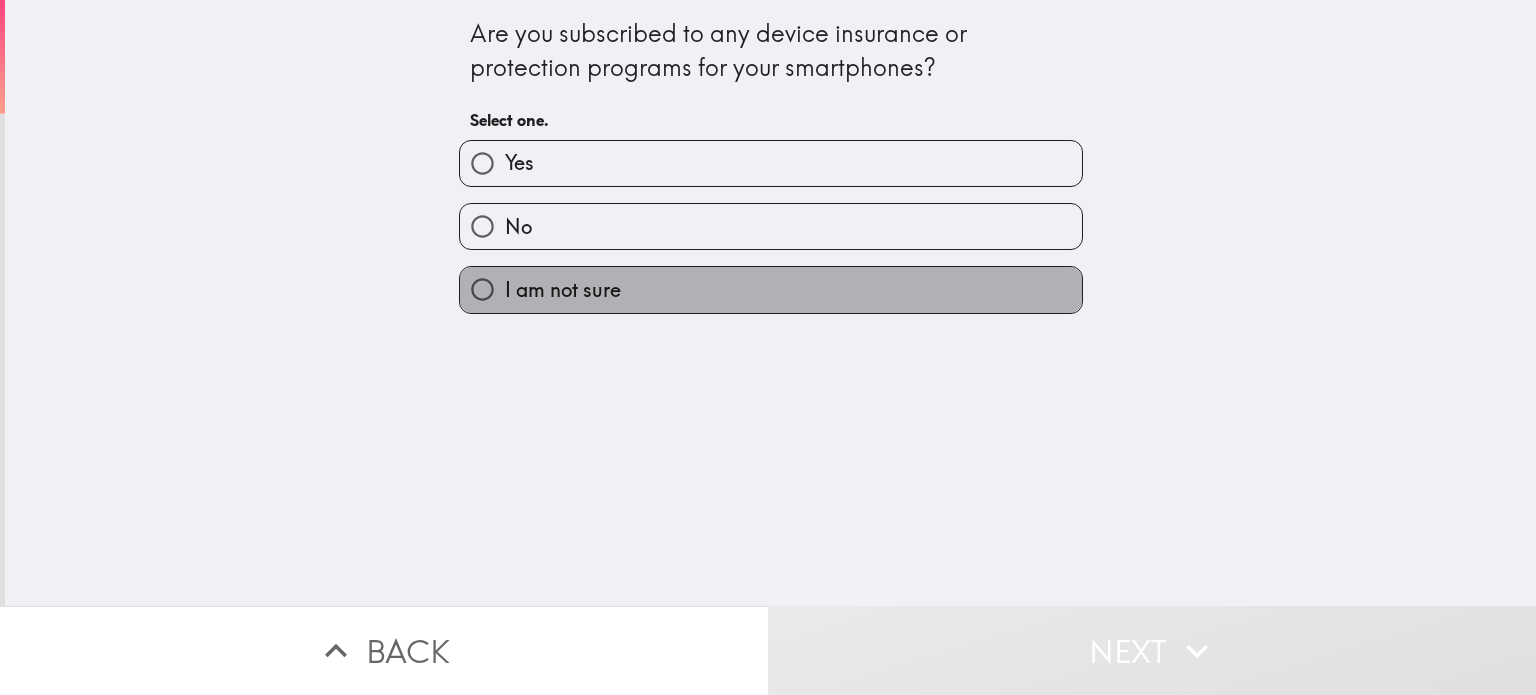 click on "I am not sure" at bounding box center (771, 289) 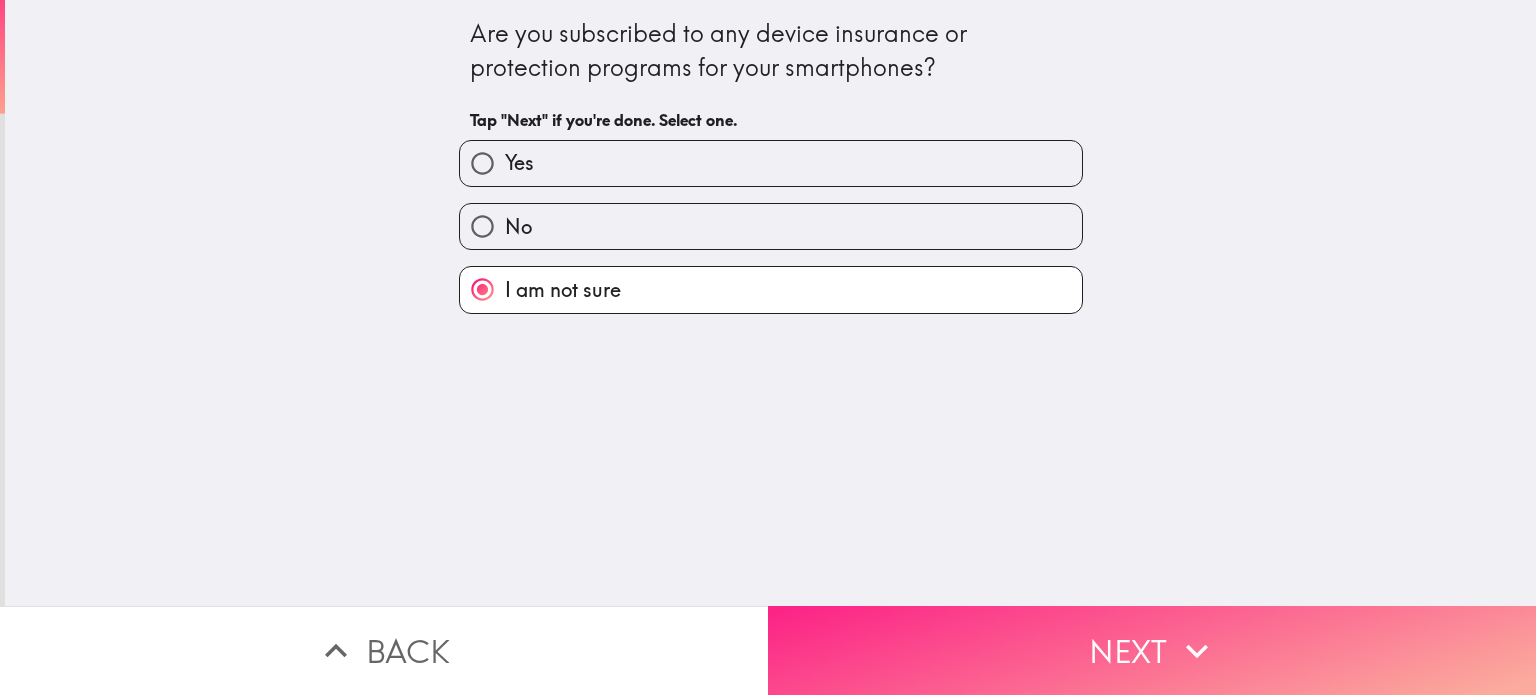 click on "Next" at bounding box center [1152, 650] 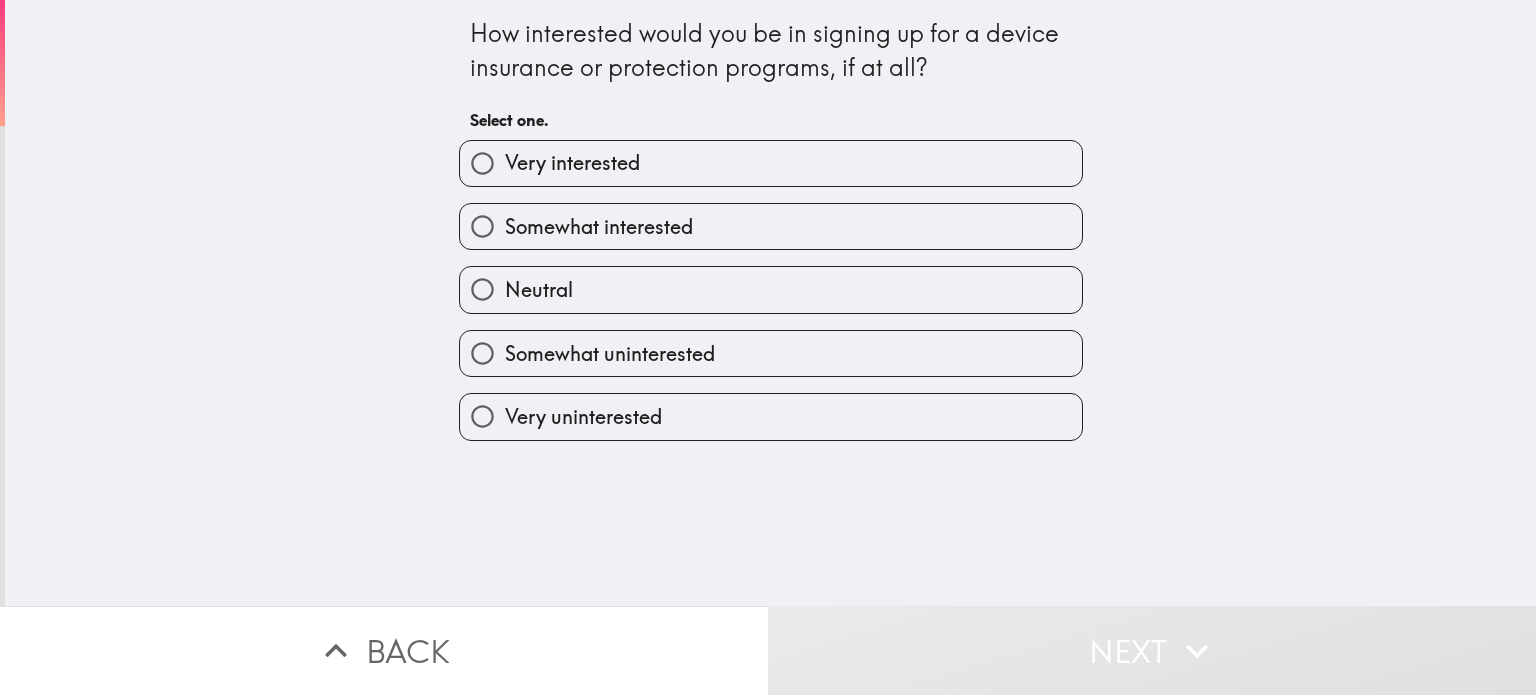 click on "Neutral" at bounding box center (771, 289) 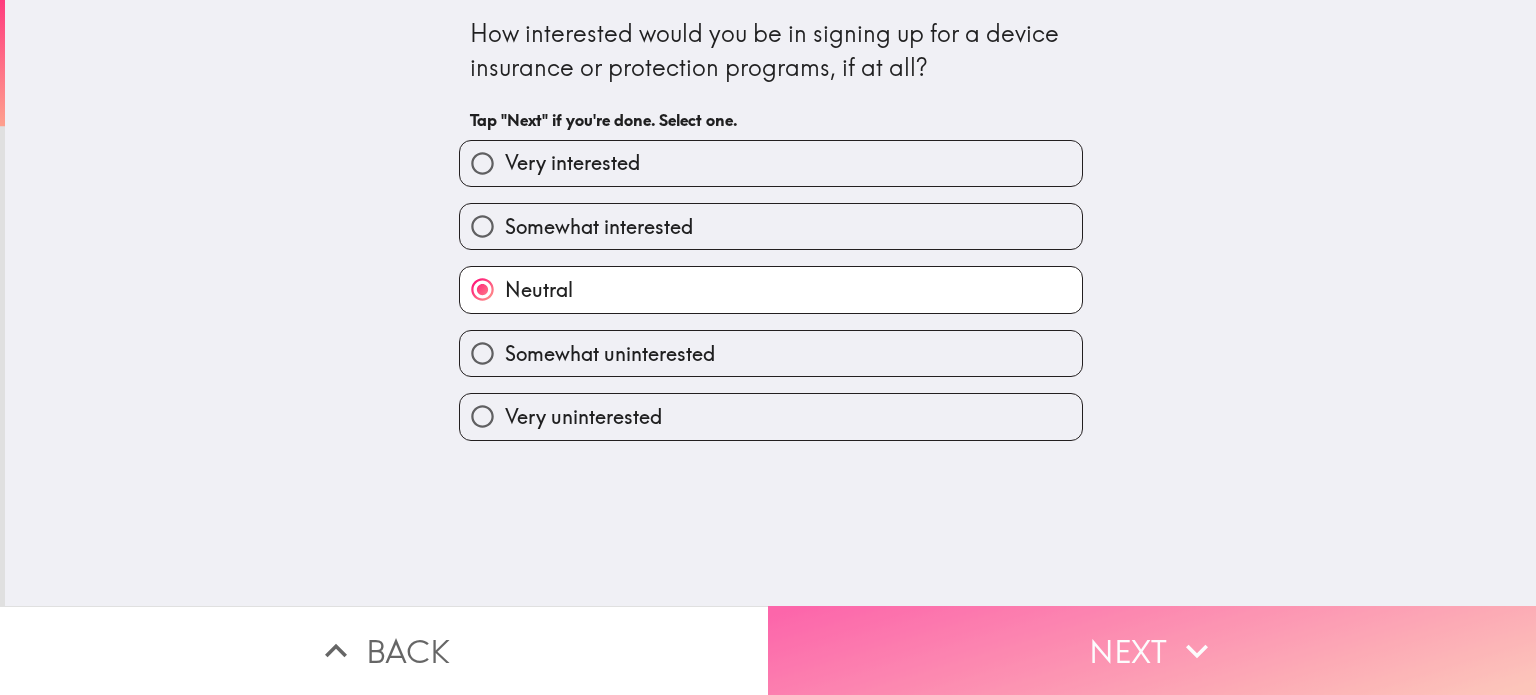 click on "Next" at bounding box center [1152, 650] 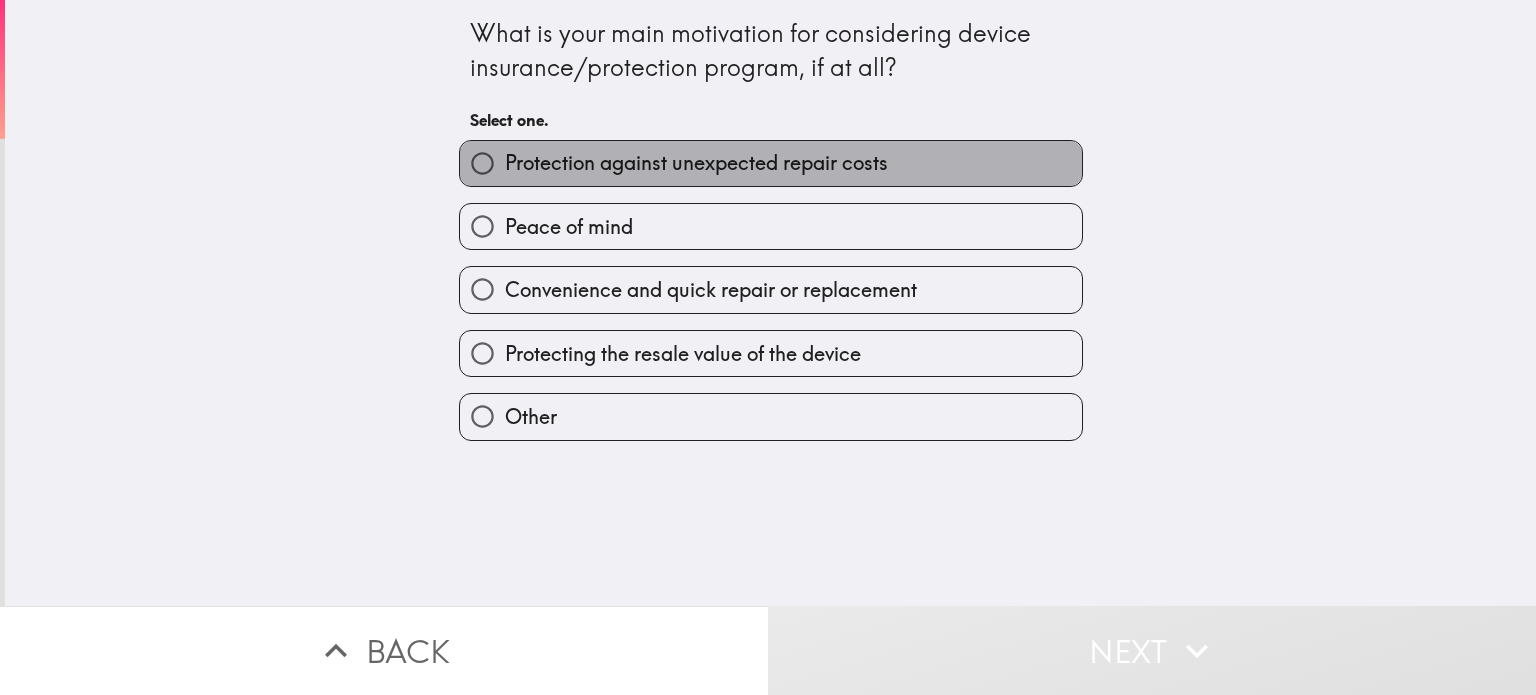 click on "Protection against unexpected repair costs" at bounding box center [696, 163] 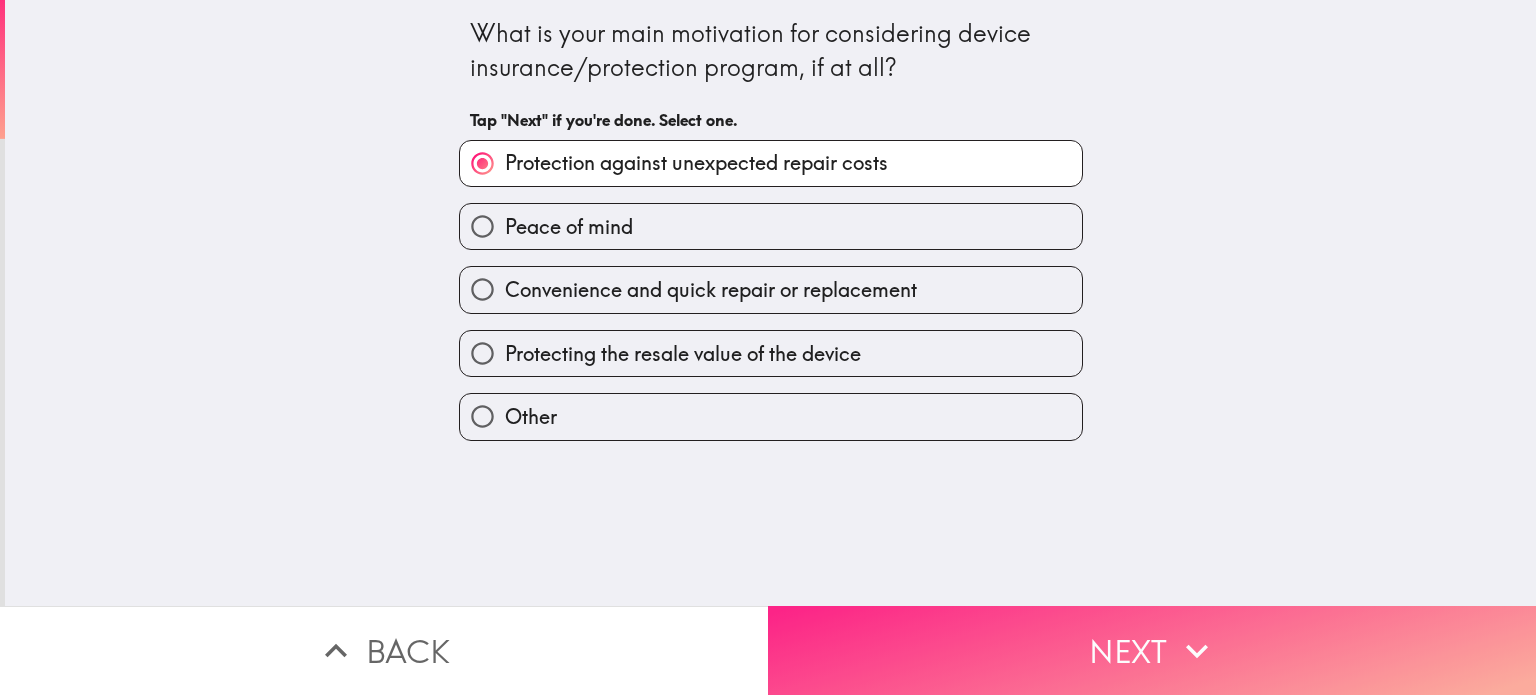 click on "Next" at bounding box center (1152, 650) 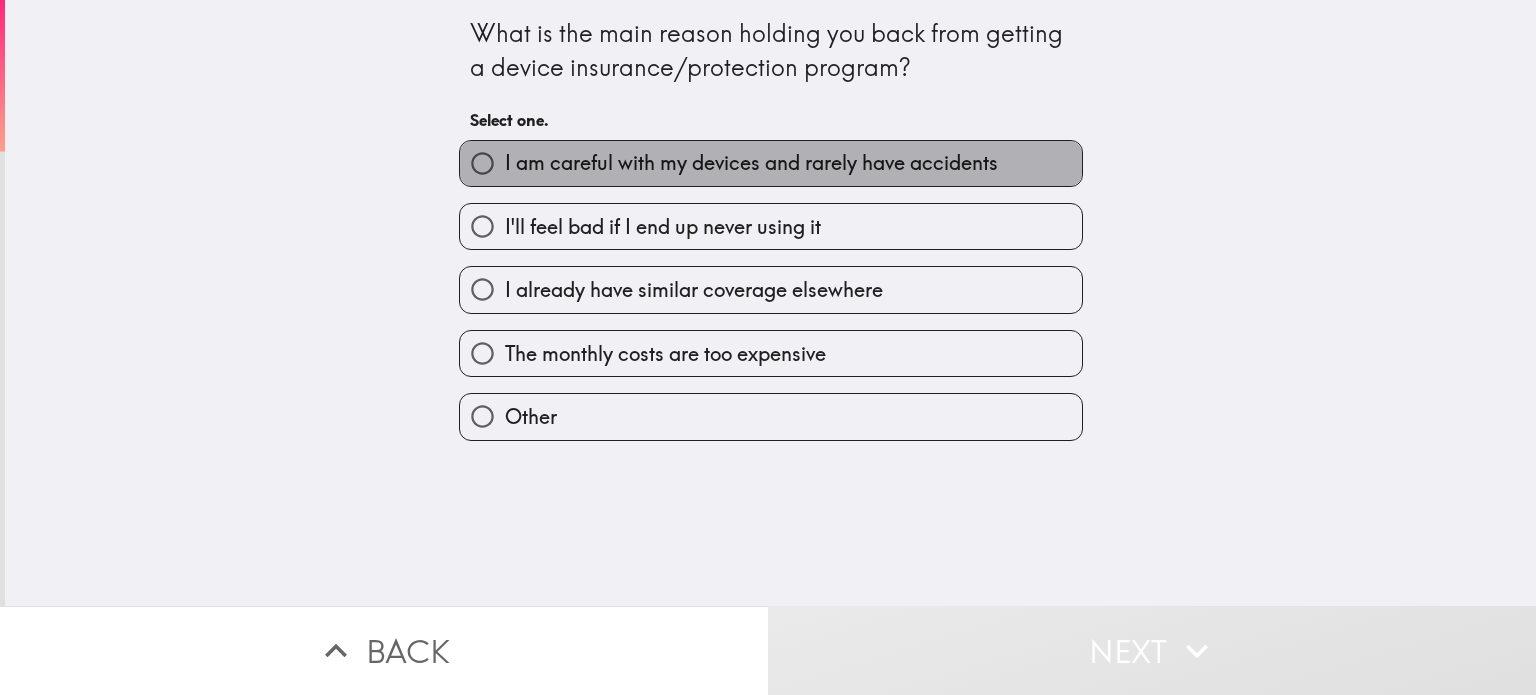 click on "I am careful with my devices and rarely have accidents" at bounding box center (771, 163) 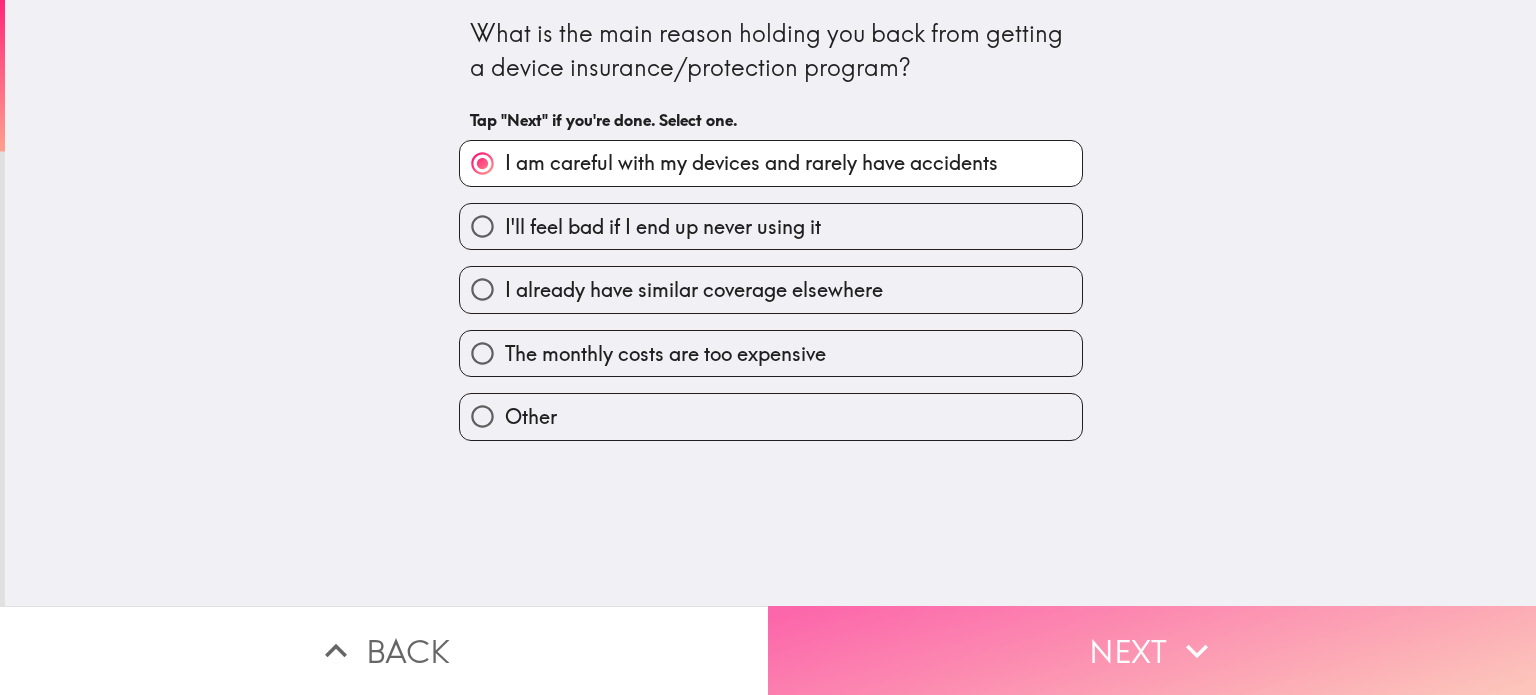 click on "Next" at bounding box center [1152, 650] 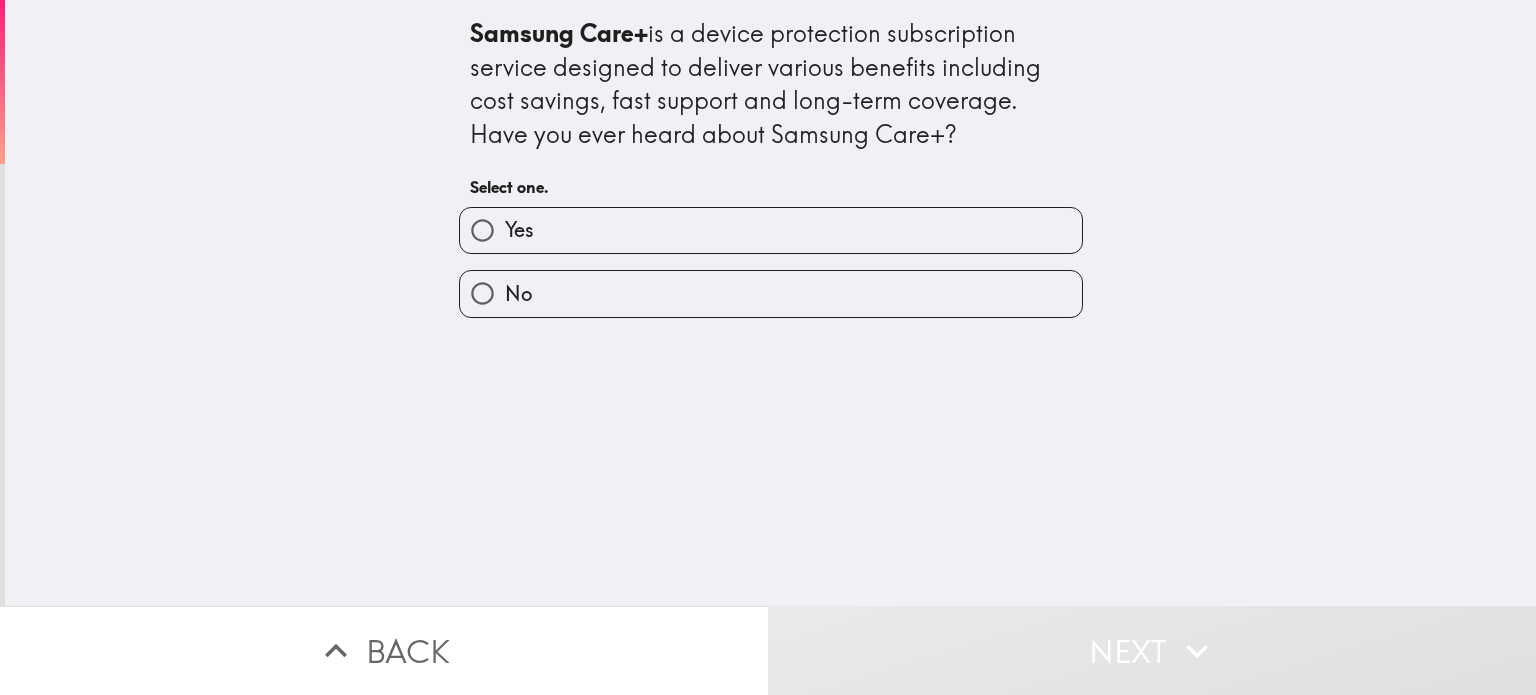 click on "Yes" at bounding box center [771, 230] 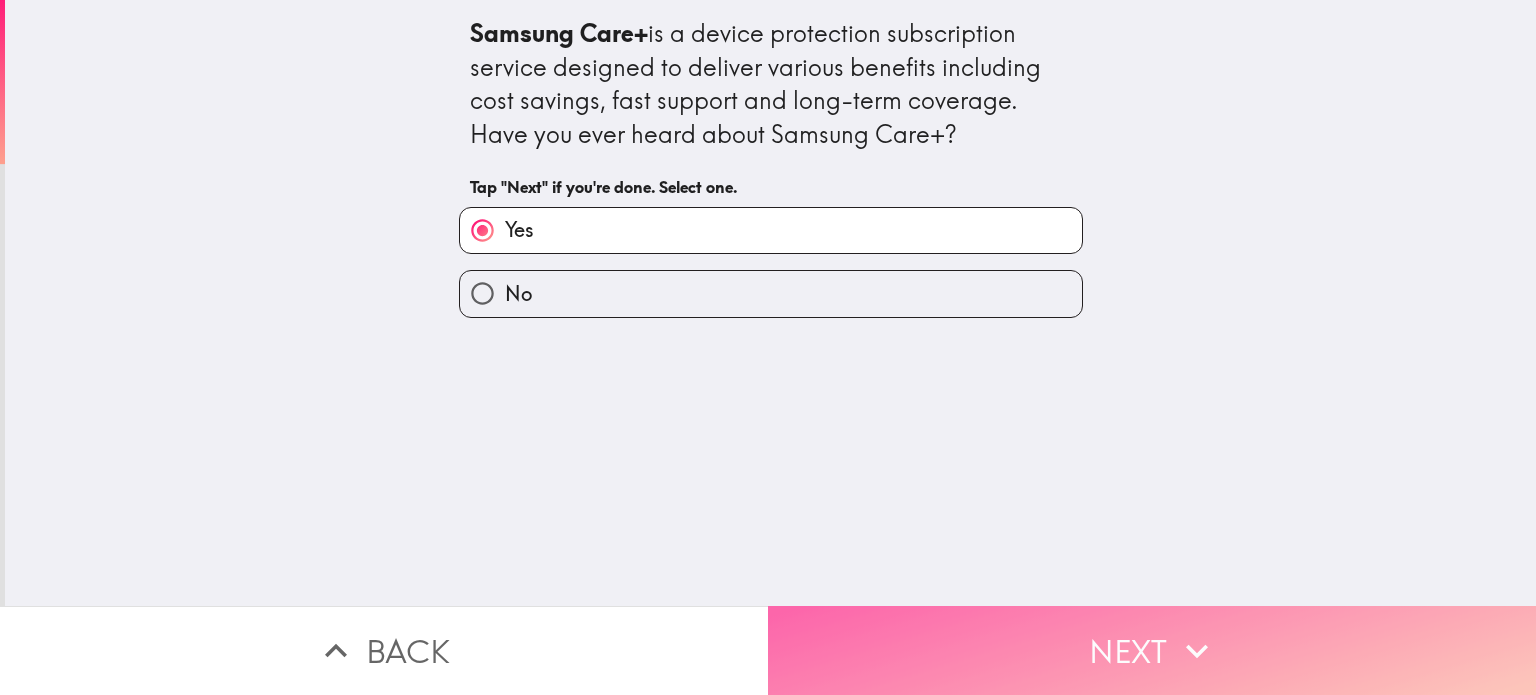 click on "Next" at bounding box center (1152, 650) 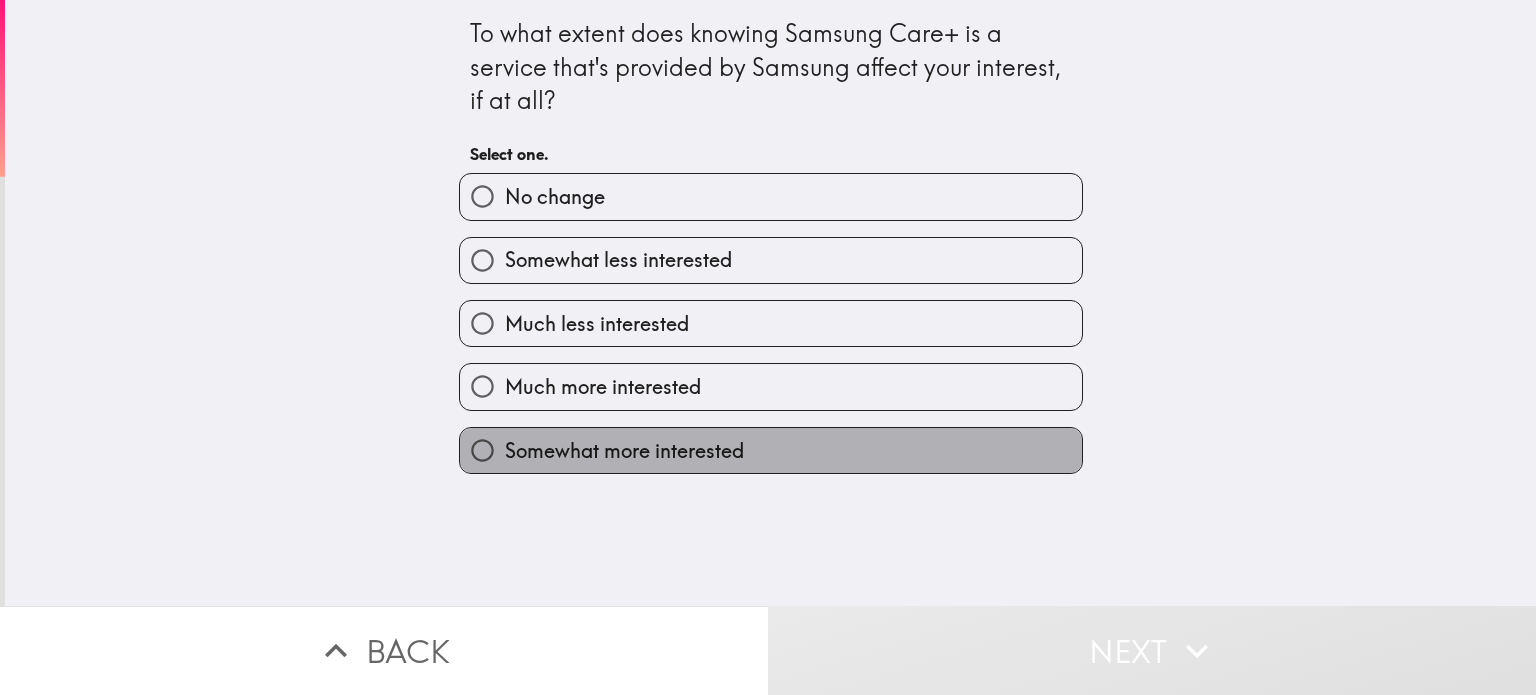click on "Somewhat more interested" at bounding box center (624, 451) 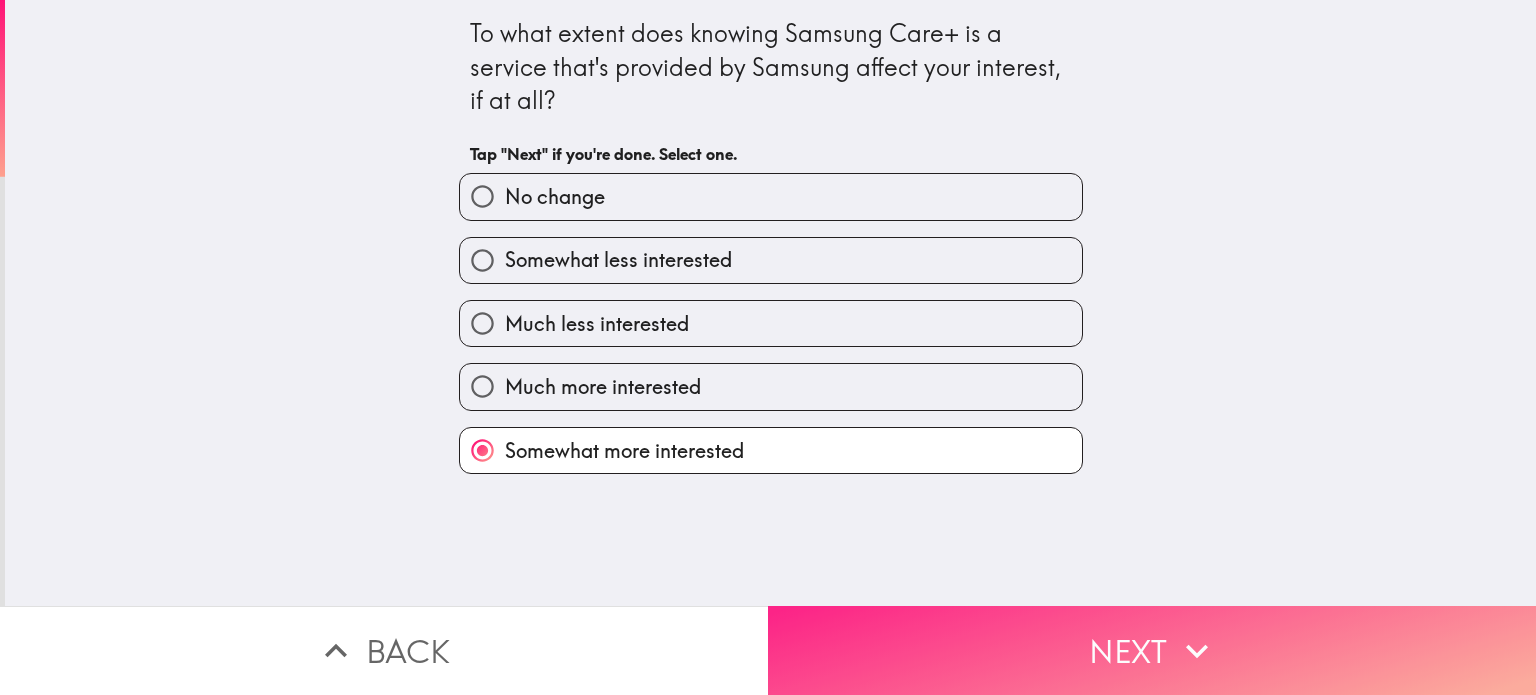 click on "Next" at bounding box center (1152, 650) 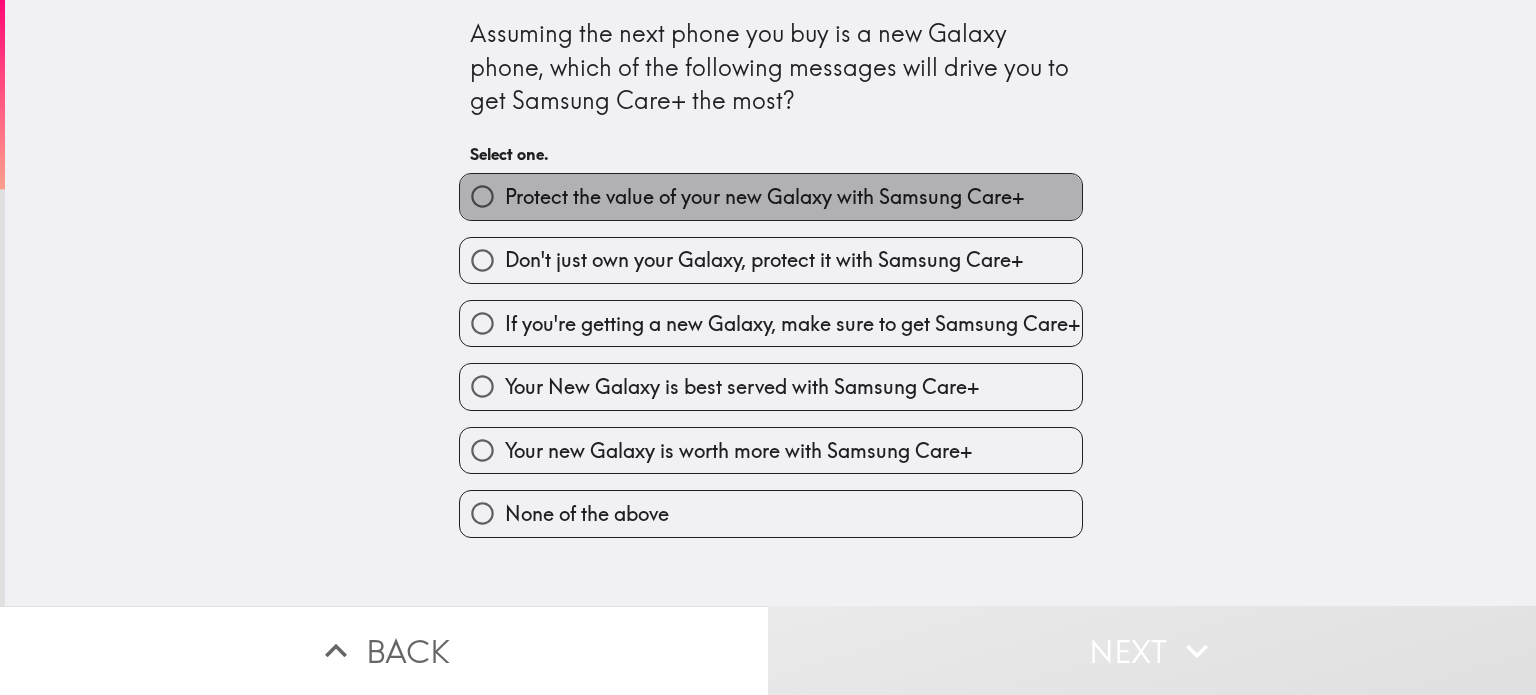click on "Protect the value of your new Galaxy with Samsung Care+" at bounding box center (764, 197) 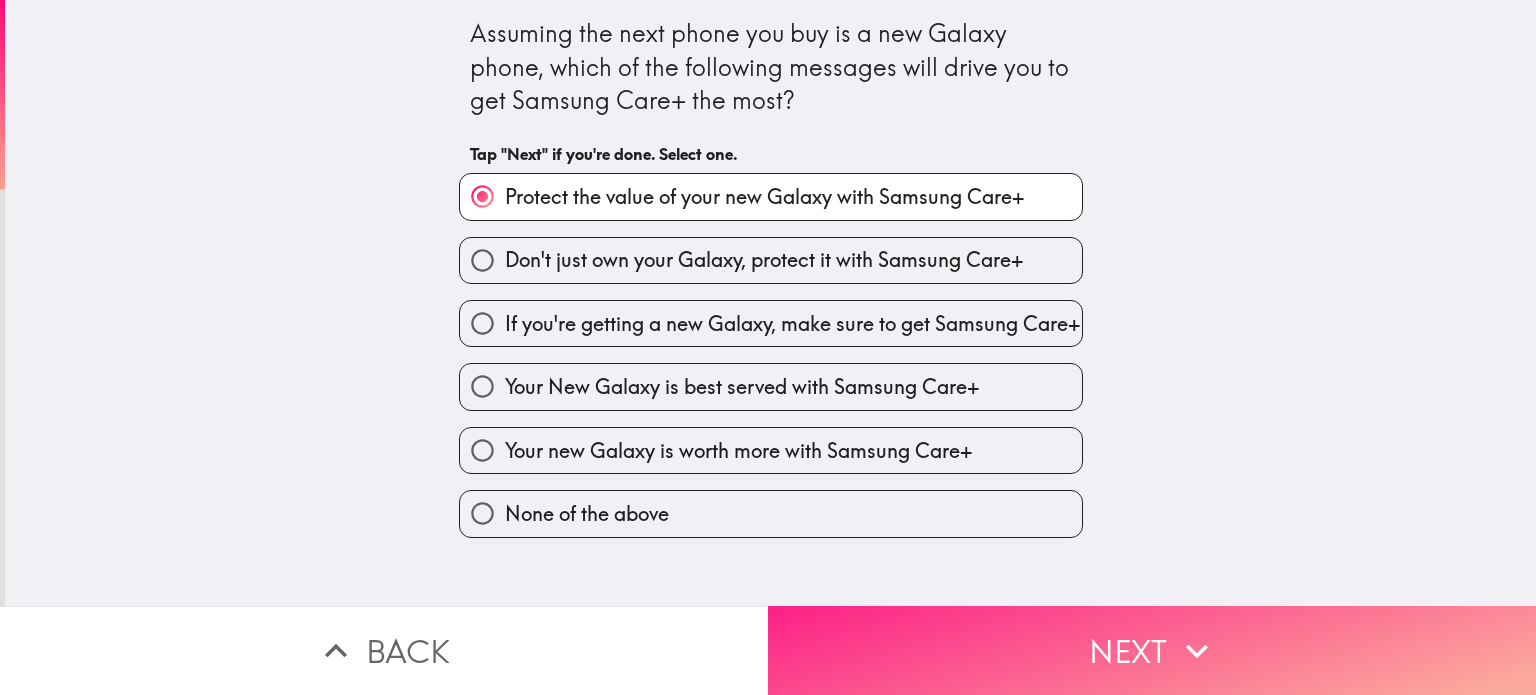 click on "Next" at bounding box center [1152, 650] 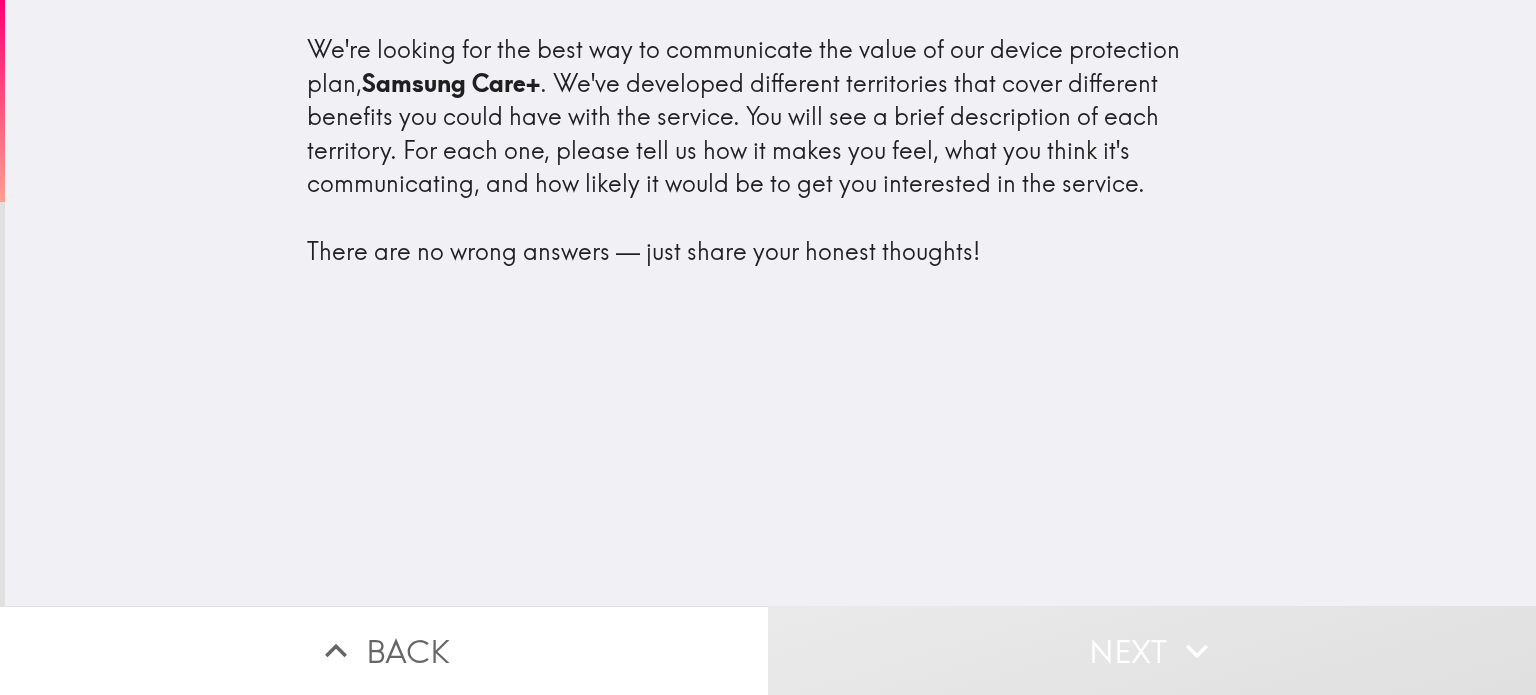 click on "Next" at bounding box center [1152, 650] 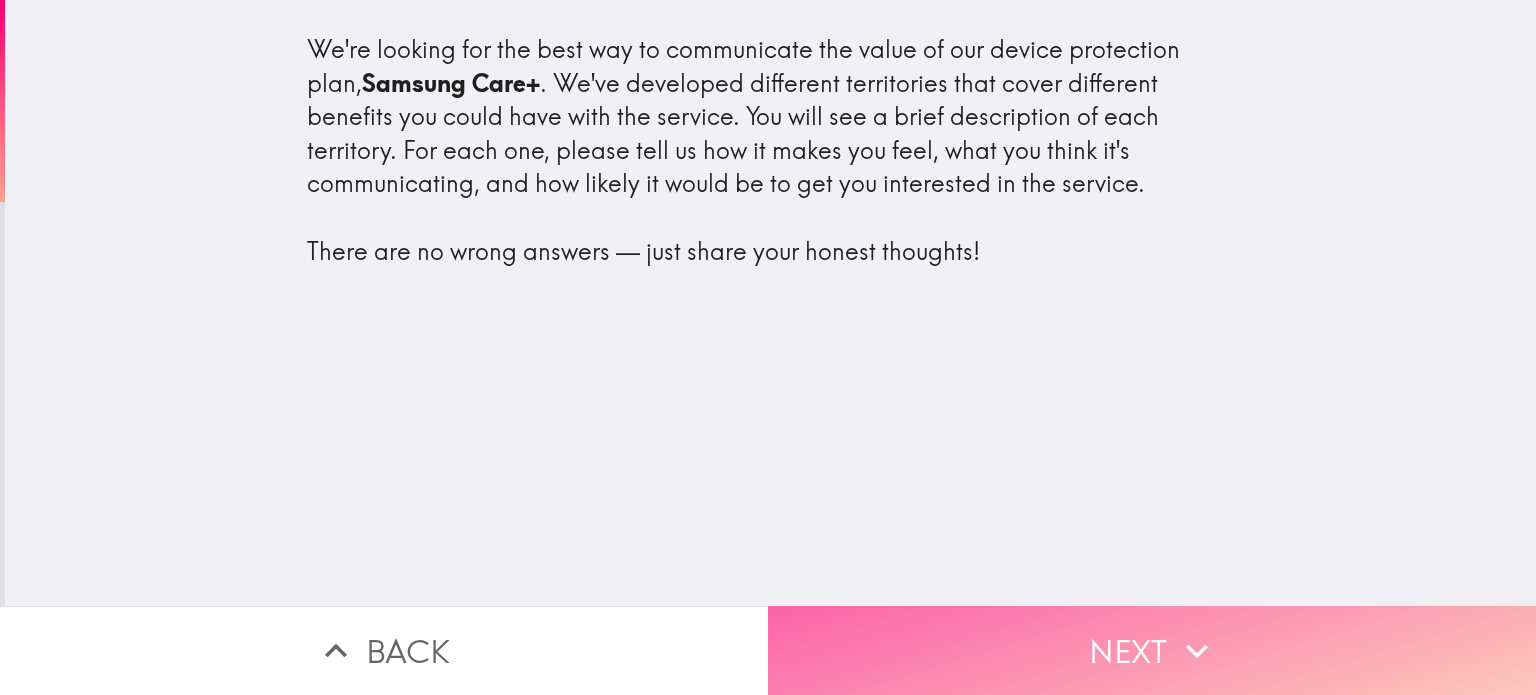 click on "Next" at bounding box center (1152, 650) 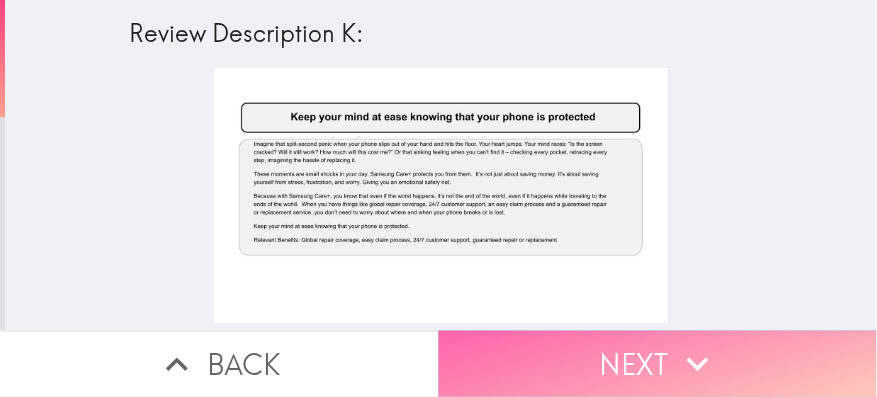 click on "Next" at bounding box center [658, 364] 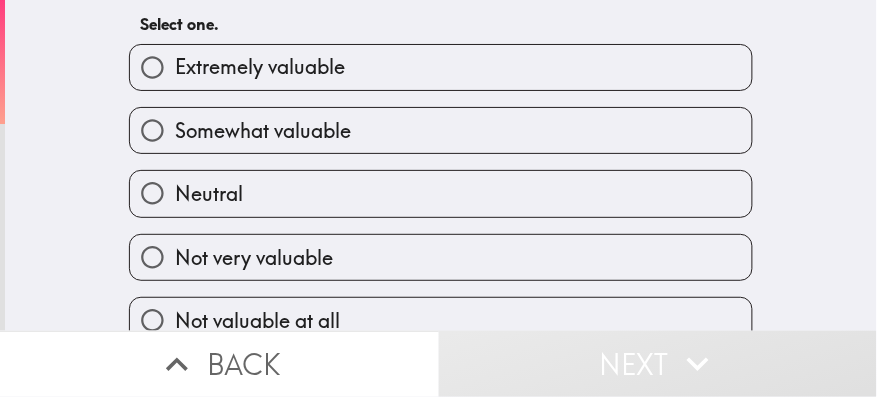 scroll, scrollTop: 114, scrollLeft: 0, axis: vertical 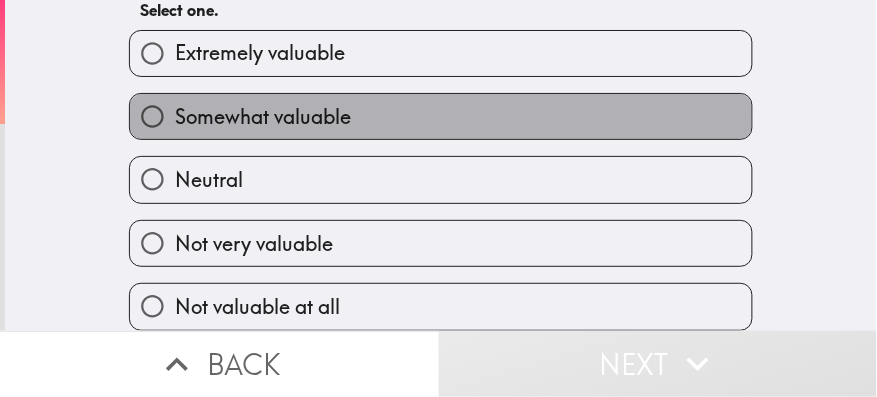 click on "Somewhat valuable" at bounding box center (441, 116) 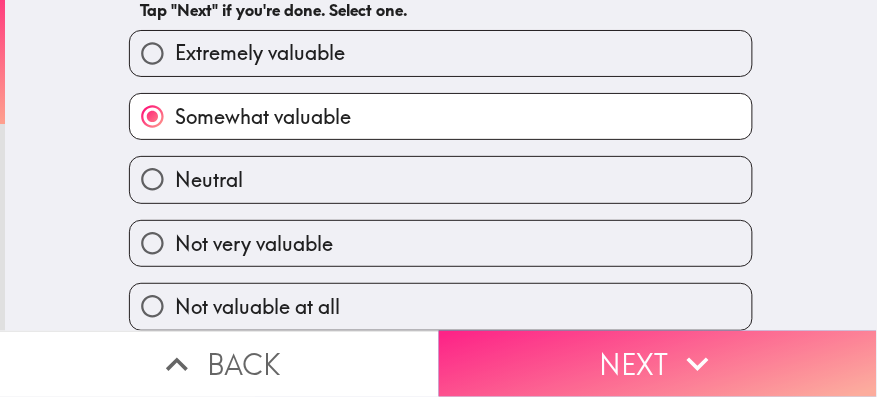 click on "Next" at bounding box center [658, 364] 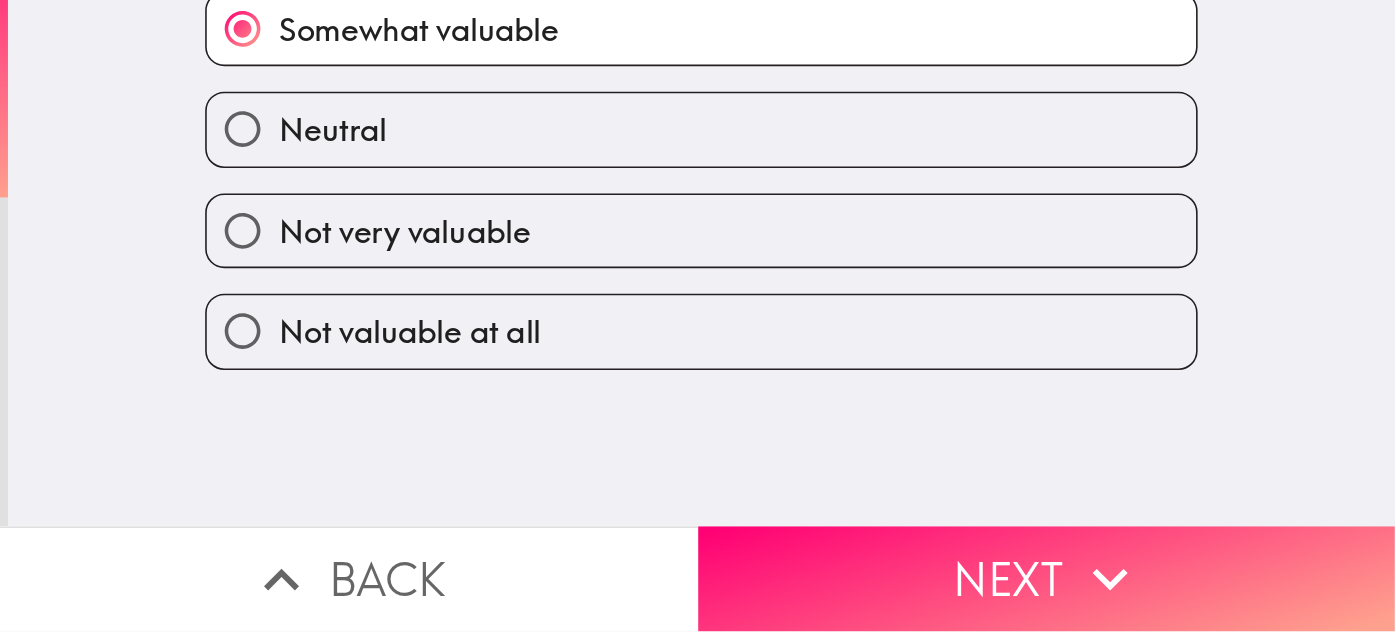 scroll, scrollTop: 0, scrollLeft: 0, axis: both 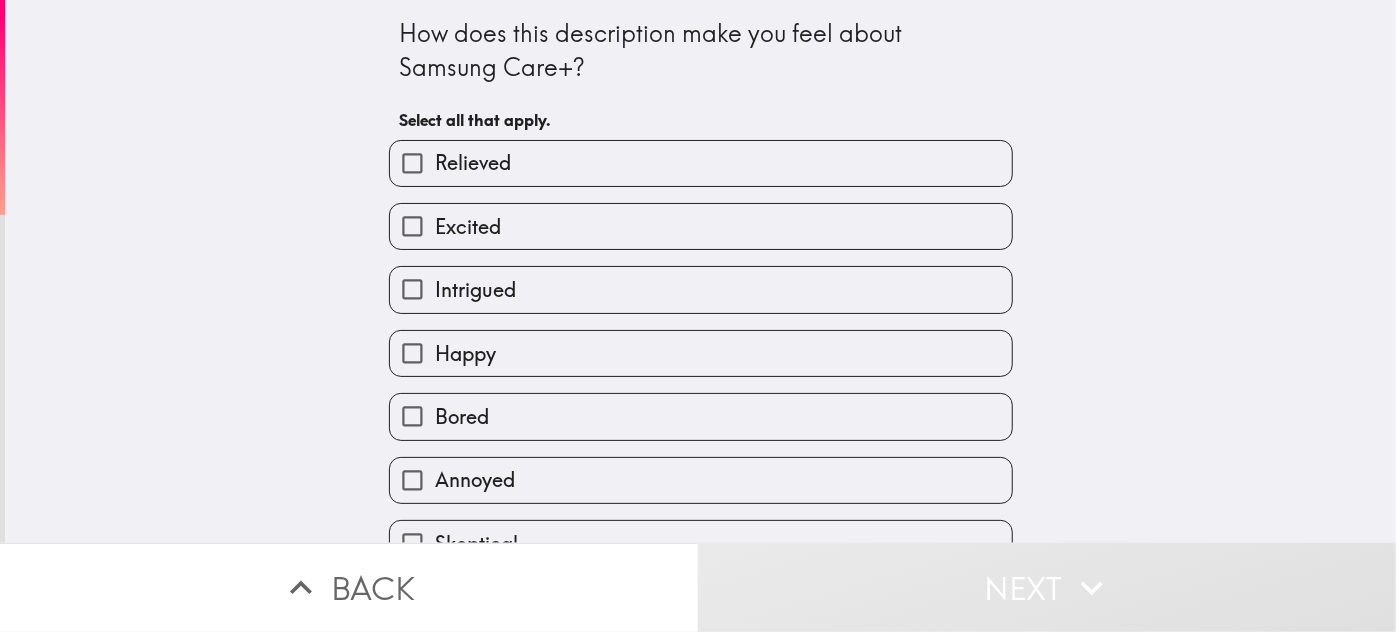 drag, startPoint x: 784, startPoint y: 0, endPoint x: 1056, endPoint y: 213, distance: 345.47504 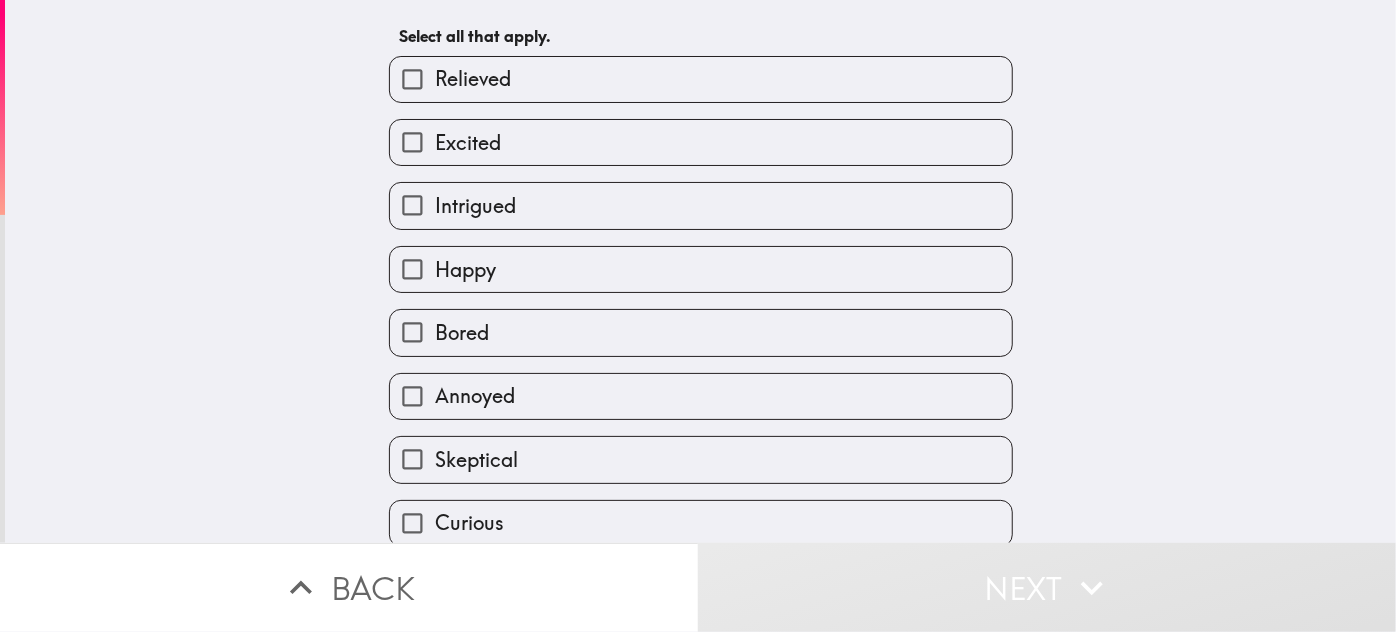 scroll, scrollTop: 121, scrollLeft: 0, axis: vertical 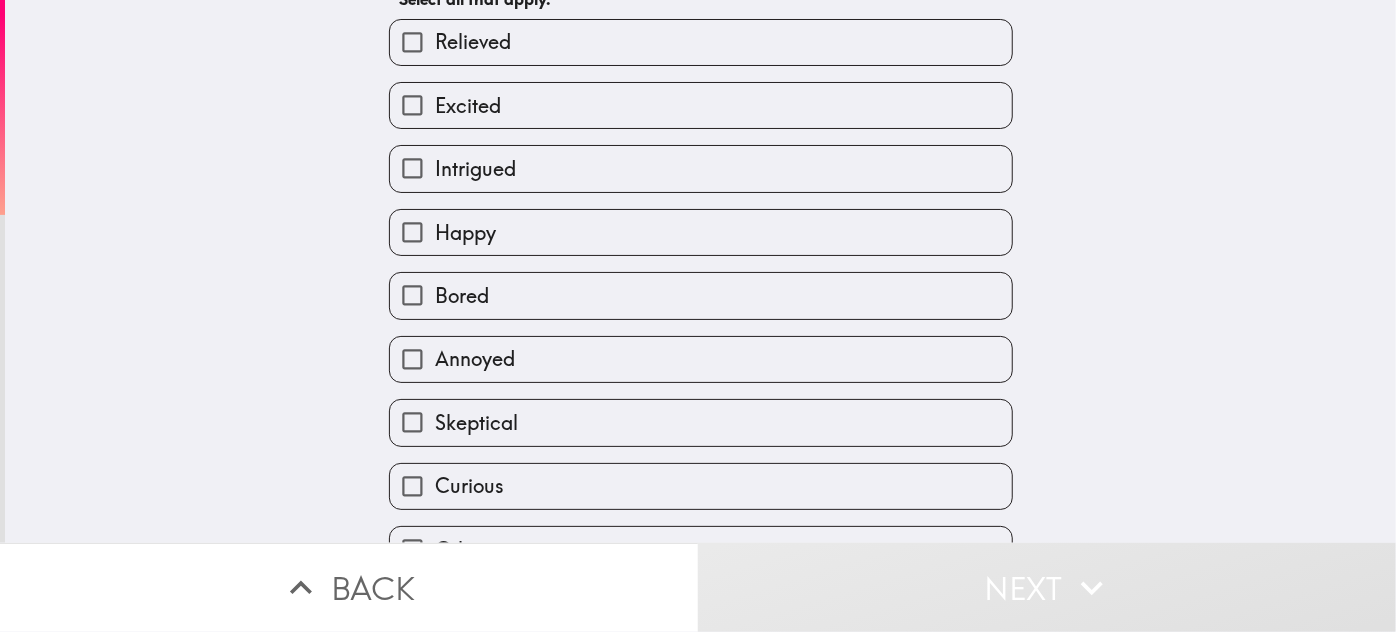 click on "Intrigued" at bounding box center (701, 168) 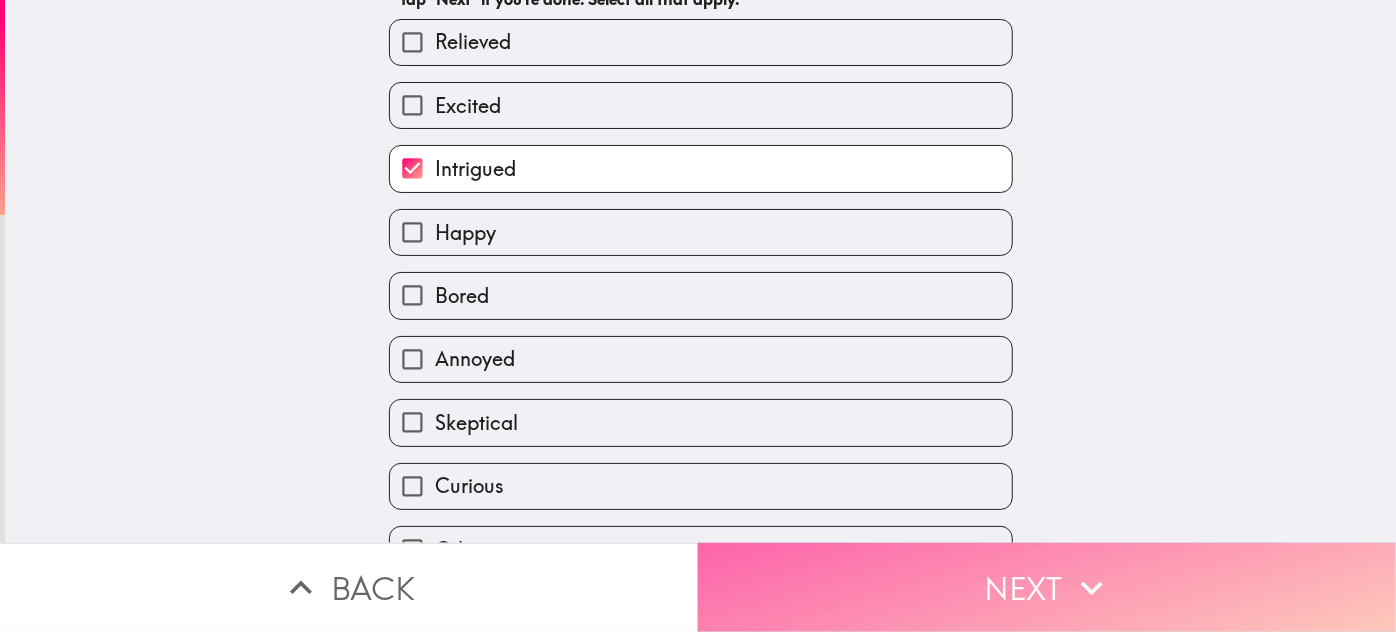 click on "Next" at bounding box center (1047, 587) 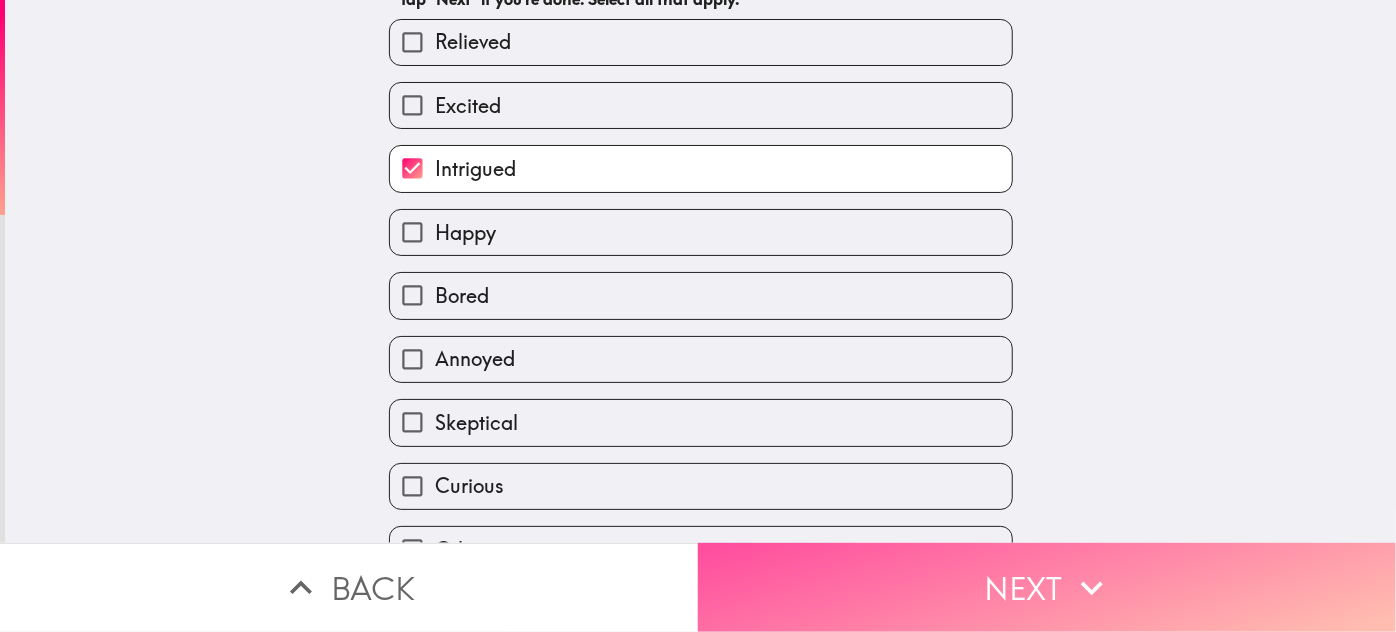 scroll, scrollTop: 0, scrollLeft: 0, axis: both 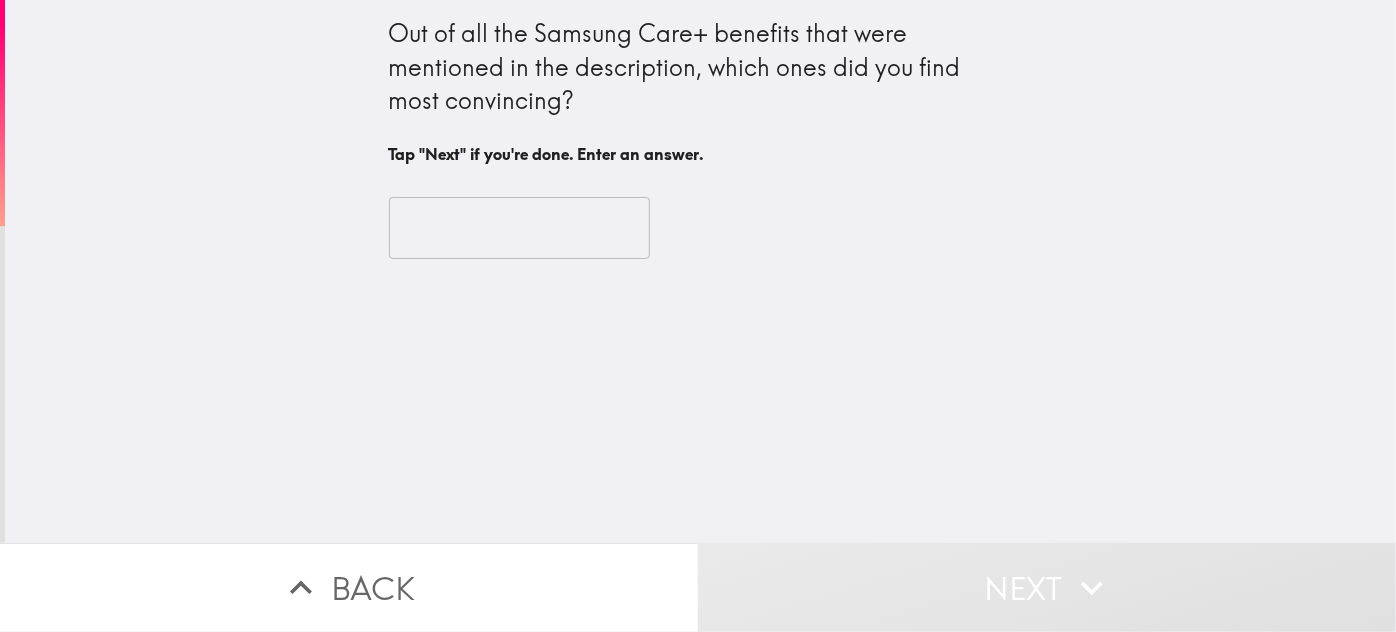 click at bounding box center [519, 228] 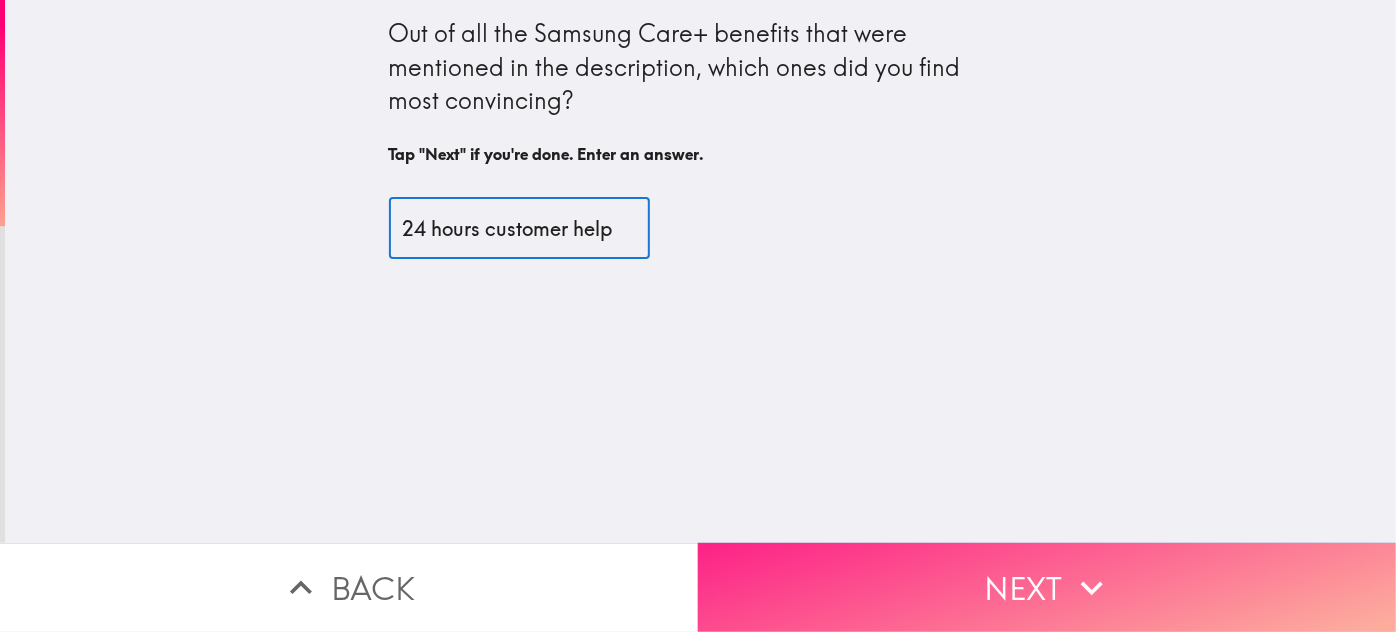 type on "24 hours customer help" 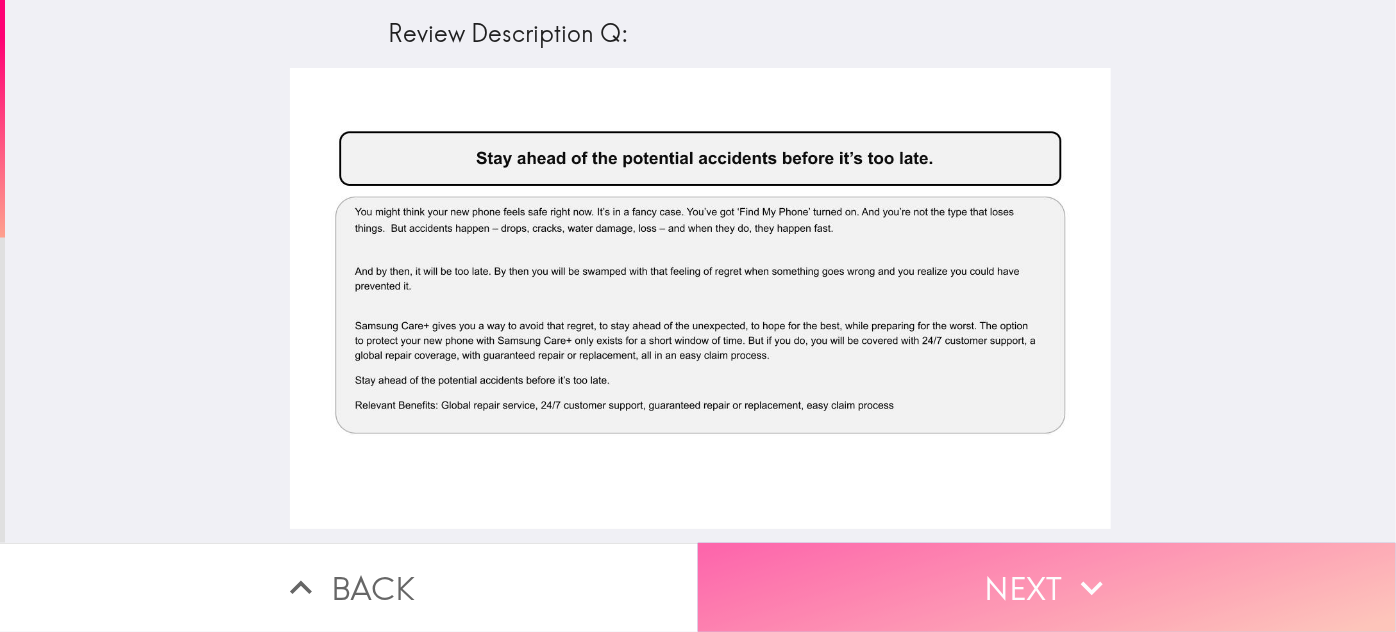 click on "Next" at bounding box center [1047, 587] 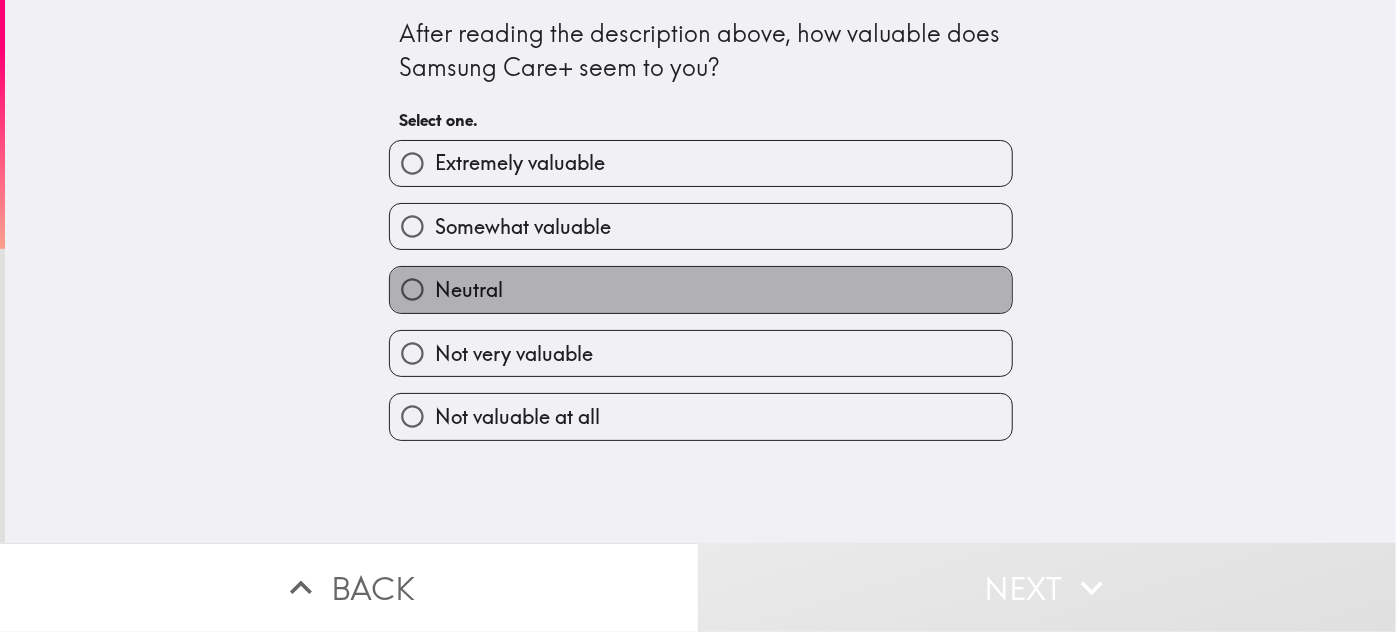 click on "Neutral" at bounding box center (701, 289) 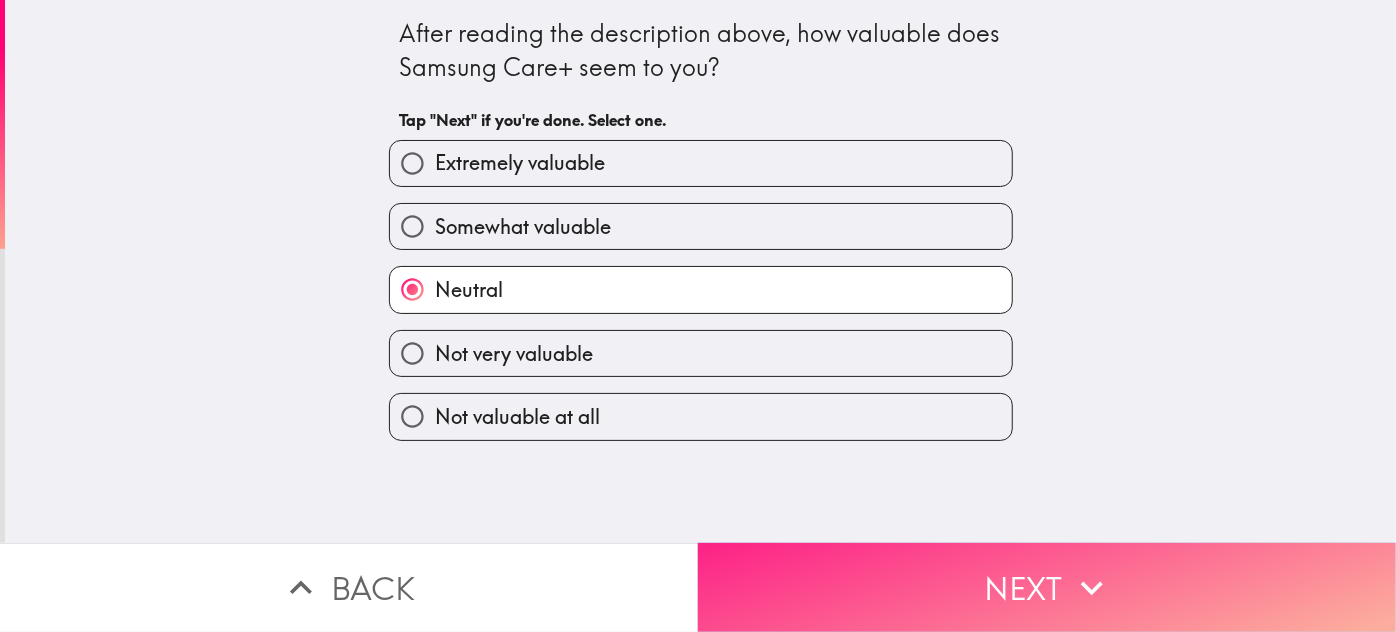drag, startPoint x: 926, startPoint y: 602, endPoint x: 973, endPoint y: 550, distance: 70.0928 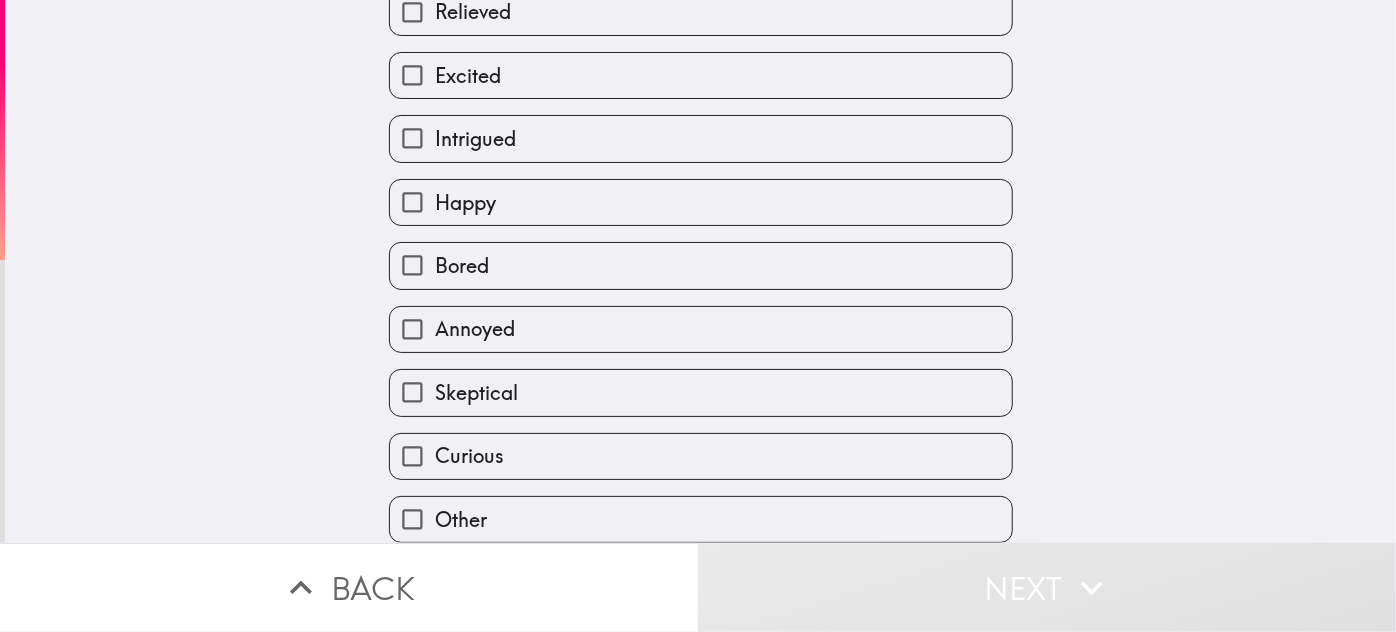 scroll, scrollTop: 180, scrollLeft: 0, axis: vertical 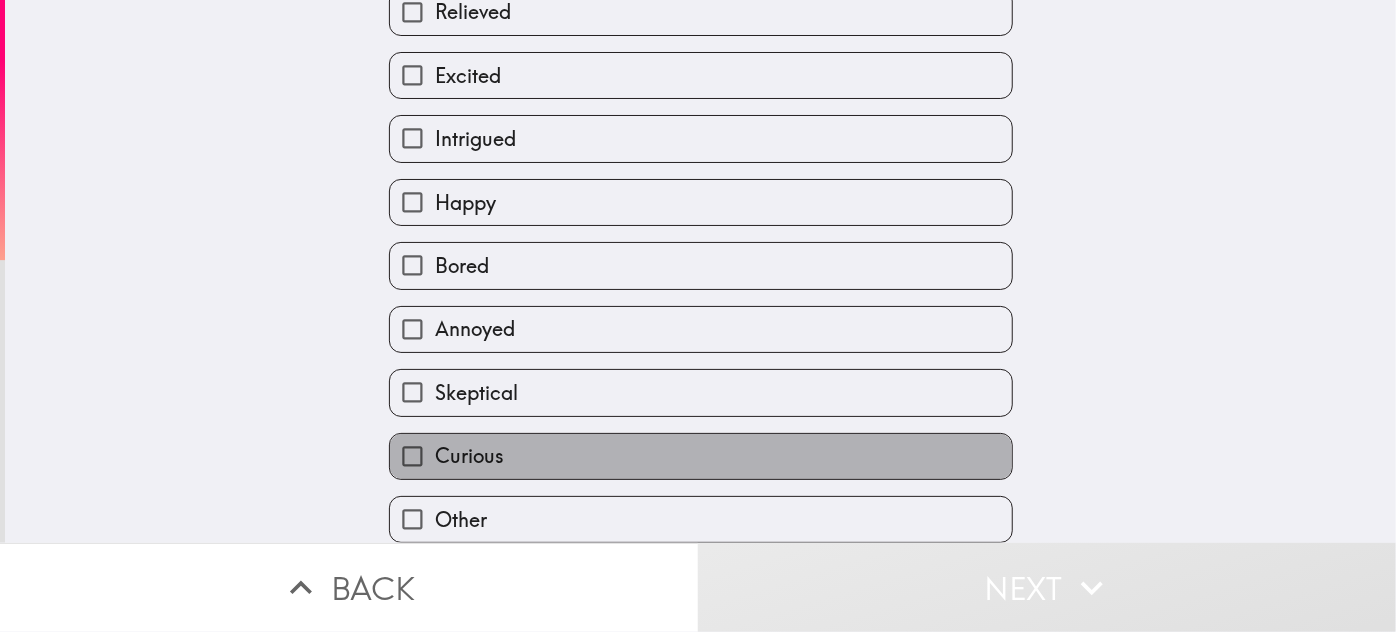 click on "Curious" at bounding box center (701, 456) 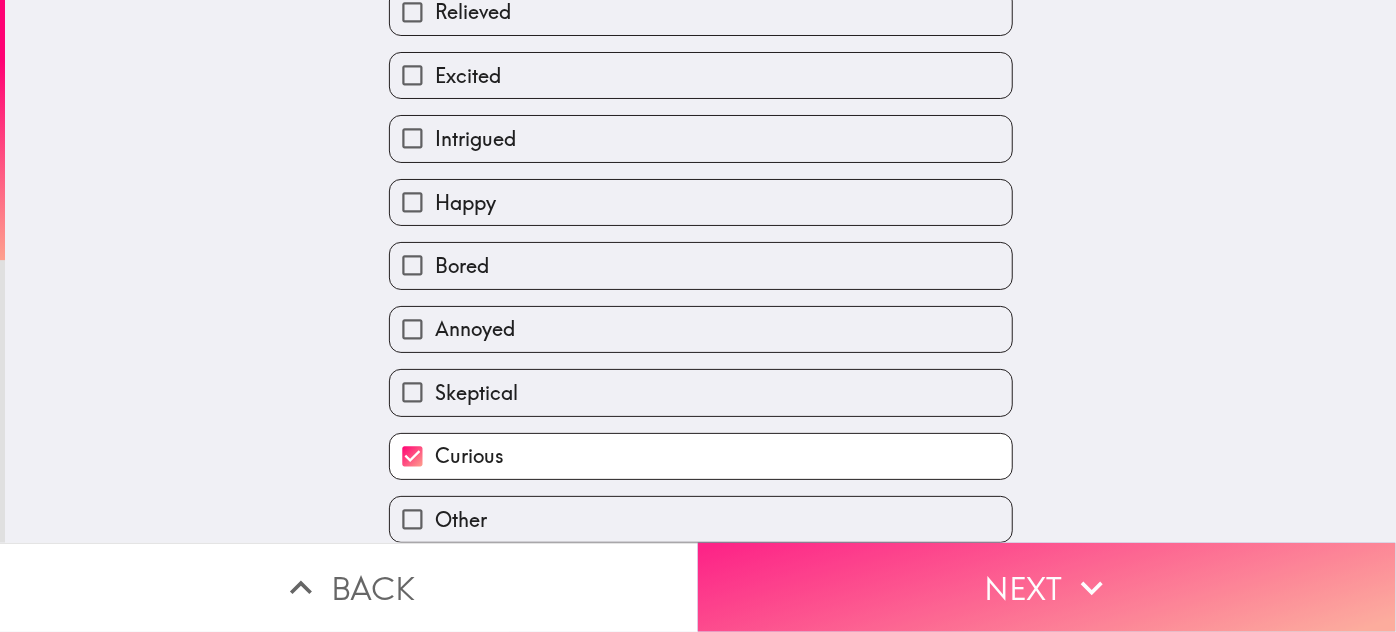 click on "Next" at bounding box center [1047, 587] 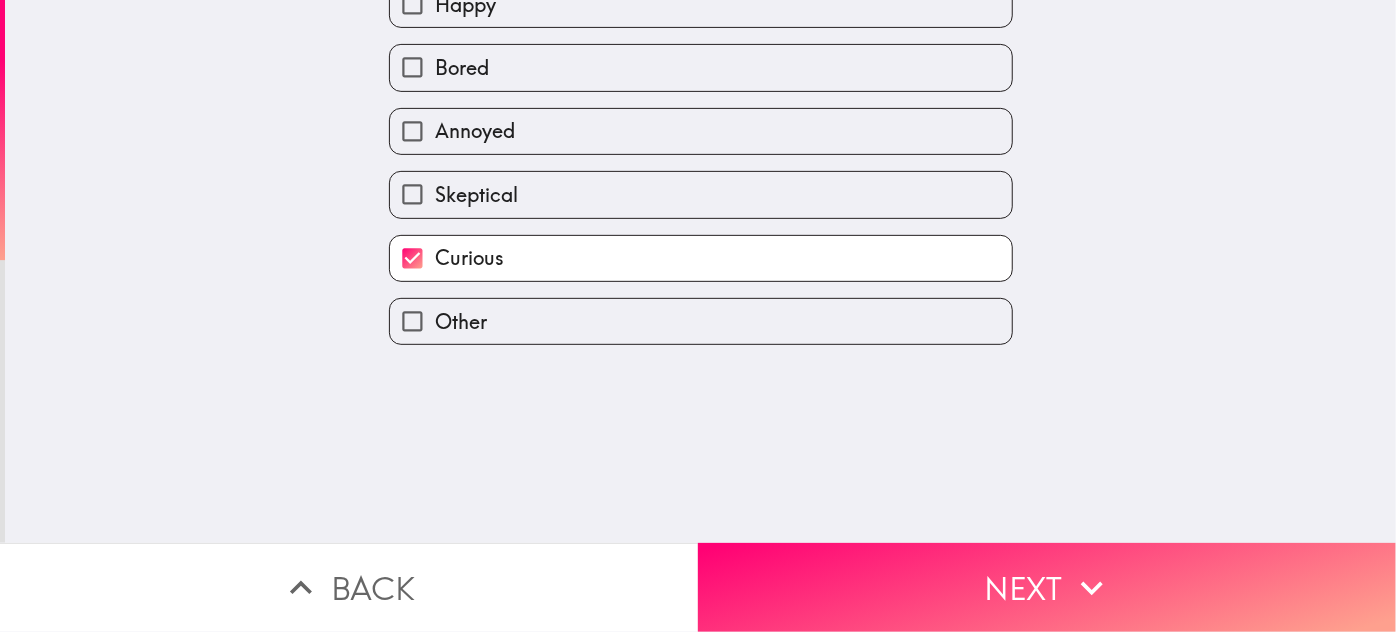 scroll, scrollTop: 0, scrollLeft: 0, axis: both 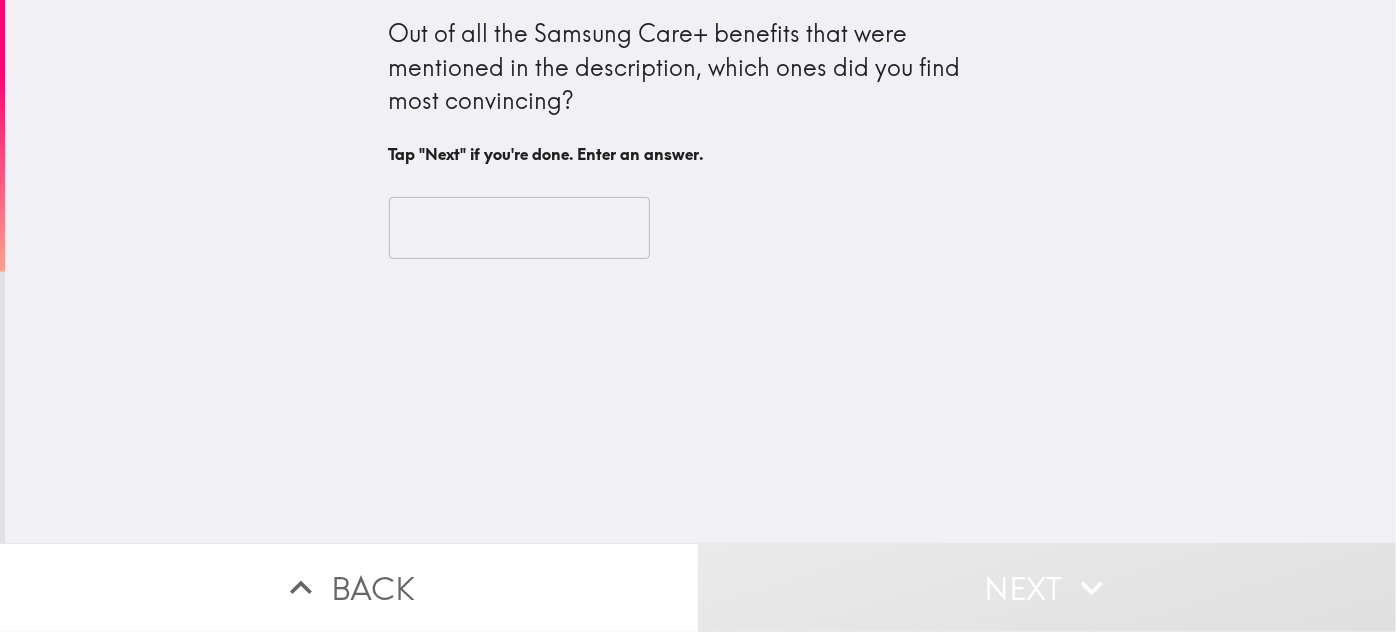 click at bounding box center (519, 228) 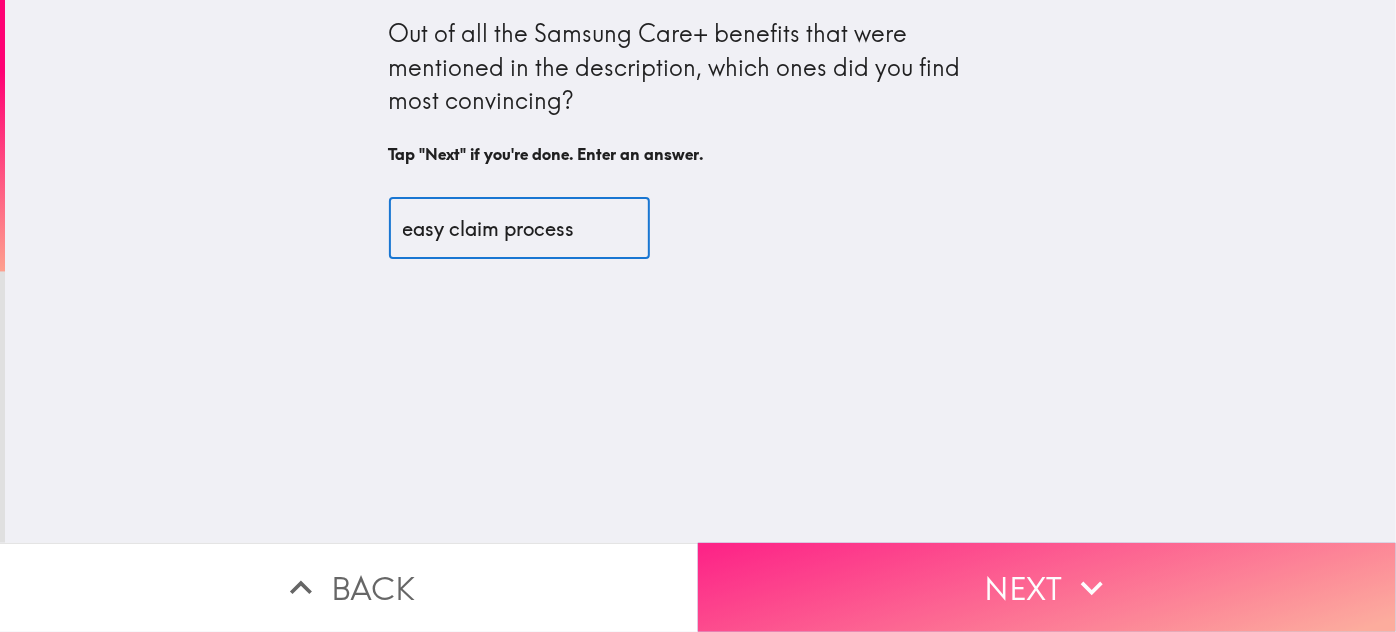 type on "easy claim process" 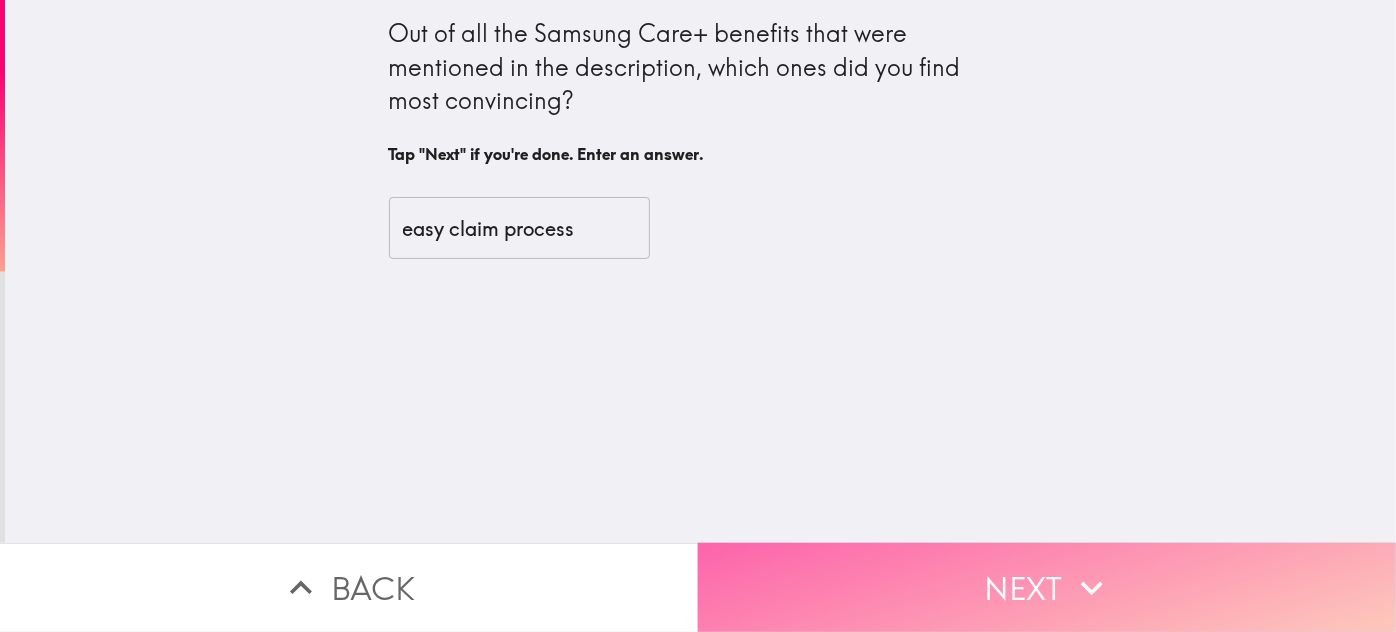 click on "Next" at bounding box center [1047, 587] 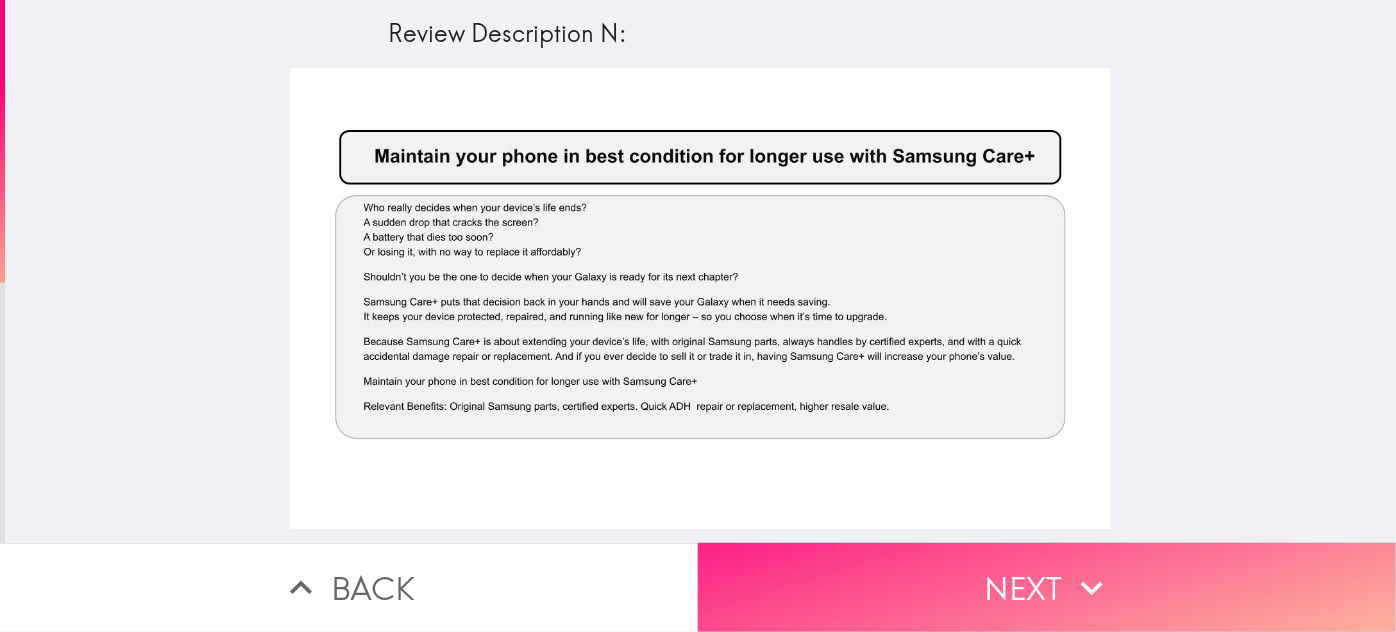 click on "Next" at bounding box center [1047, 587] 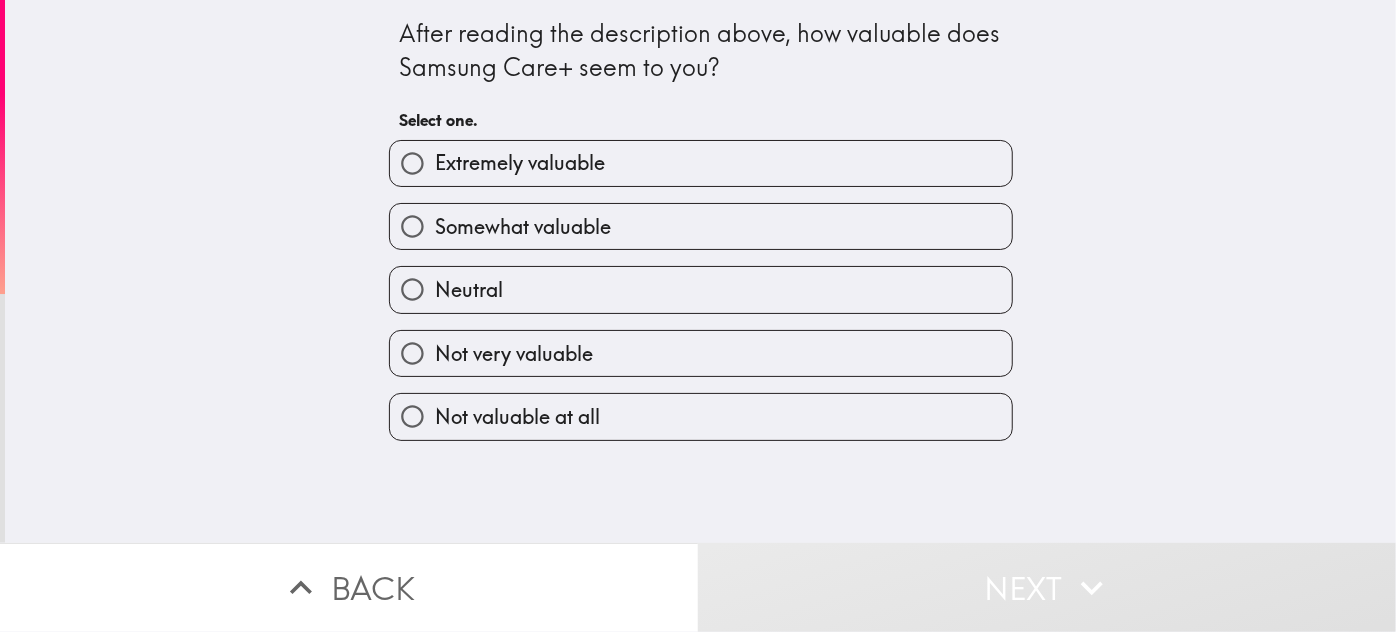 click on "Neutral" at bounding box center (701, 289) 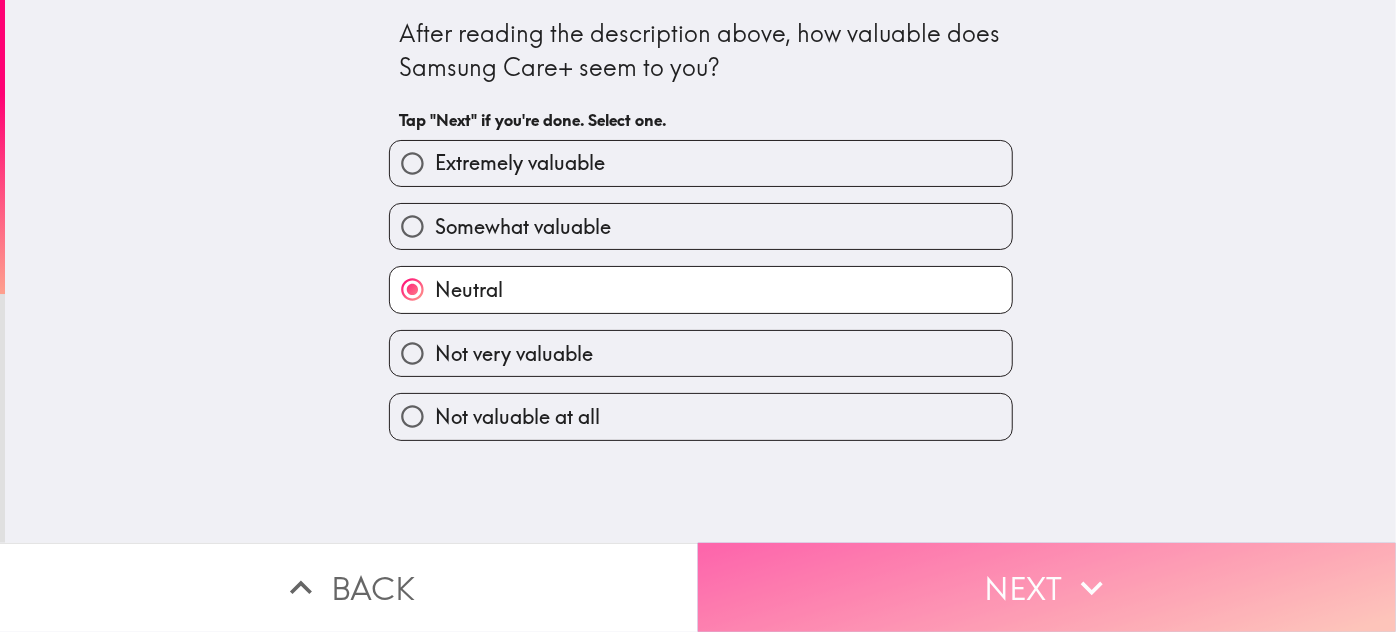 click on "Next" at bounding box center (1047, 587) 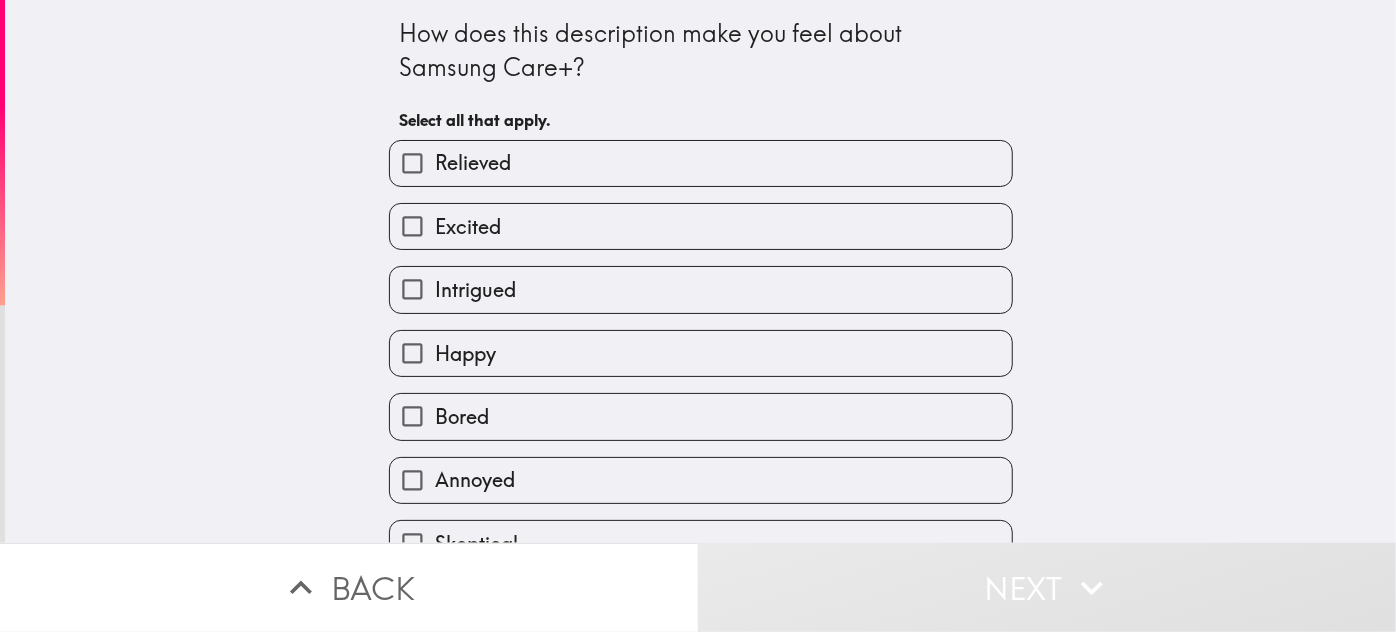 click on "Intrigued" at bounding box center (701, 289) 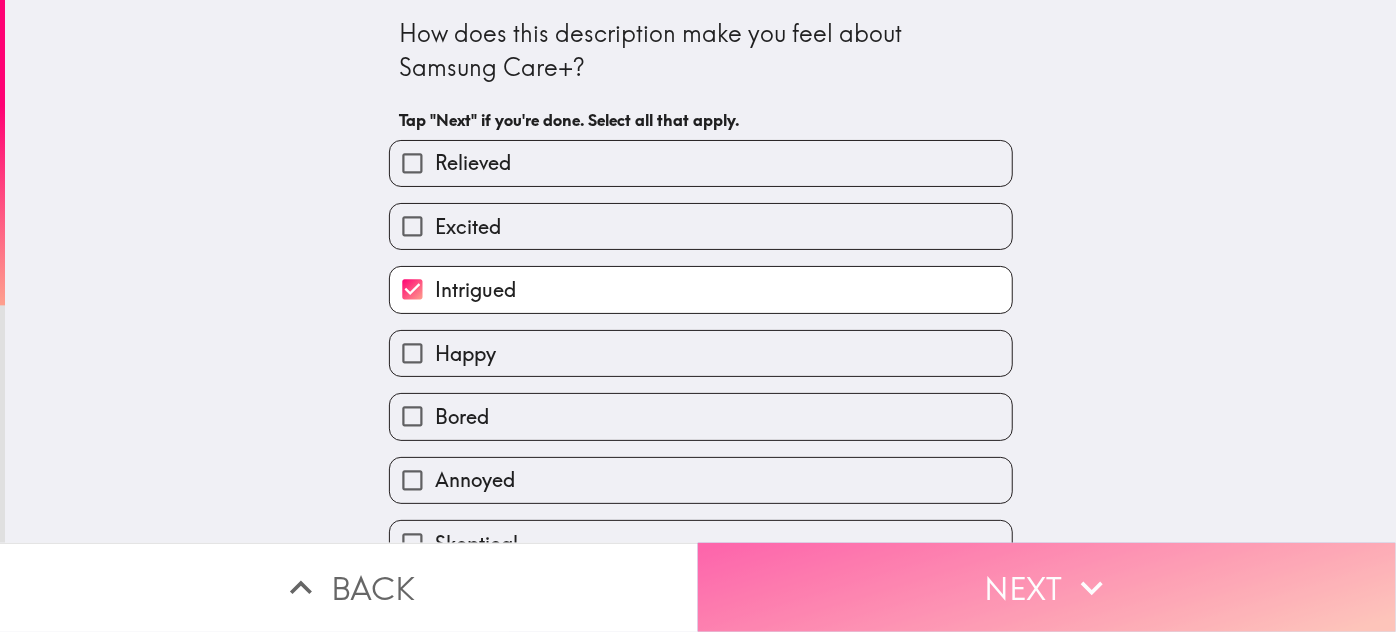 click on "Next" at bounding box center (1047, 587) 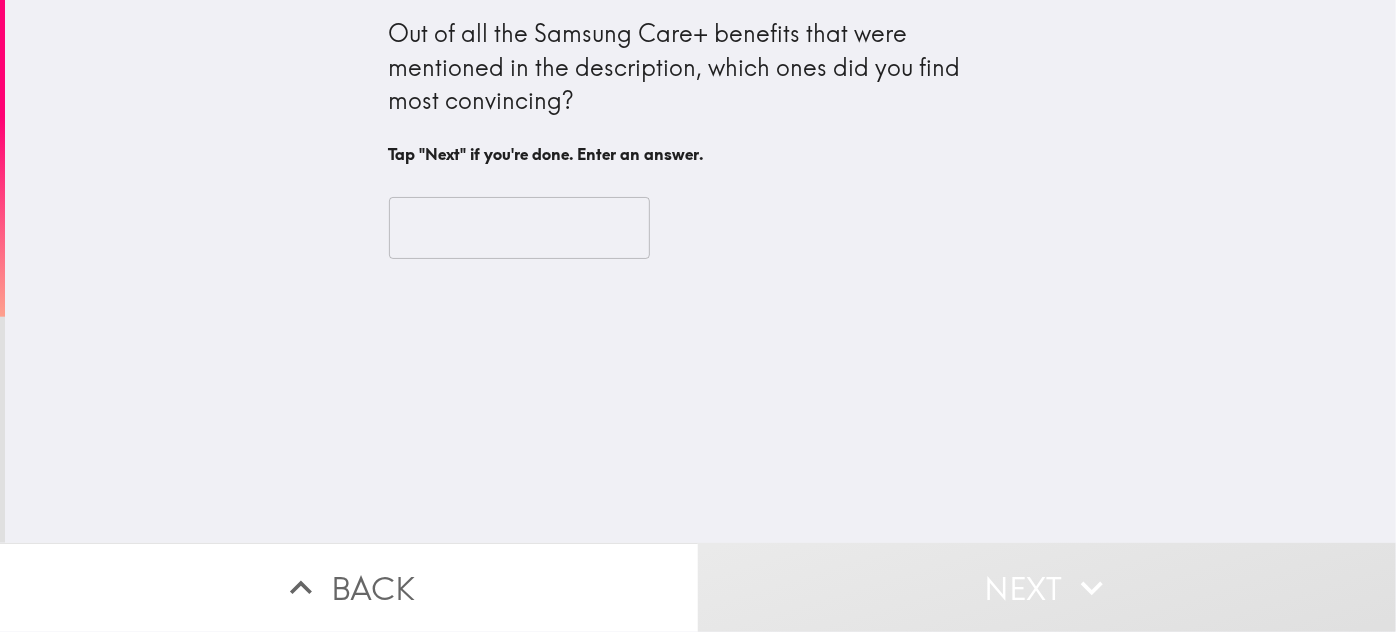 click at bounding box center [519, 228] 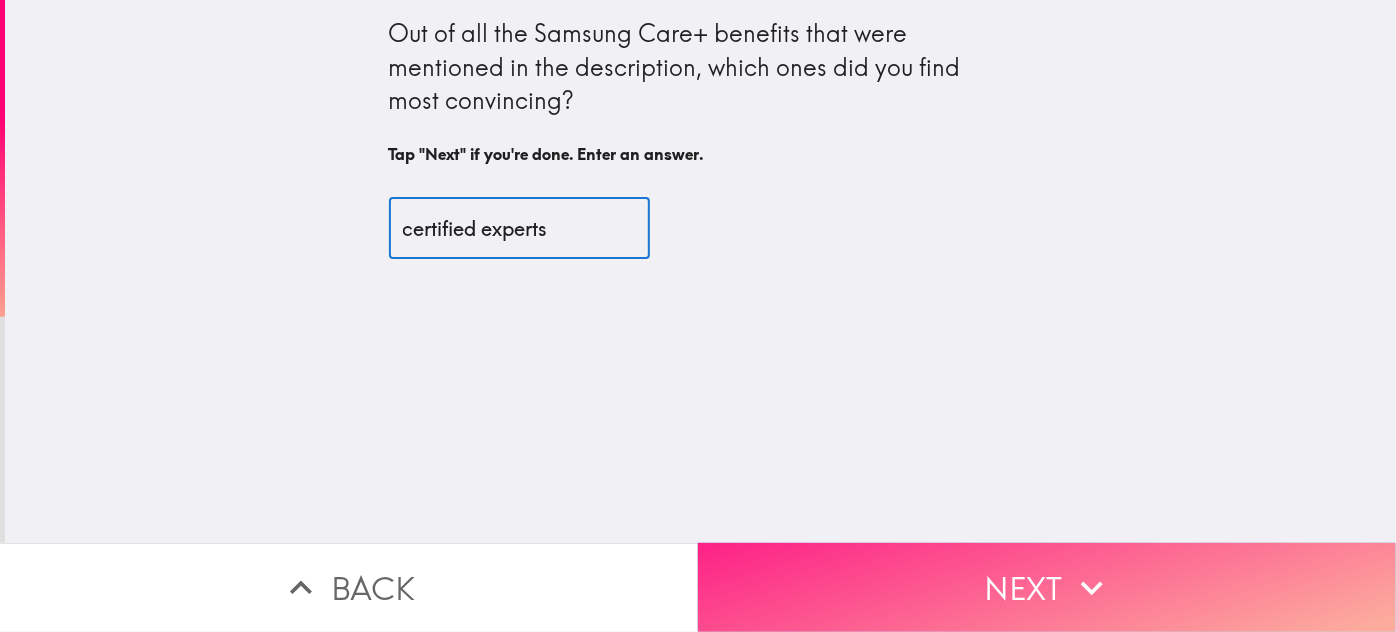 type on "certified experts" 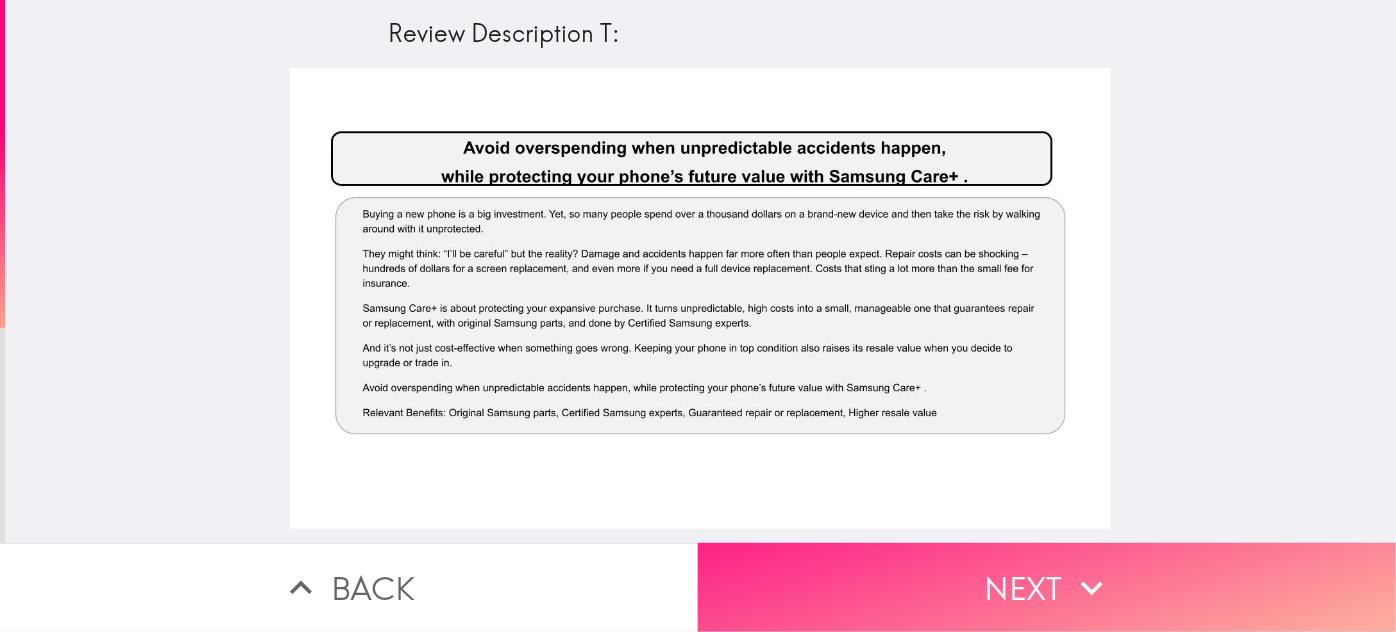 click on "Next" at bounding box center (1047, 587) 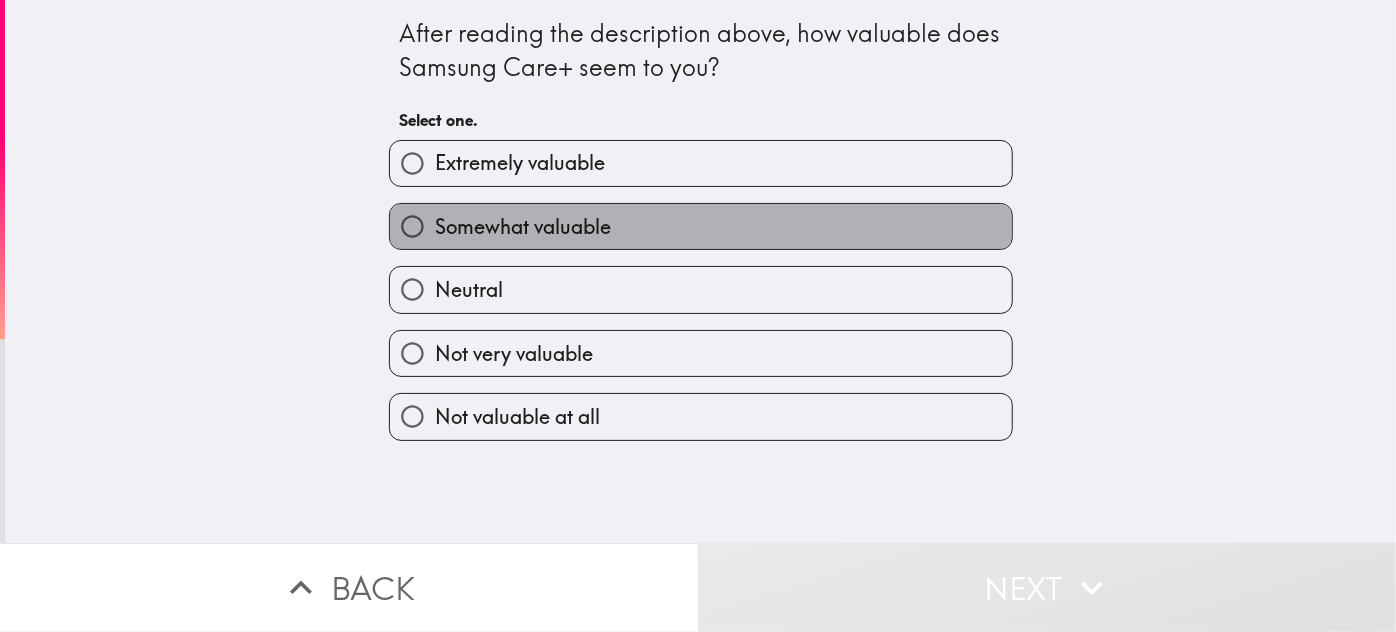 click on "Somewhat valuable" at bounding box center (523, 227) 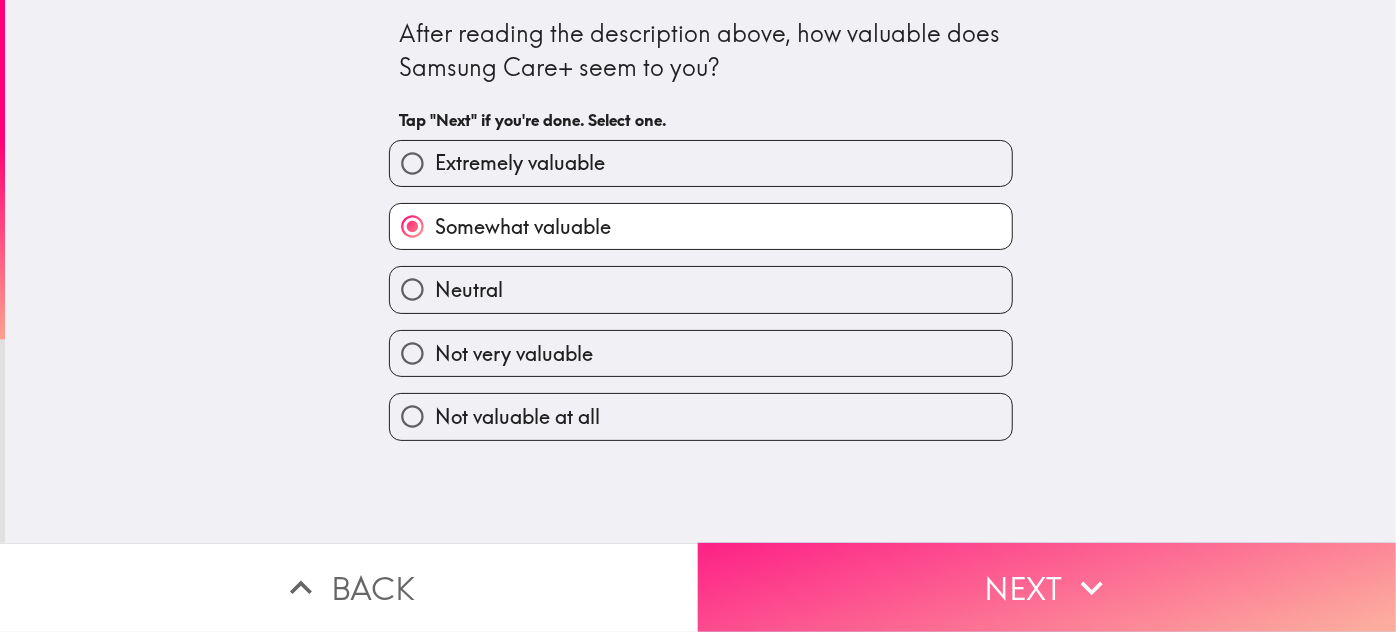 click on "Next" at bounding box center [1047, 587] 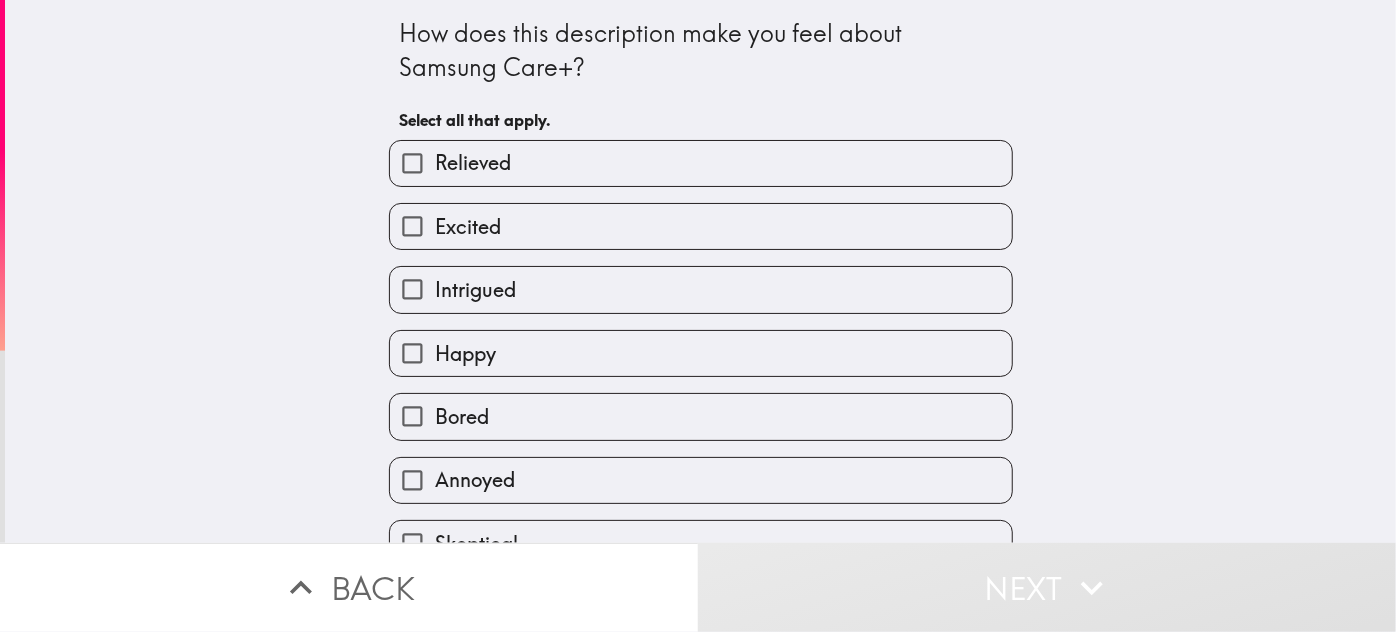 click on "Intrigued" at bounding box center (701, 289) 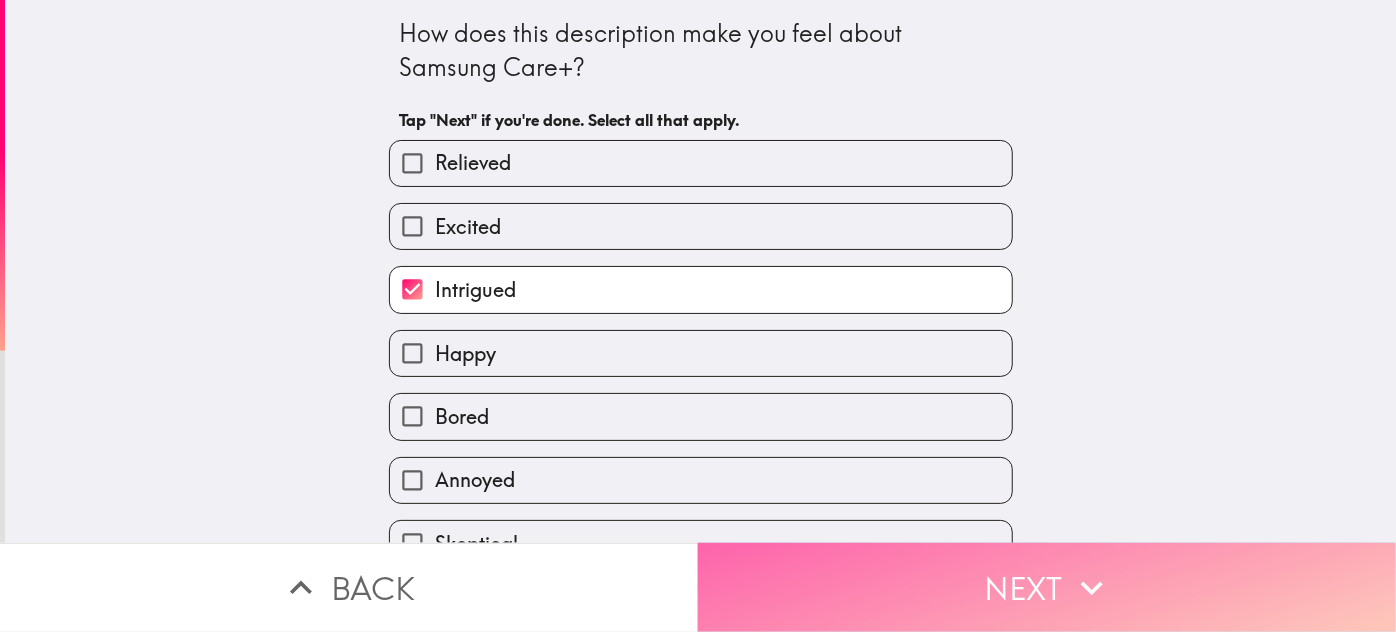 click 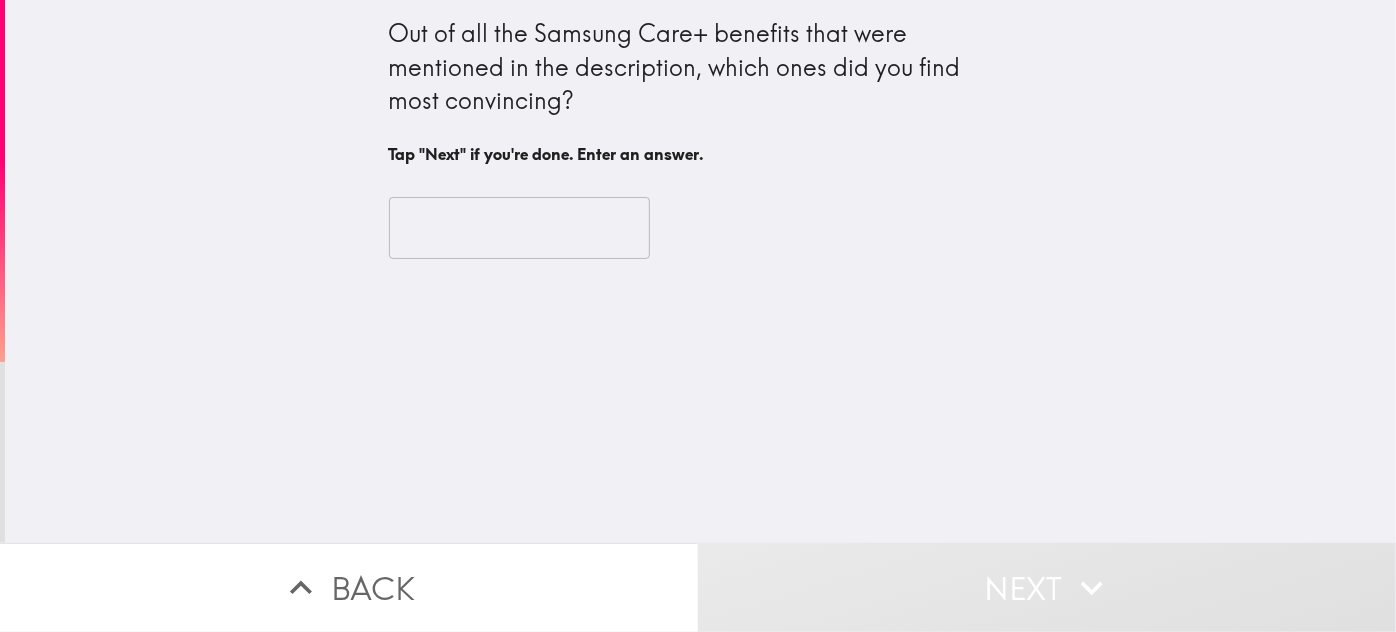 click at bounding box center (519, 228) 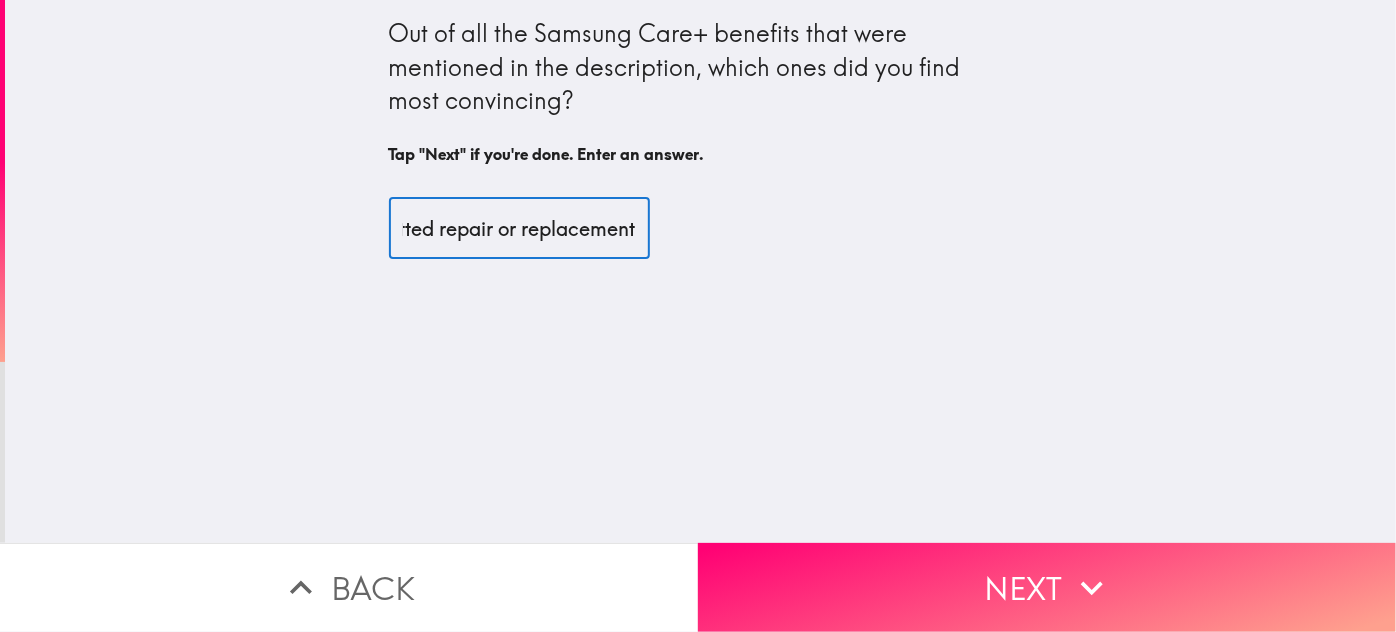 scroll, scrollTop: 0, scrollLeft: 87, axis: horizontal 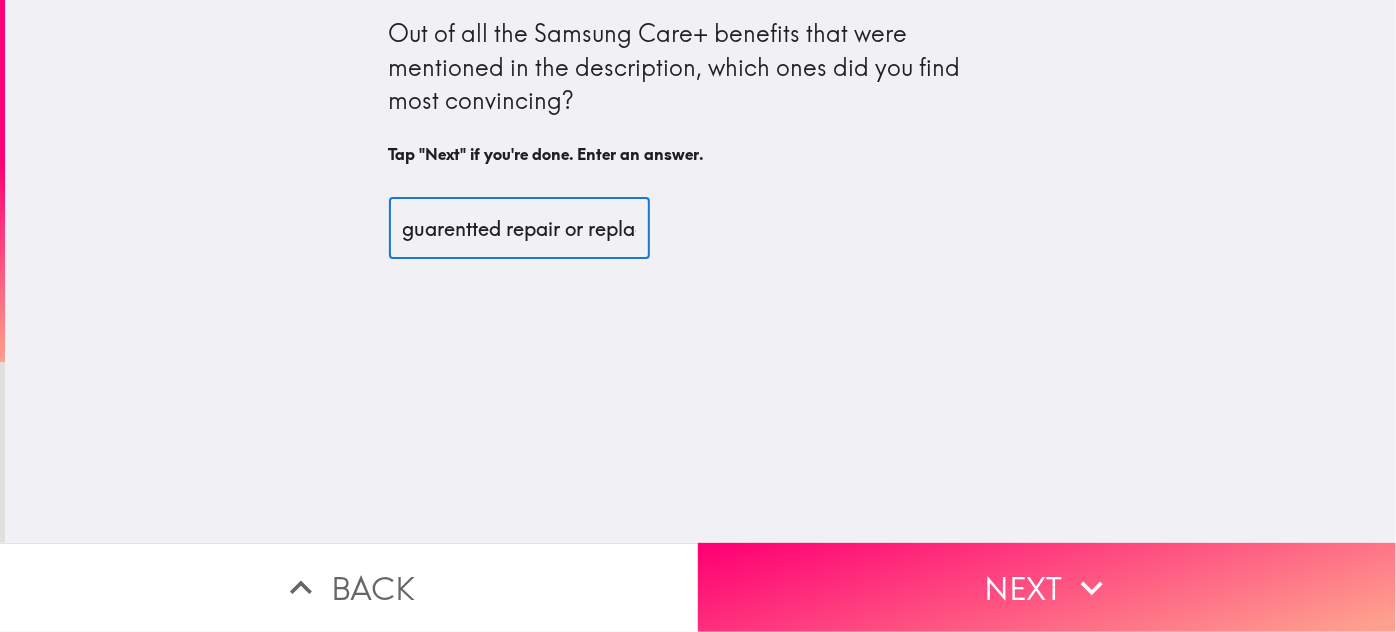 drag, startPoint x: 474, startPoint y: 236, endPoint x: 114, endPoint y: 197, distance: 362.10632 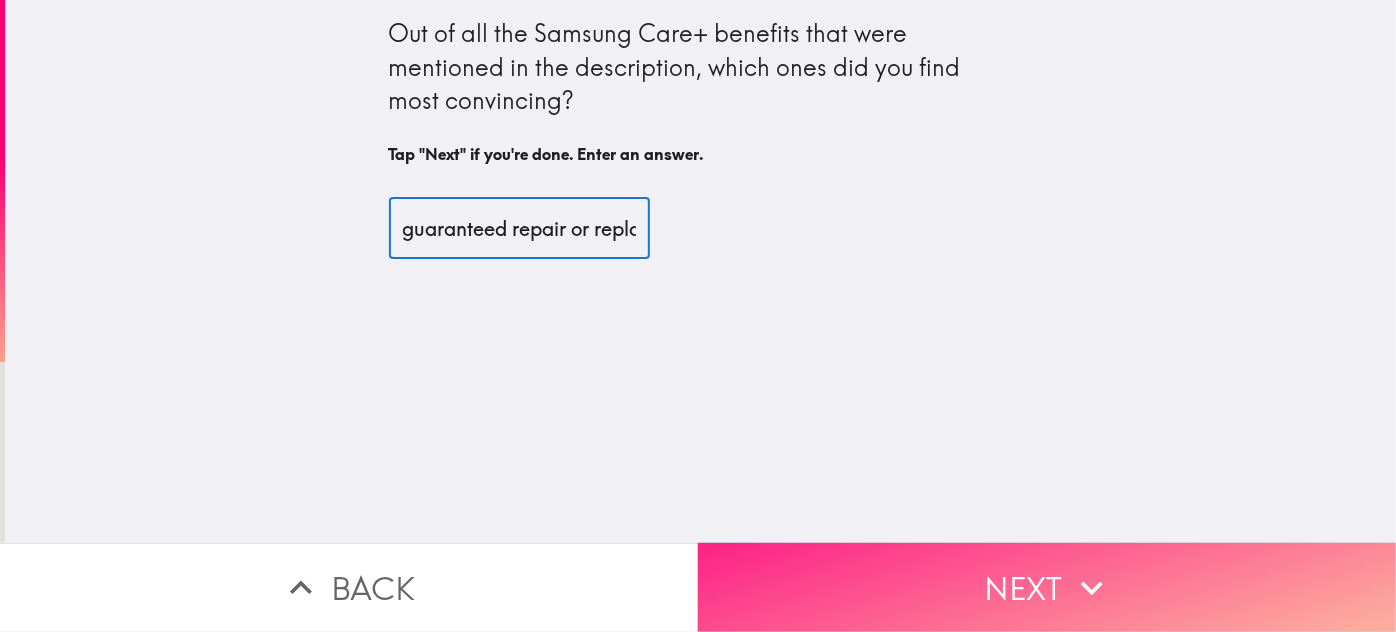 type on "guaranteed repair or replacement" 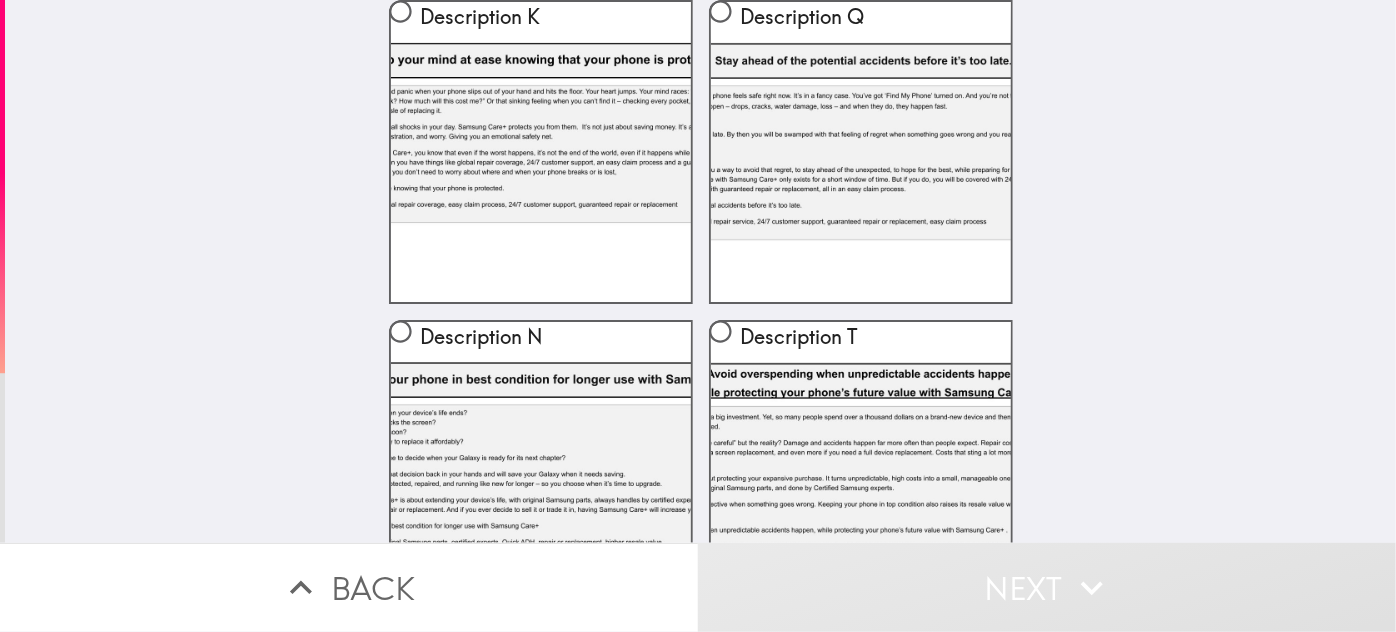 scroll, scrollTop: 0, scrollLeft: 0, axis: both 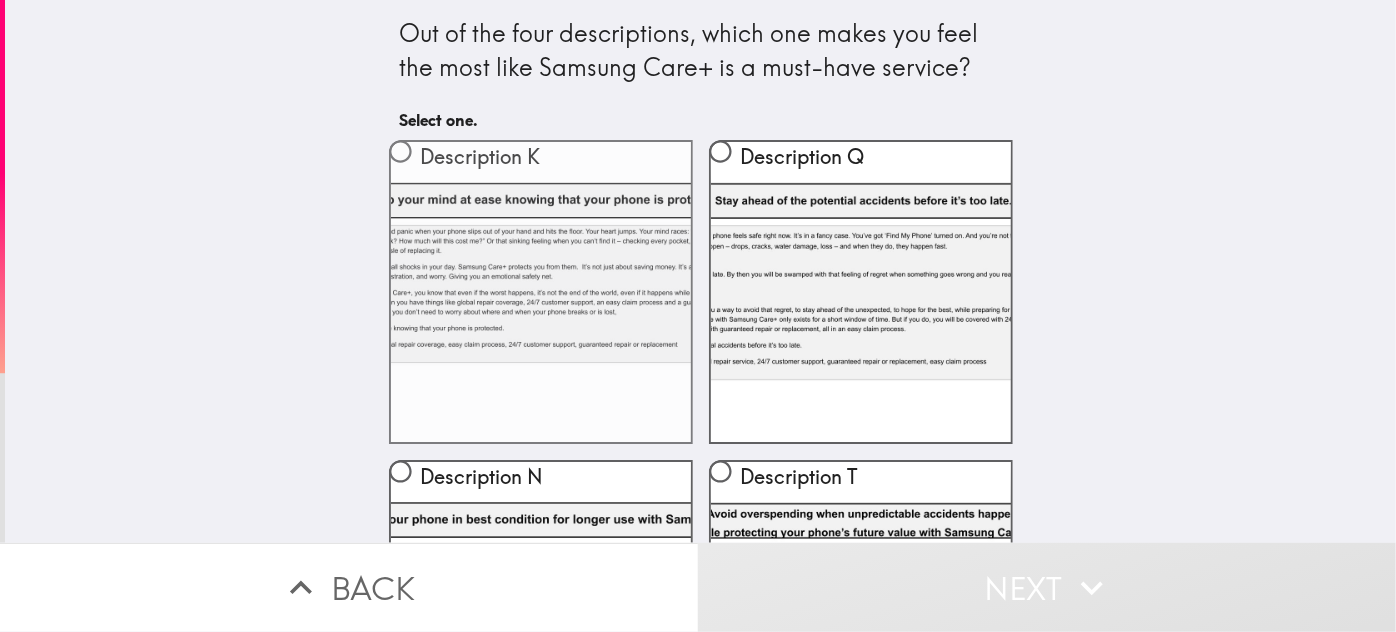 click on "Description K" at bounding box center (541, 292) 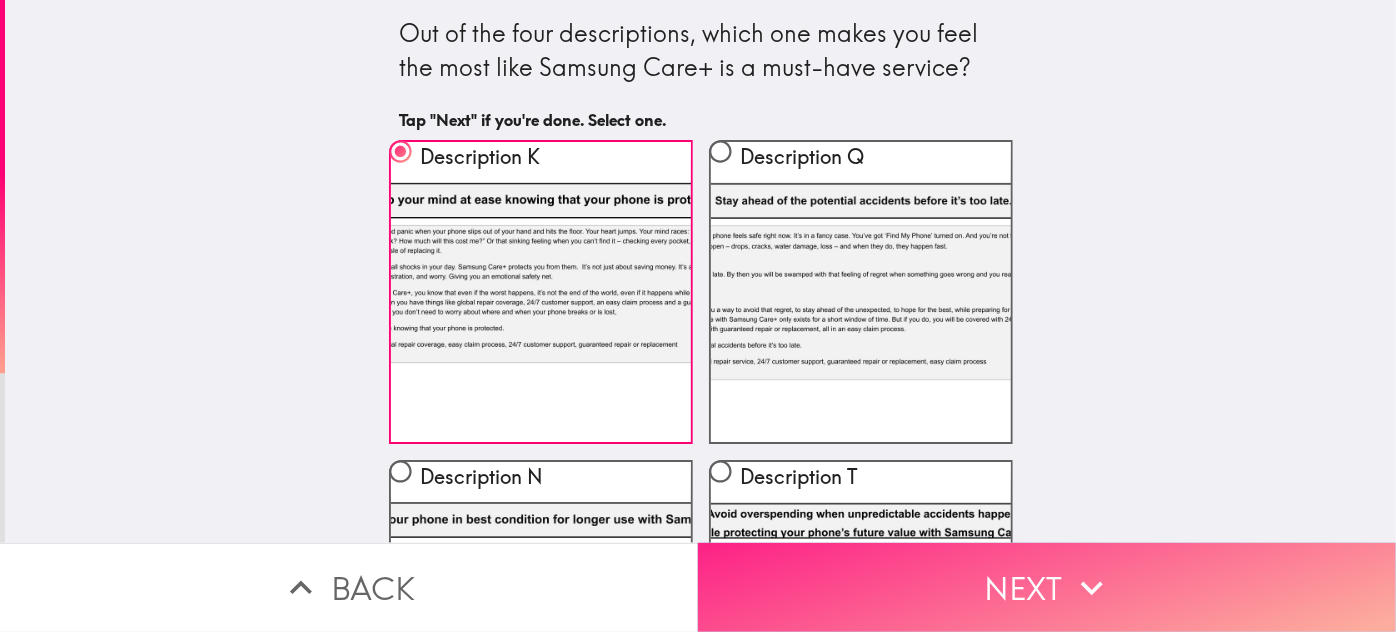 click on "Next" at bounding box center (1047, 587) 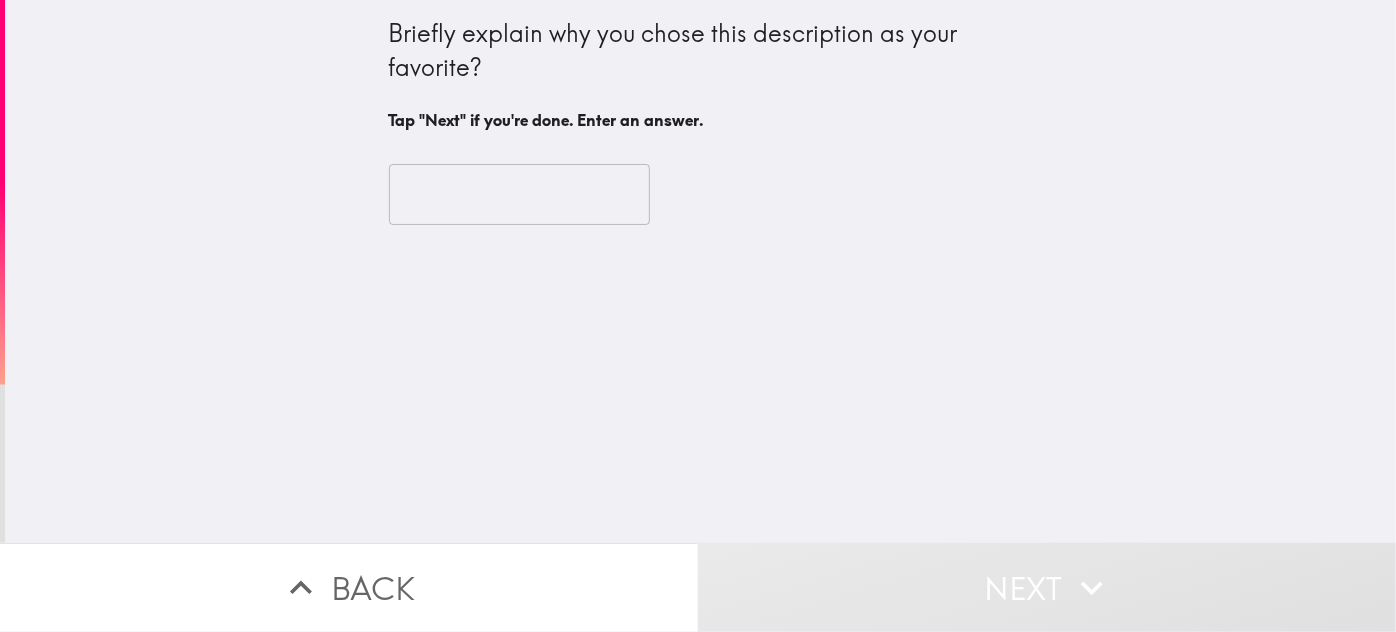 click at bounding box center (519, 195) 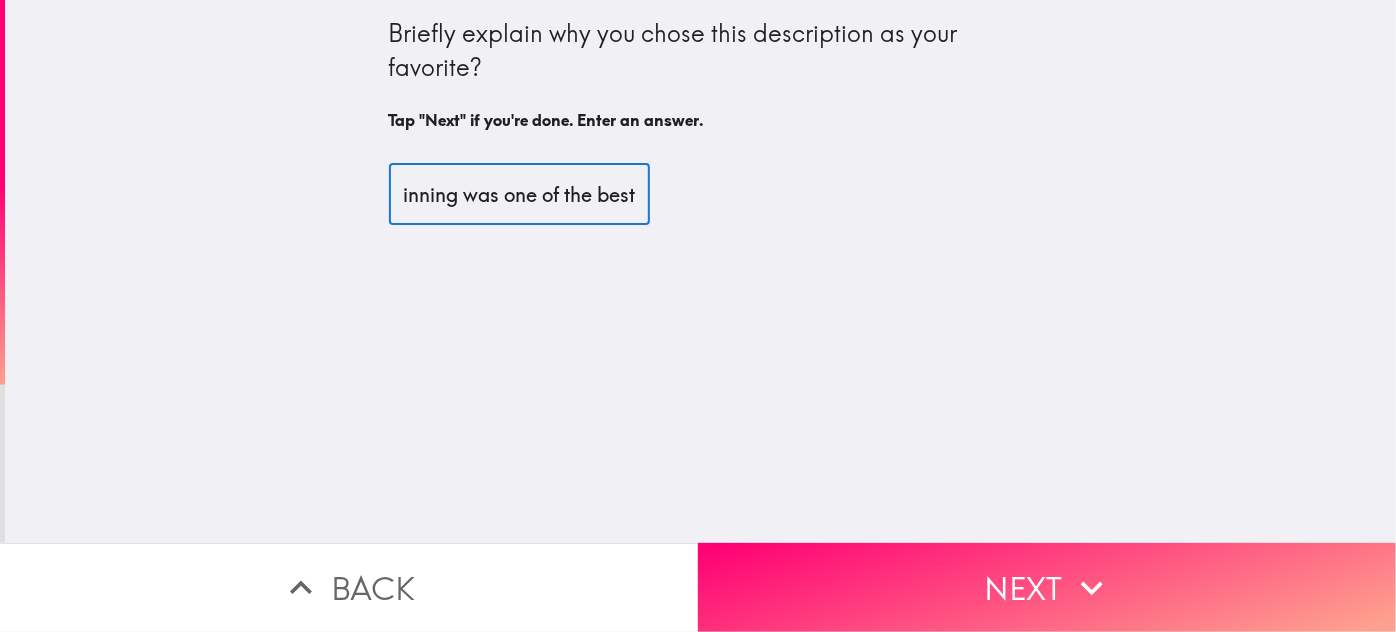 scroll, scrollTop: 0, scrollLeft: 312, axis: horizontal 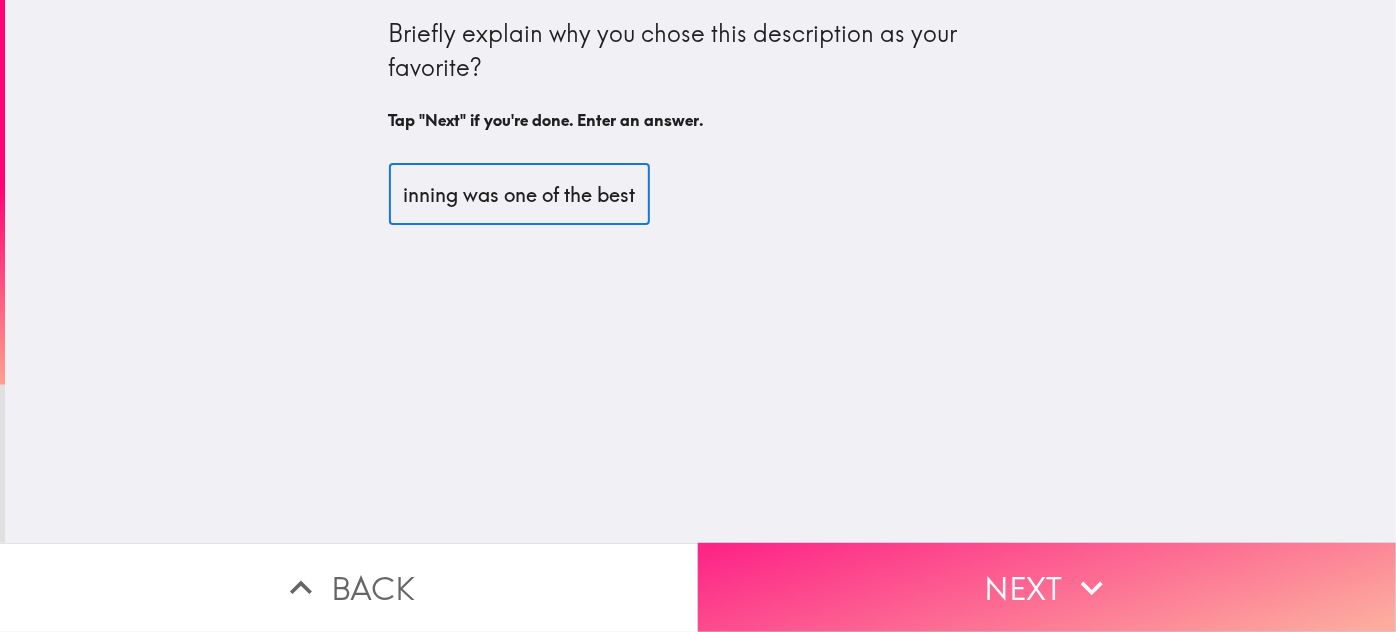 type on "i thought the description the beginning was one of the best" 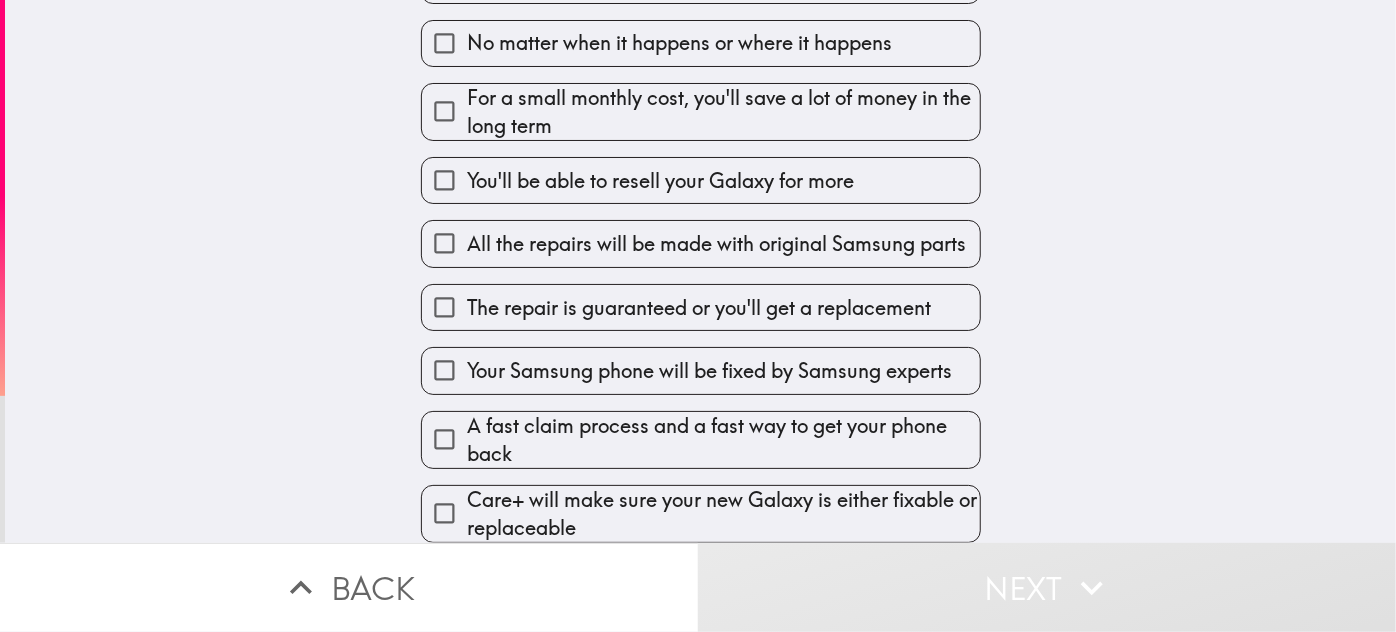 scroll, scrollTop: 306, scrollLeft: 0, axis: vertical 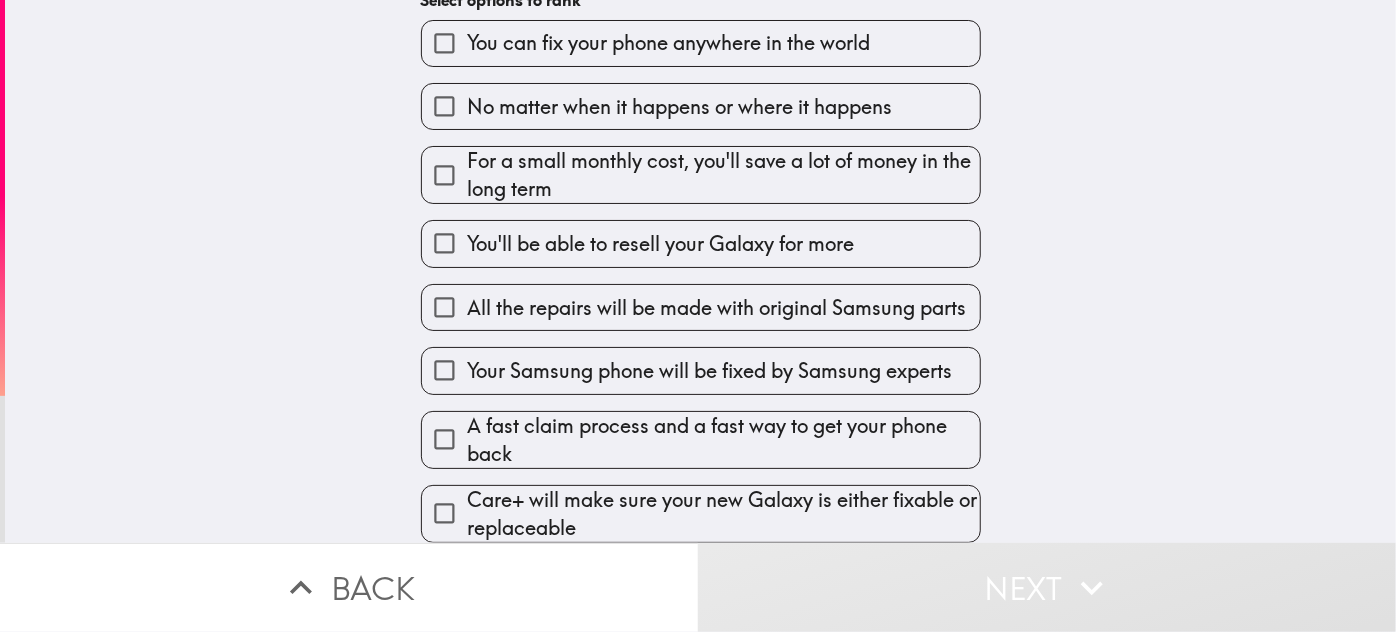 click on "A fast claim process and a fast way to get your phone back" at bounding box center (723, 440) 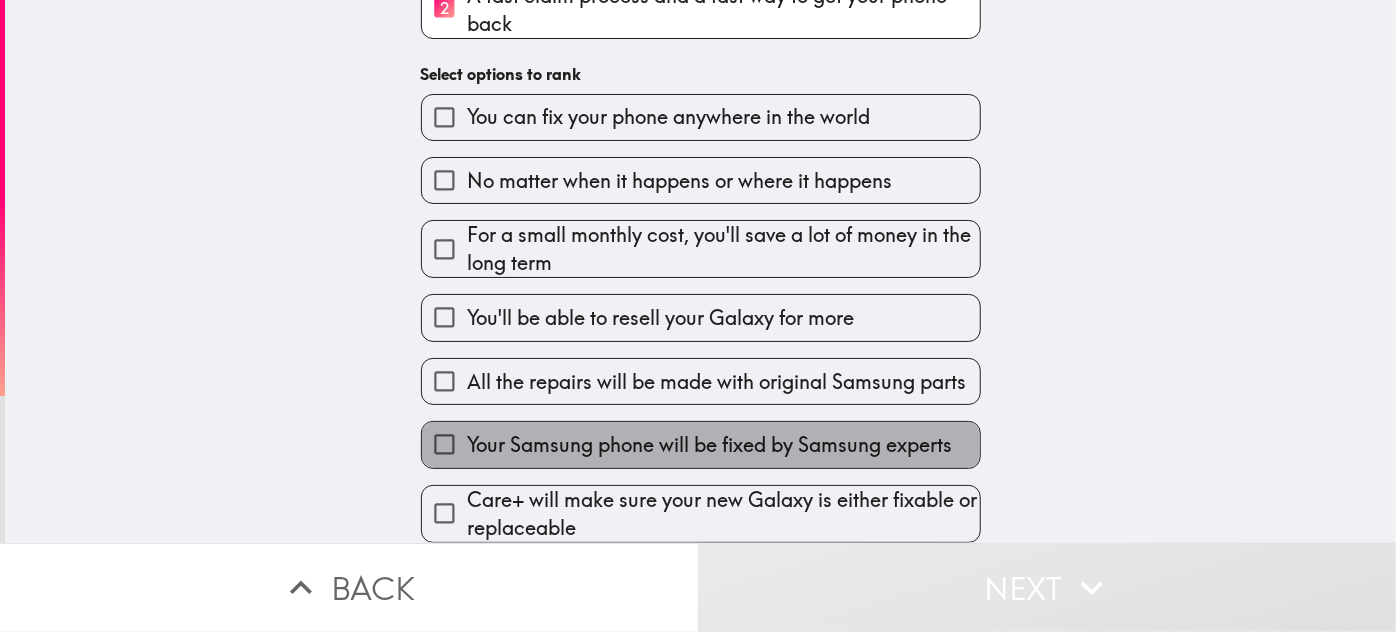 click on "Your Samsung phone will be fixed by Samsung experts" at bounding box center (709, 445) 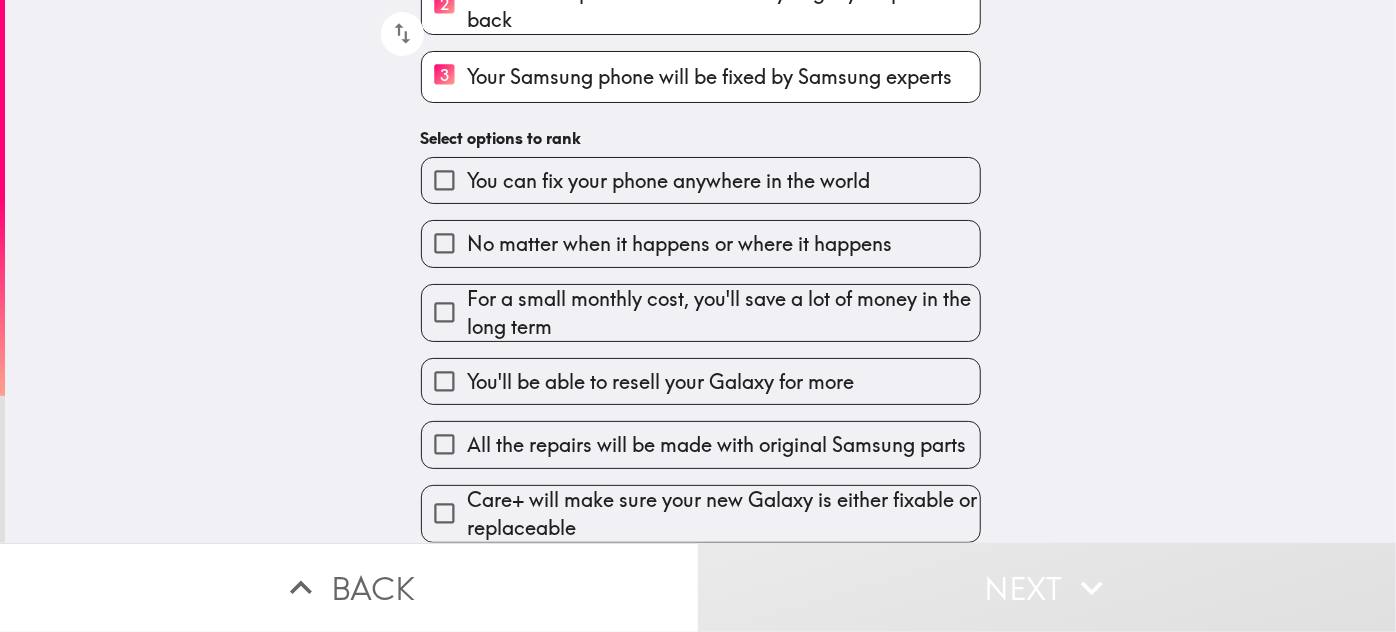 click on "All the repairs will be made with original Samsung parts" at bounding box center (716, 445) 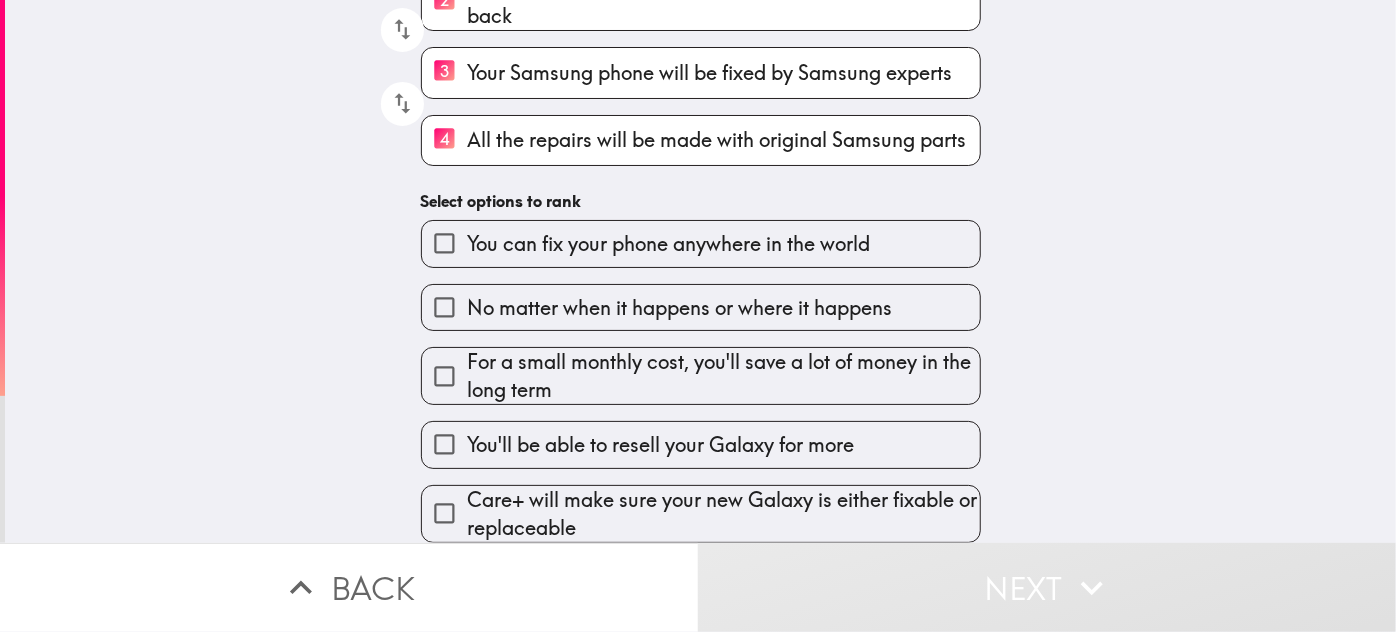 click on "Care+ will make sure your new Galaxy is either fixable or replaceable" at bounding box center [723, 514] 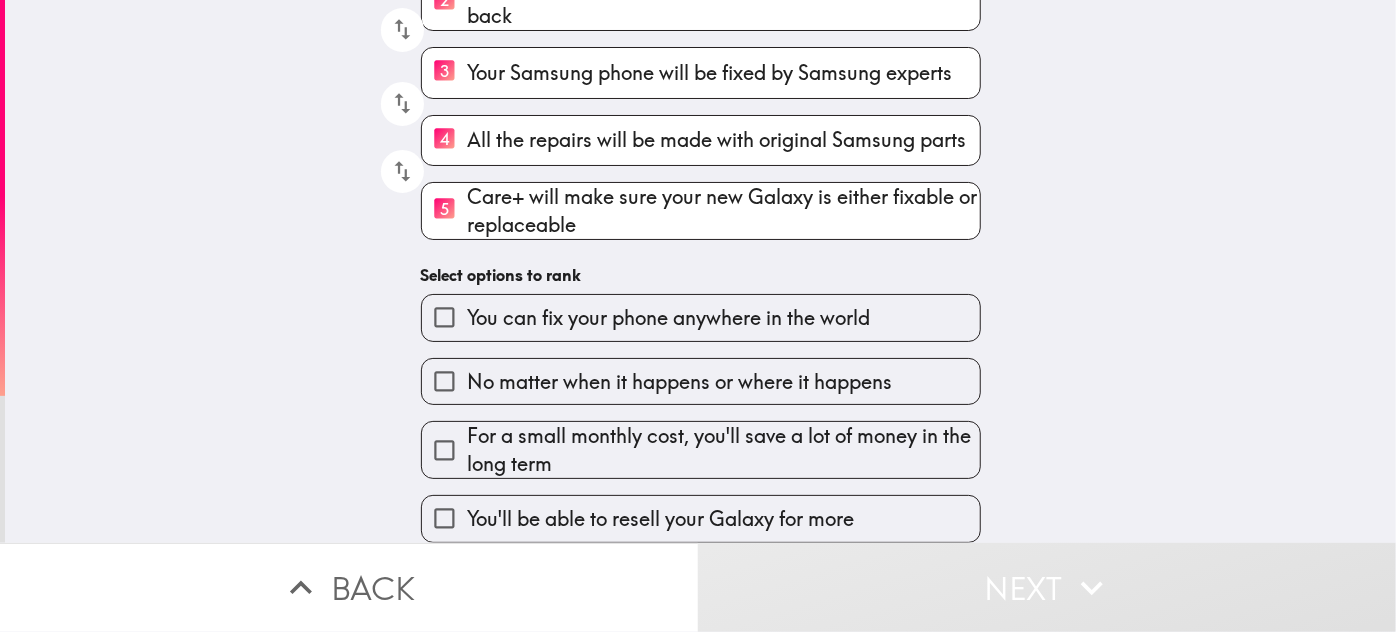scroll, scrollTop: 381, scrollLeft: 0, axis: vertical 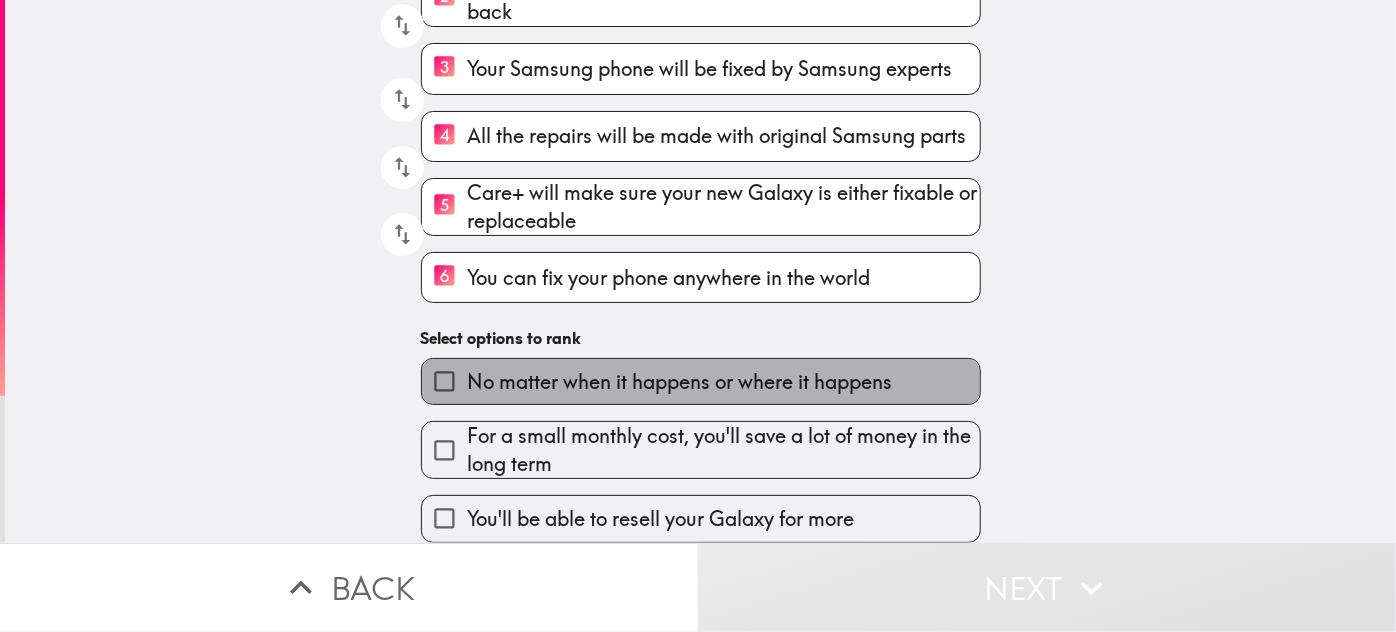 click on "No matter when it happens or where it happens" at bounding box center [679, 382] 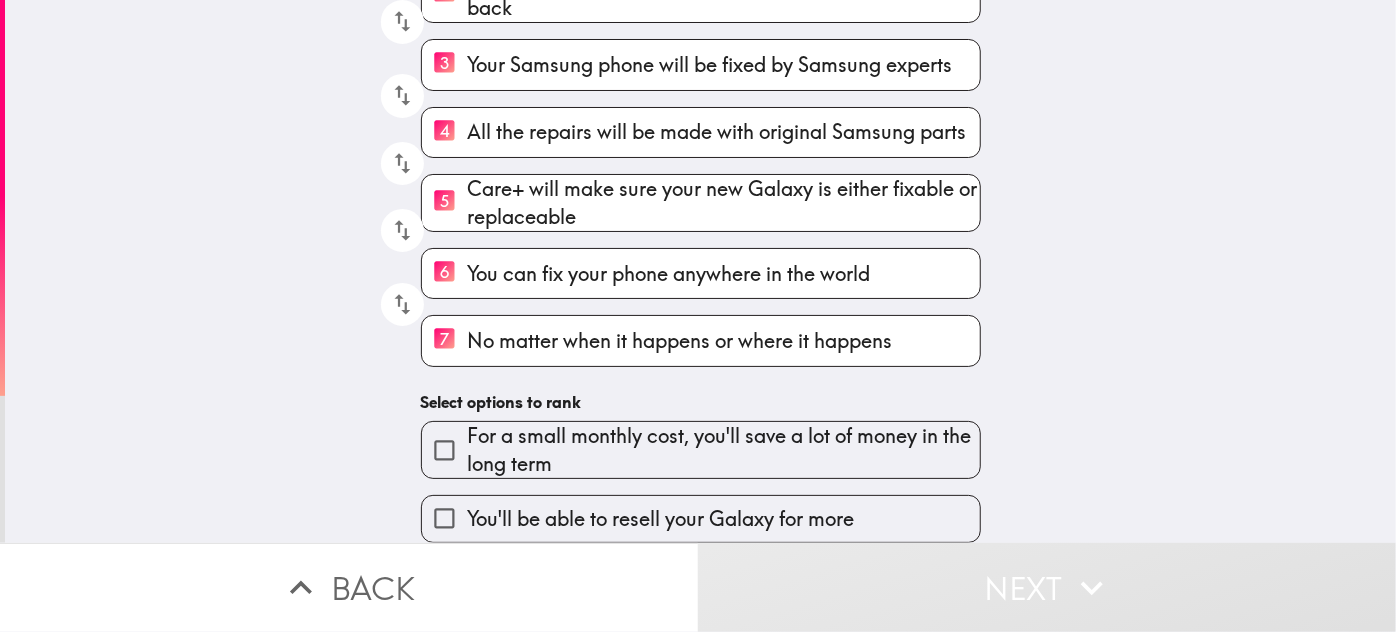click on "You'll be able to resell your Galaxy for more" at bounding box center [660, 519] 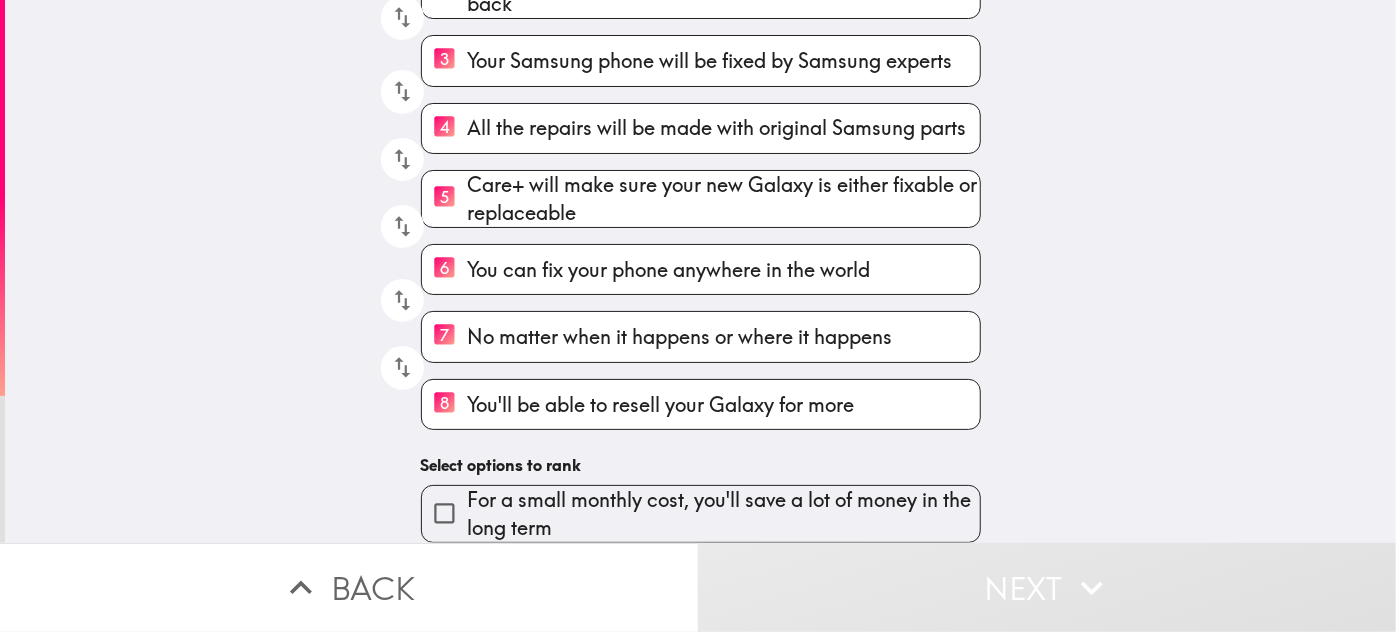click on "For a small monthly cost, you'll save a lot of money in the long term" at bounding box center [723, 514] 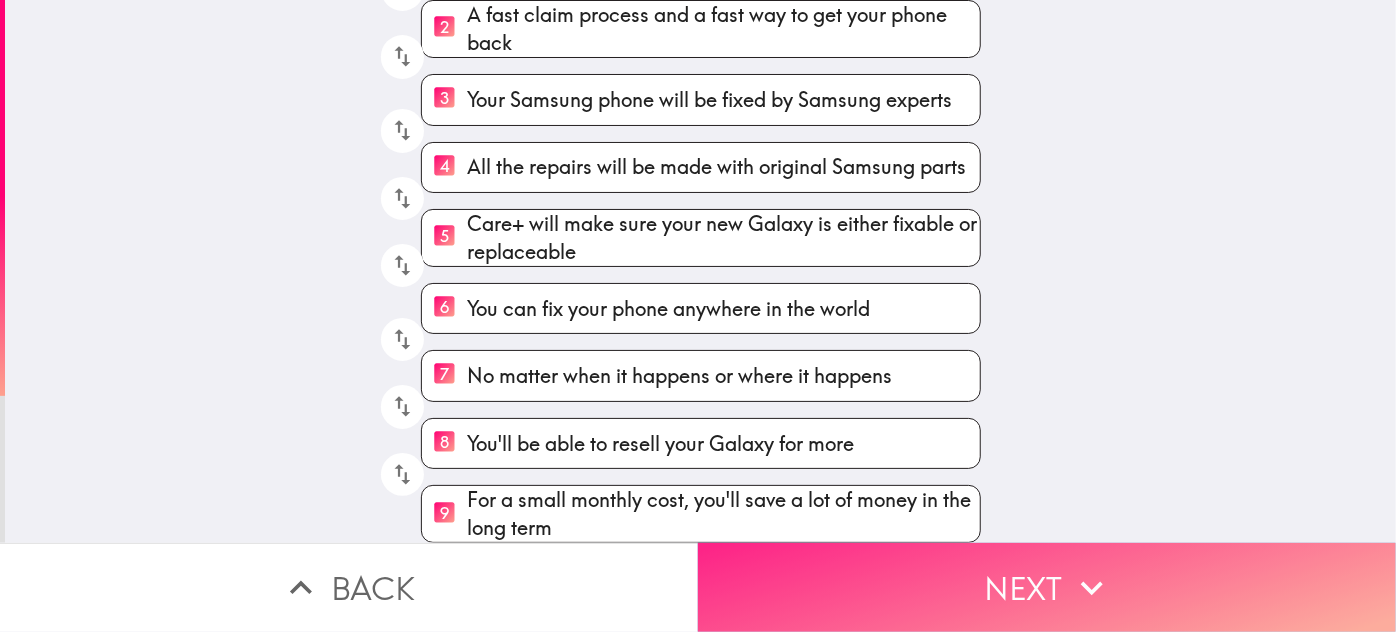 click on "Next" at bounding box center (1047, 587) 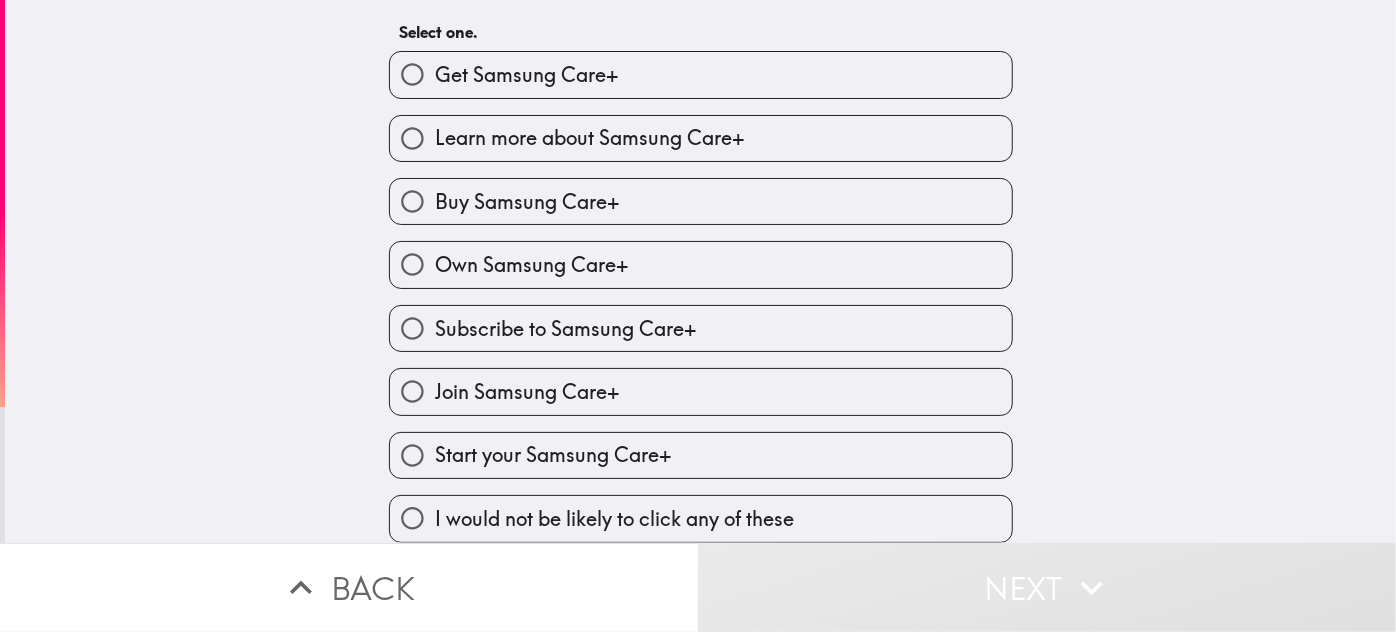 scroll, scrollTop: 202, scrollLeft: 0, axis: vertical 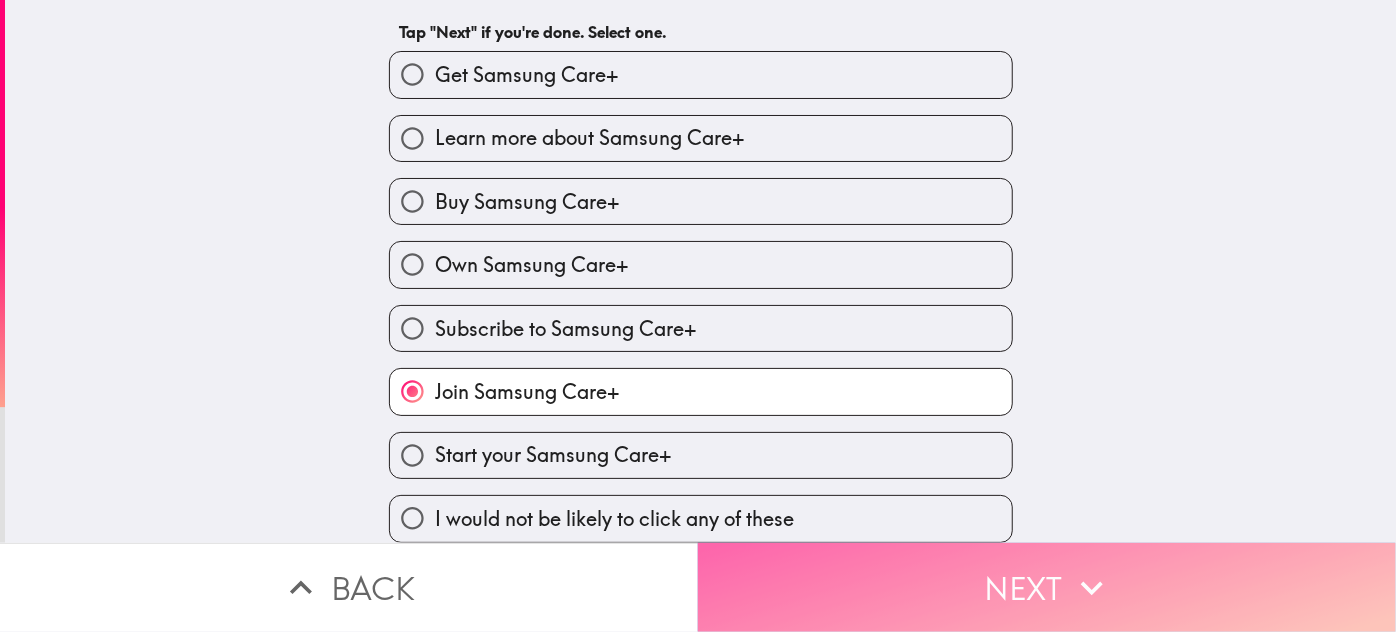 click on "Next" at bounding box center [1047, 587] 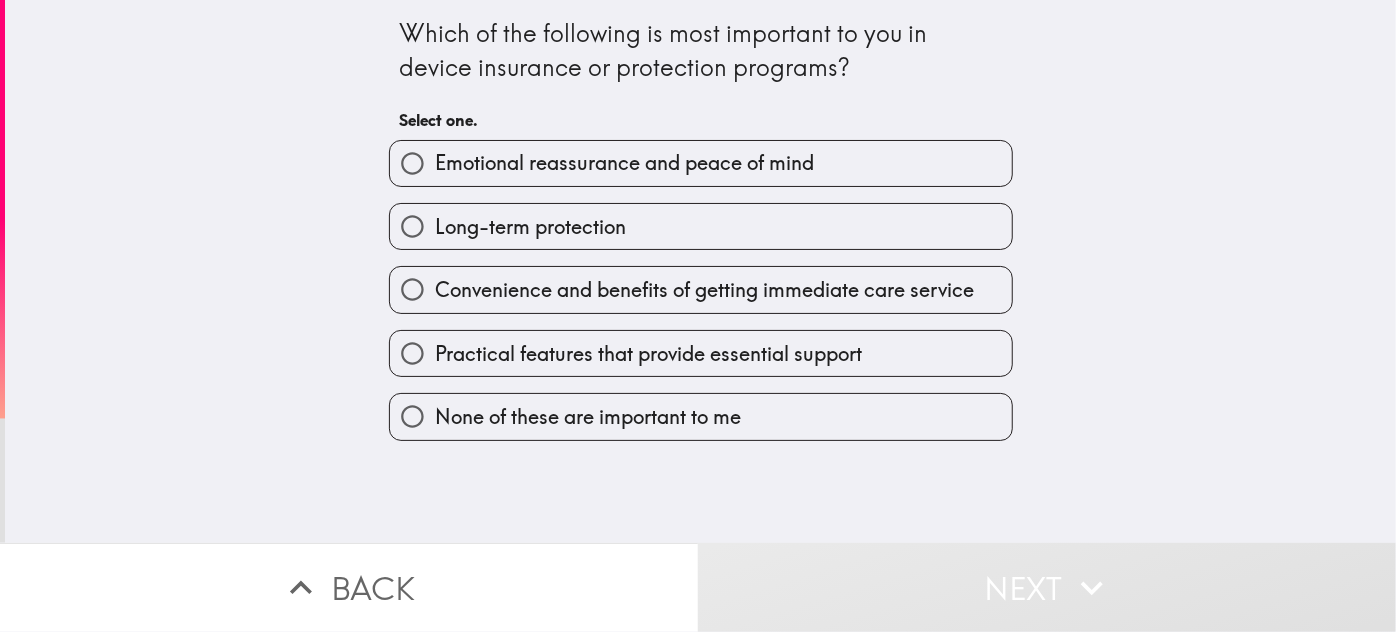 click on "Convenience and benefits of getting immediate care service" at bounding box center (704, 290) 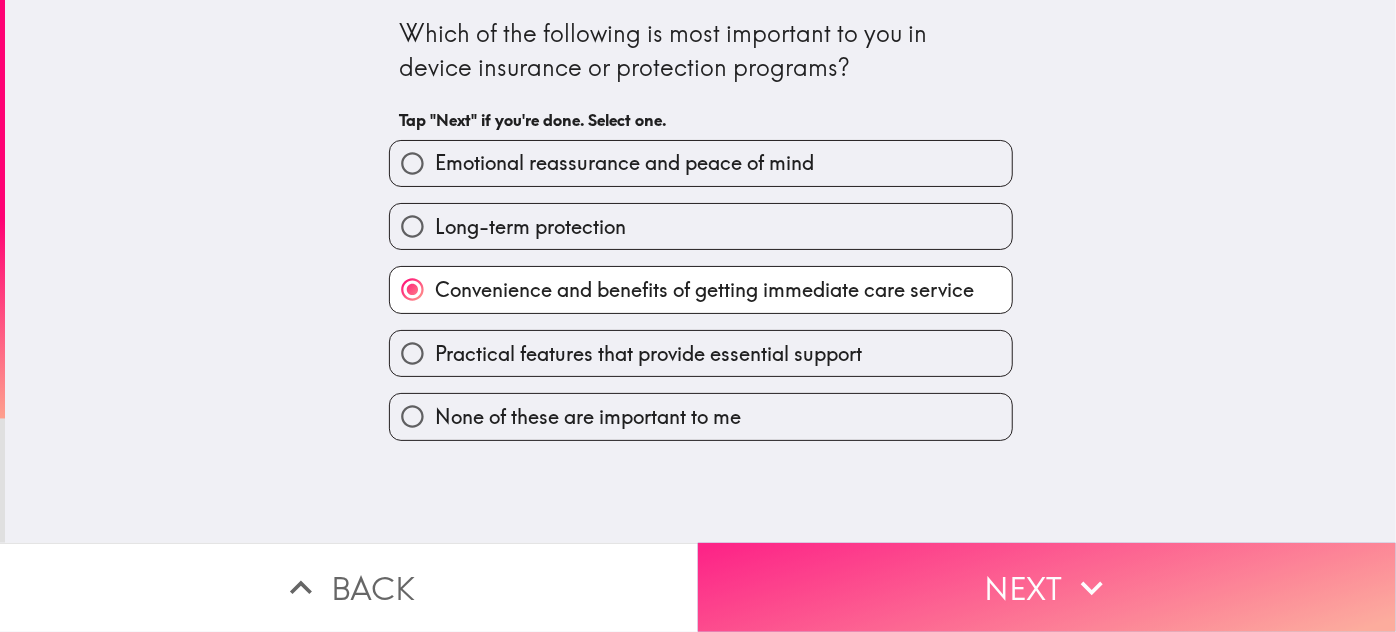 click on "Next" at bounding box center (1047, 587) 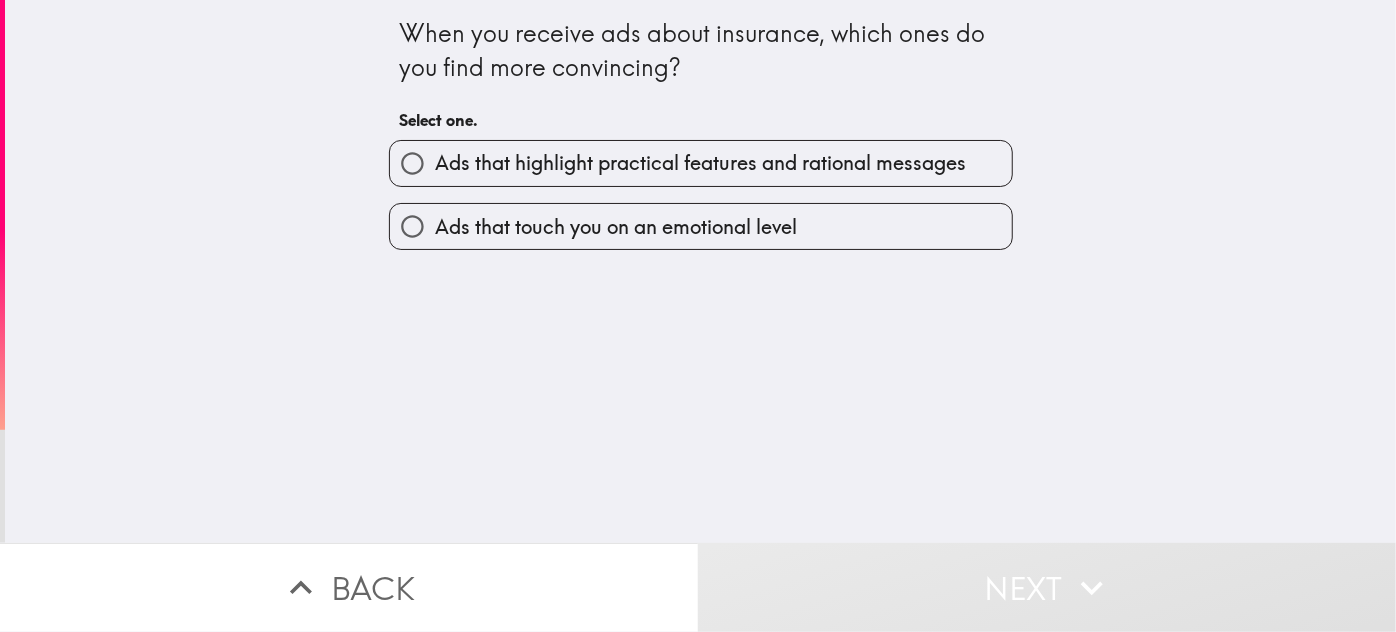 click on "Ads that highlight practical features and rational messages" at bounding box center [700, 163] 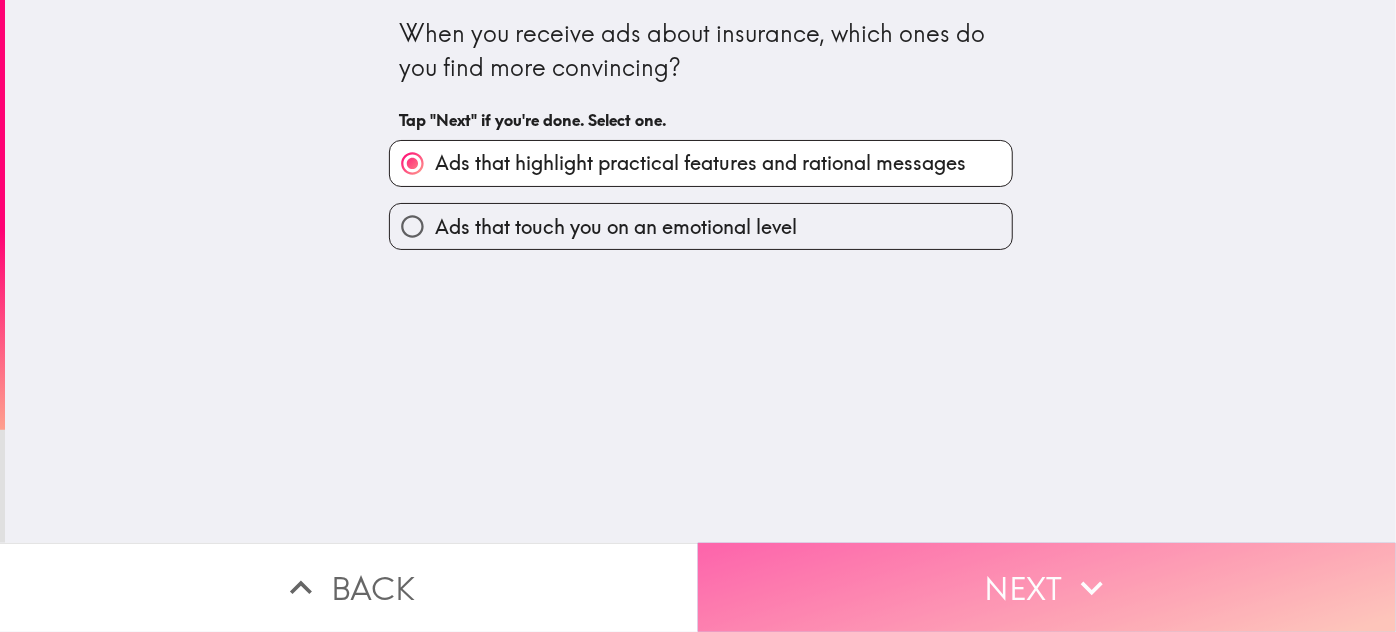 click on "Next" at bounding box center [1047, 587] 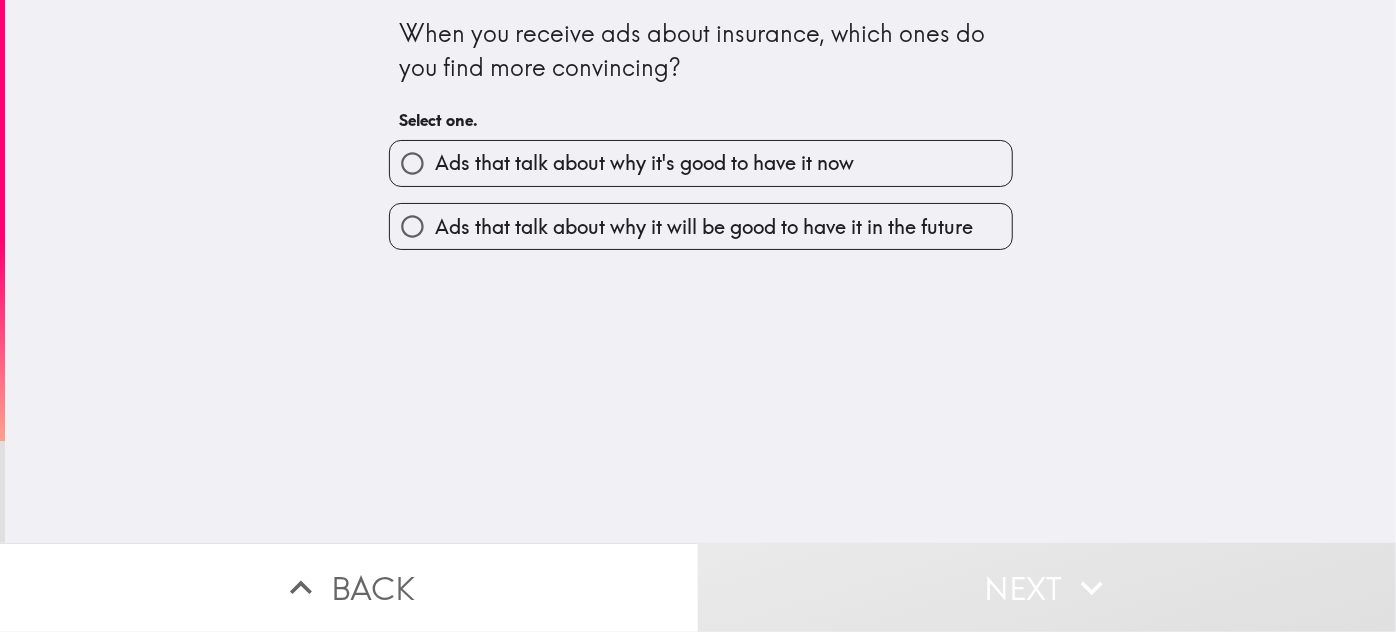 click on "Ads that talk about why it's good to have it now" at bounding box center [644, 163] 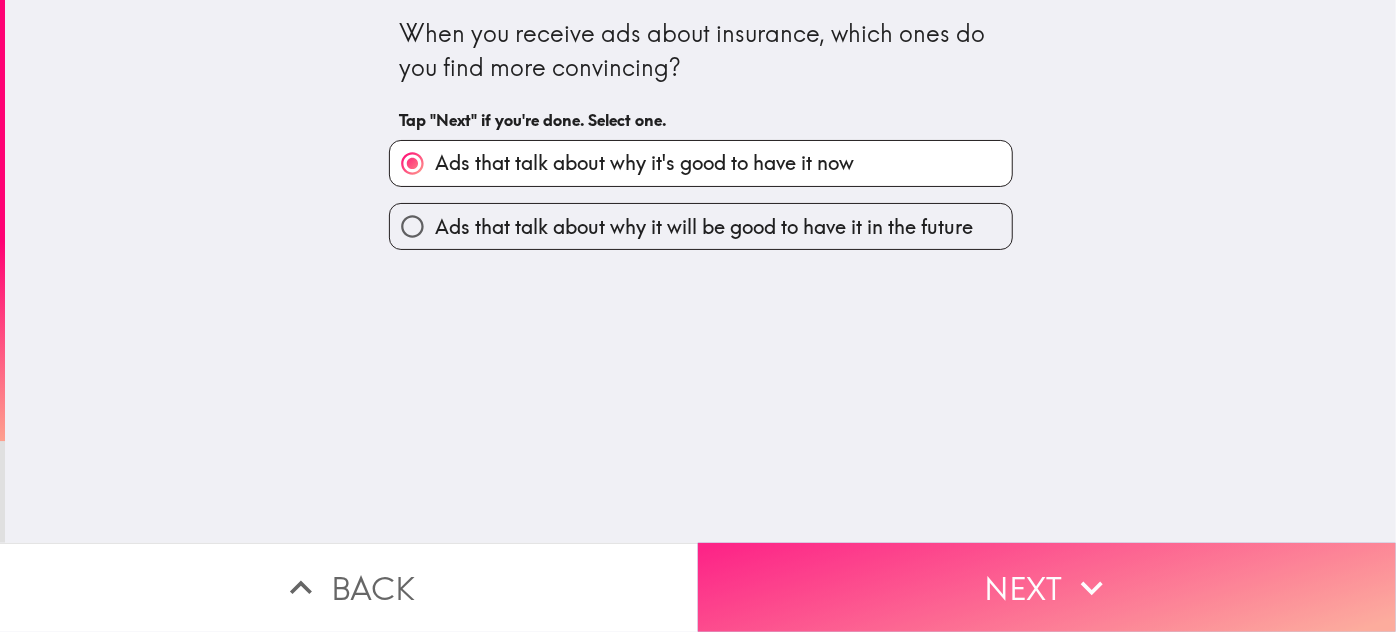 click on "Next" at bounding box center (1047, 587) 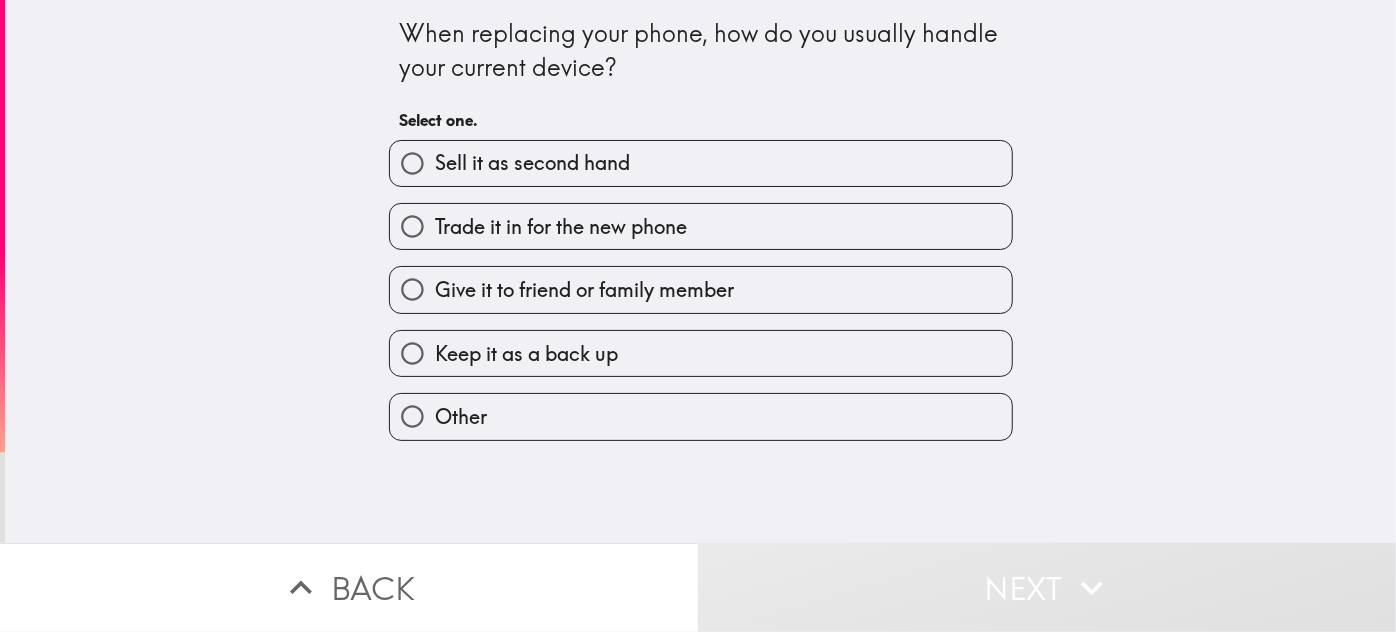 click on "Keep it as a back up" at bounding box center (701, 353) 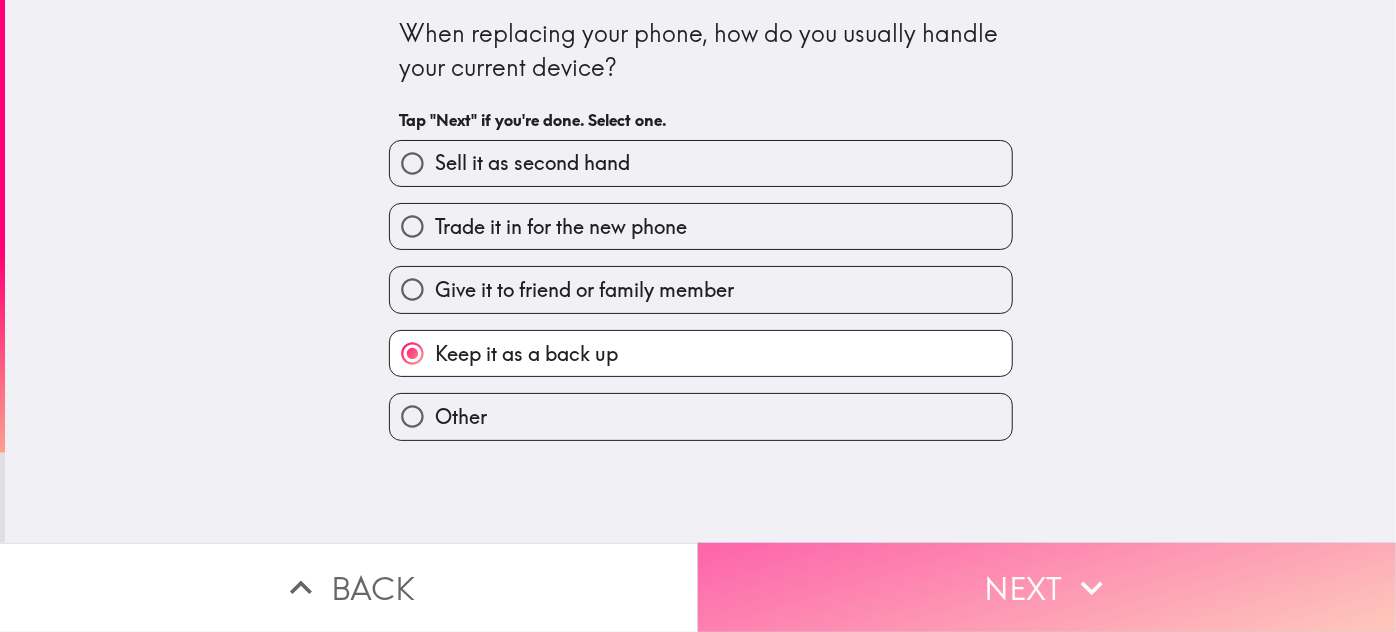 click on "Next" at bounding box center [1047, 587] 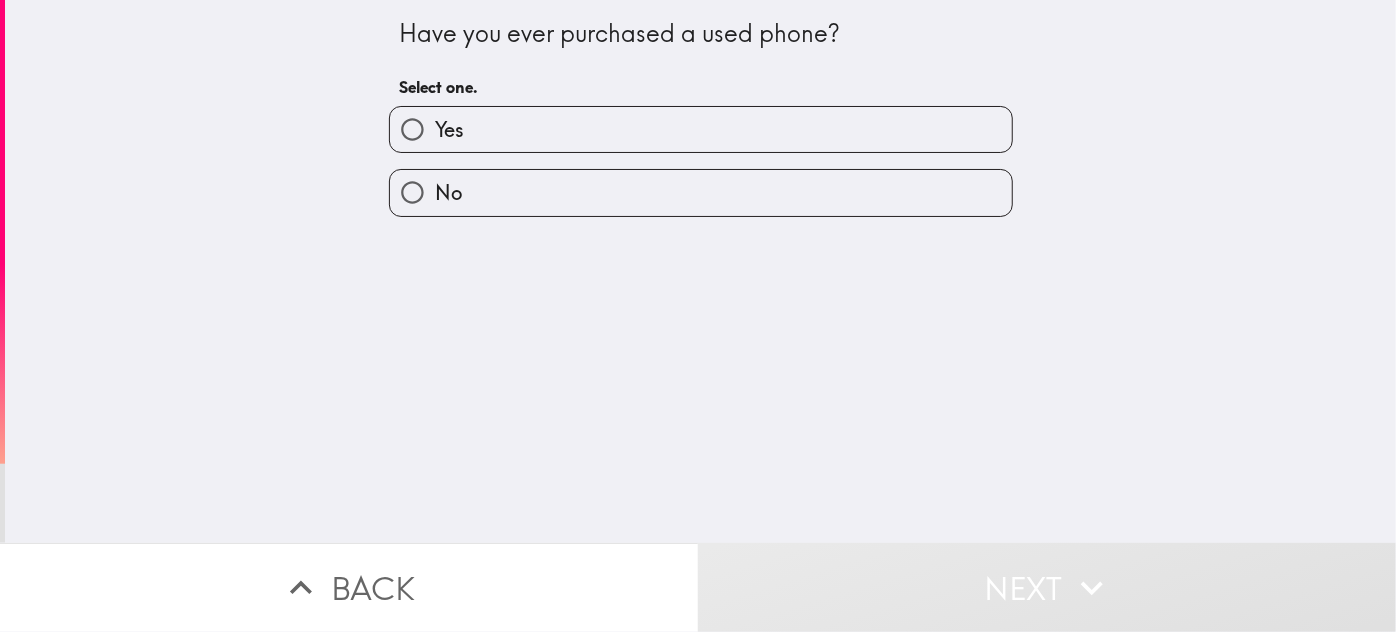 click on "No" at bounding box center (693, 184) 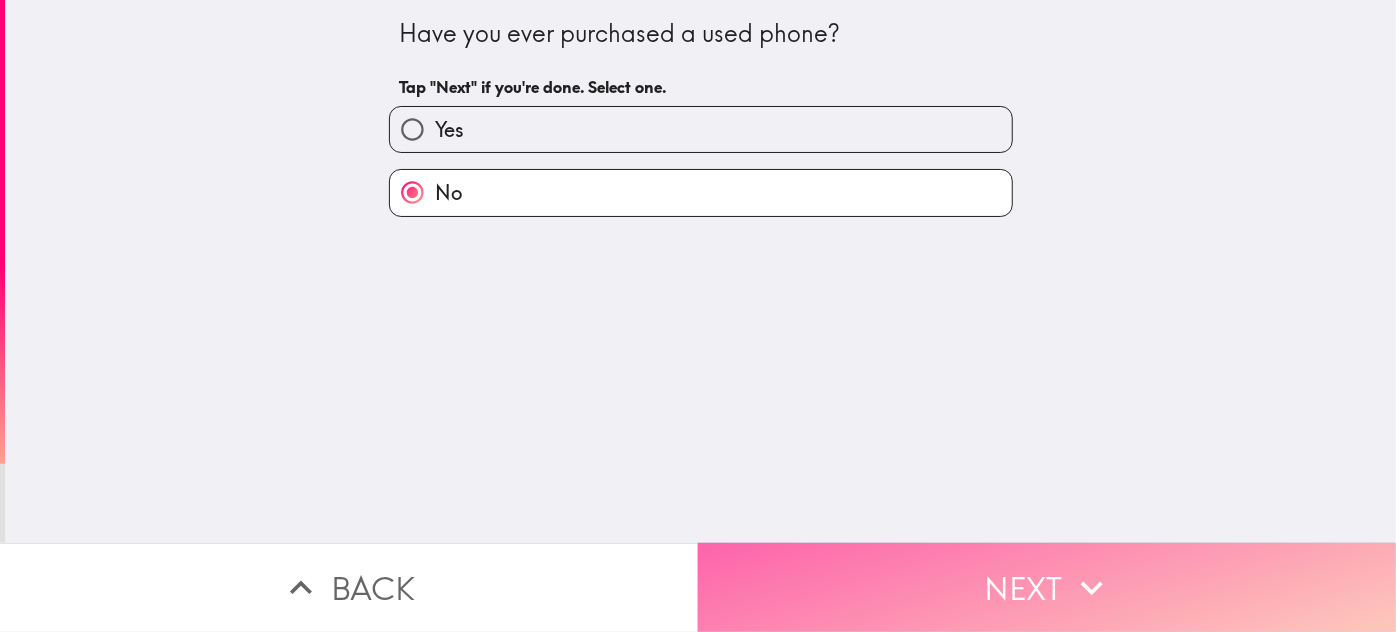 click 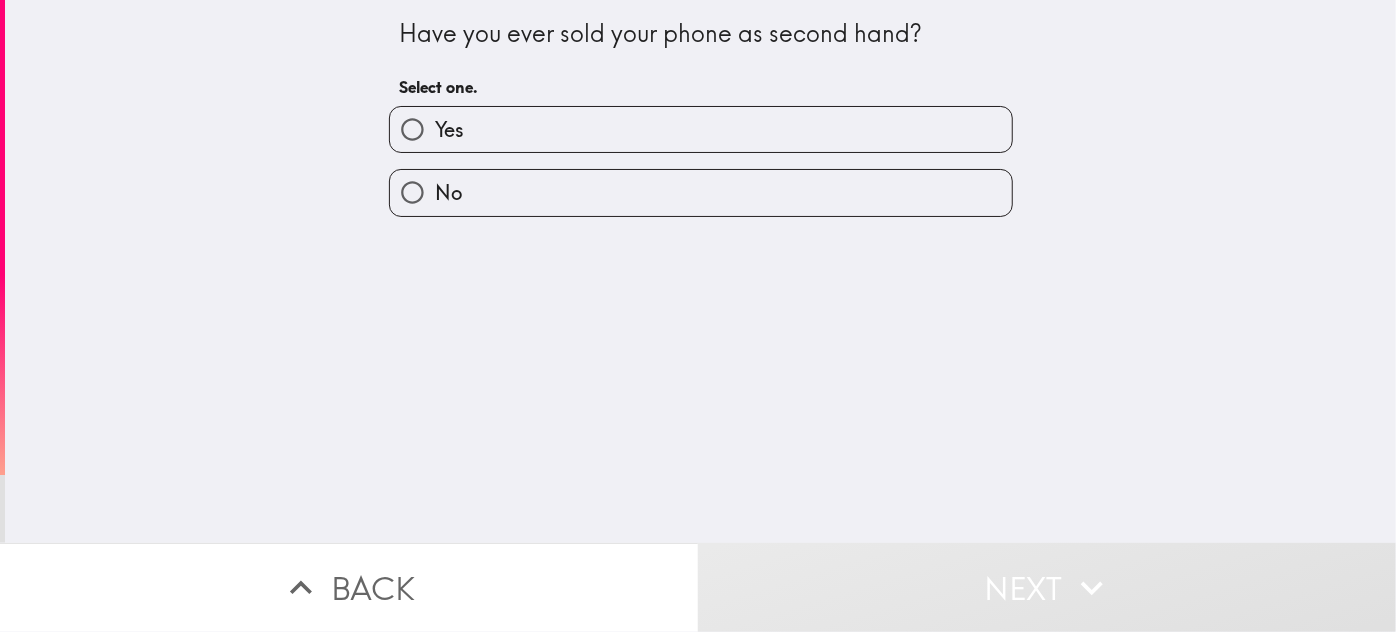 click on "No" at bounding box center (701, 192) 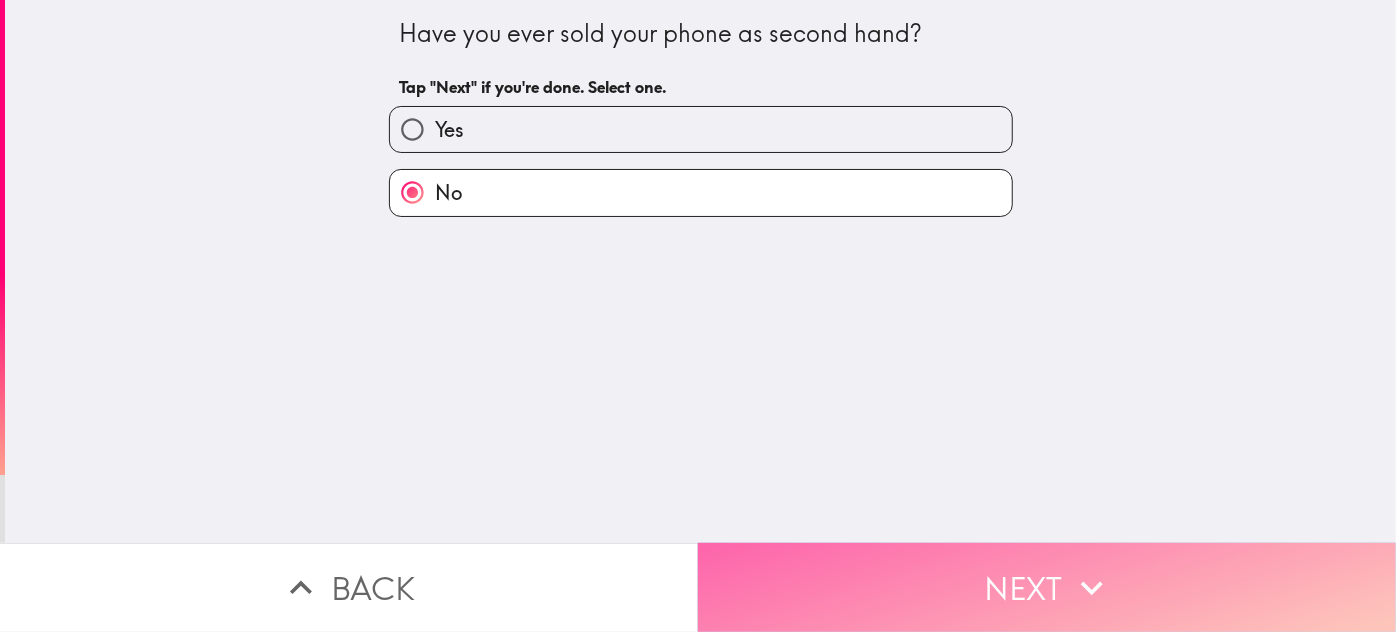 click on "Next" at bounding box center (1047, 587) 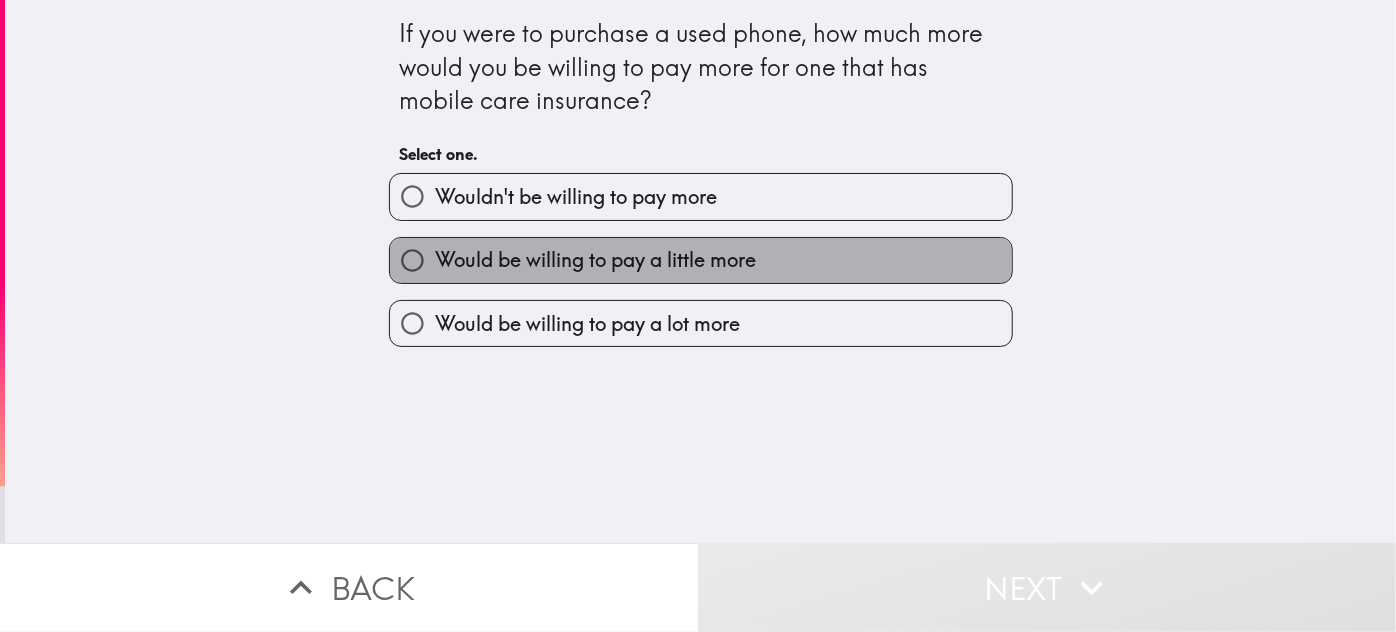 click on "Would be willing to pay a little more" at bounding box center [701, 260] 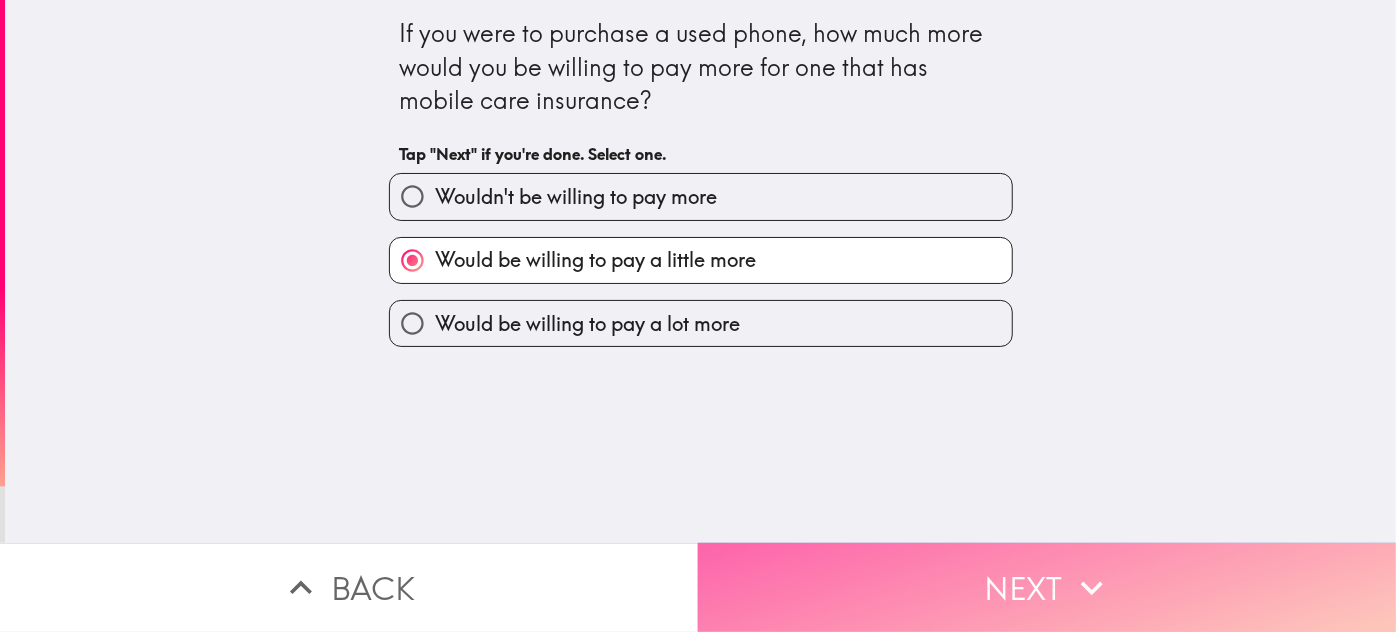click on "Next" at bounding box center (1047, 587) 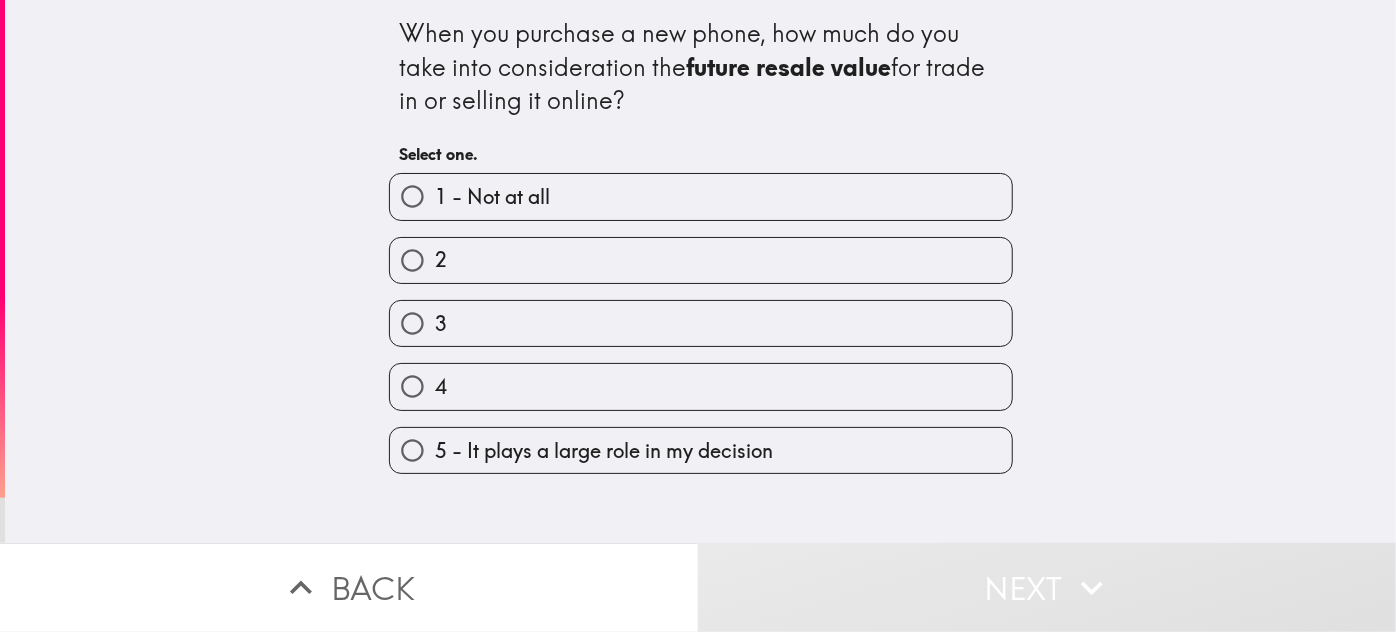 click on "1 - Not at all" at bounding box center [492, 197] 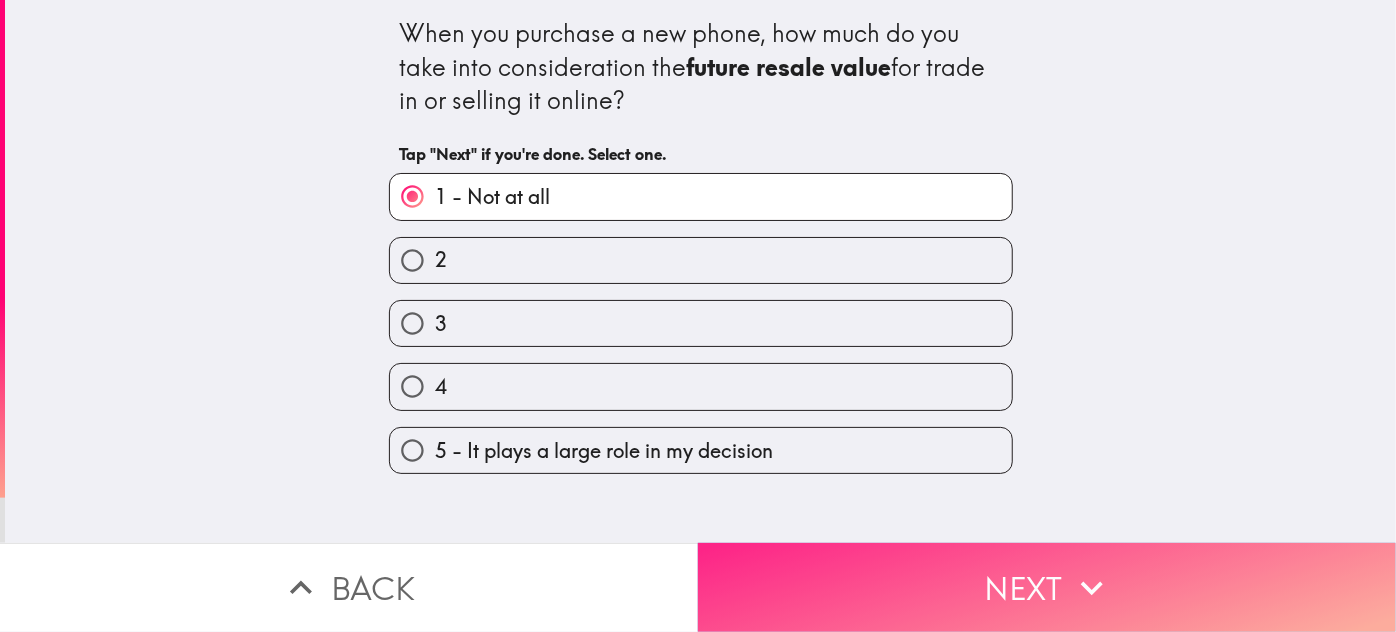 click on "Next" at bounding box center (1047, 587) 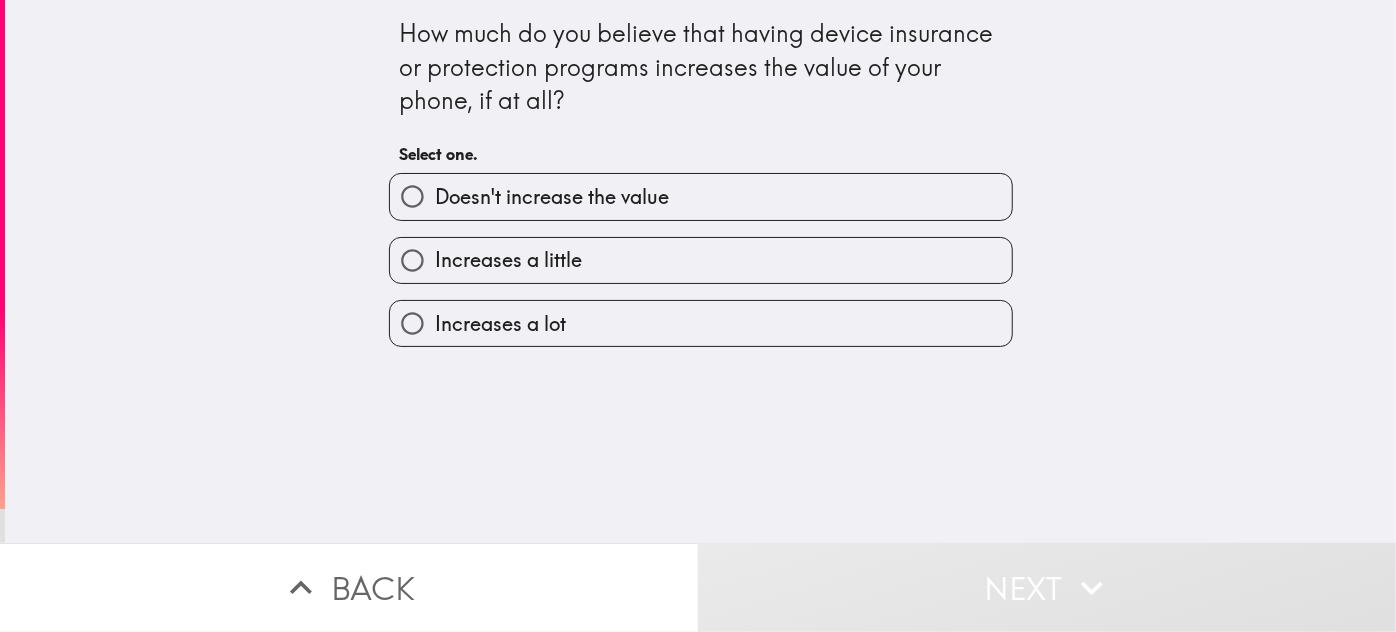 click on "Increases a little" at bounding box center [701, 260] 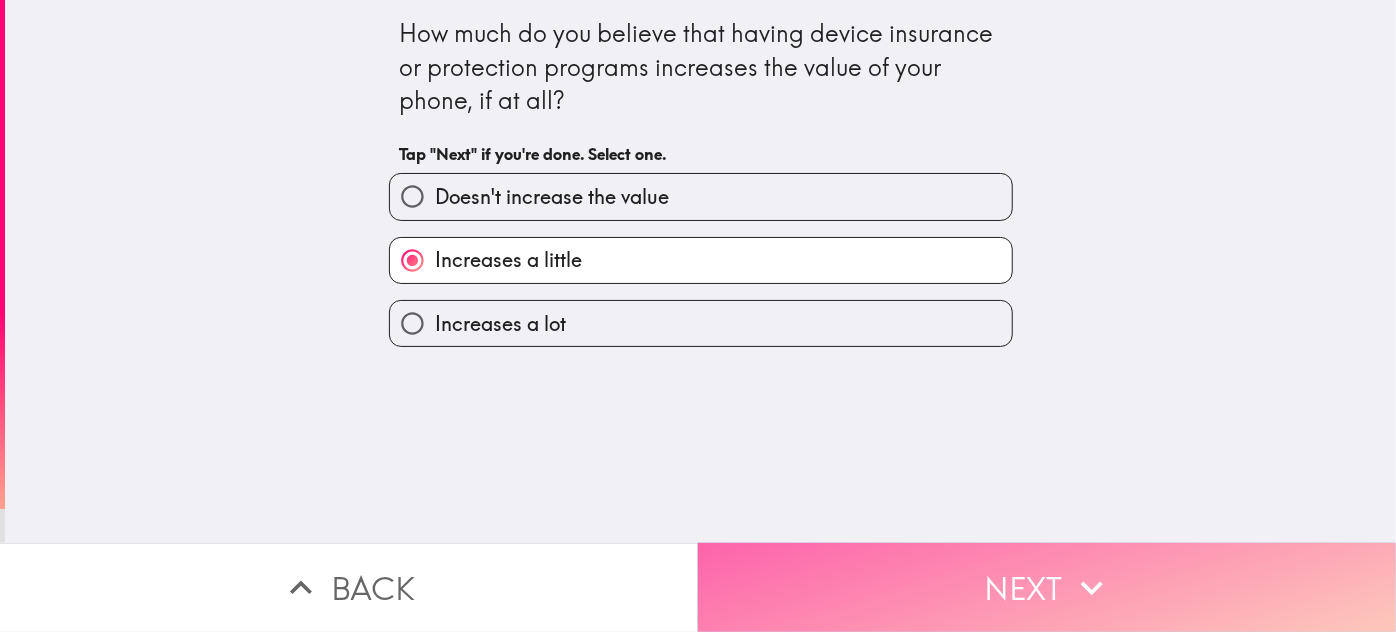 click on "Next" at bounding box center [1047, 587] 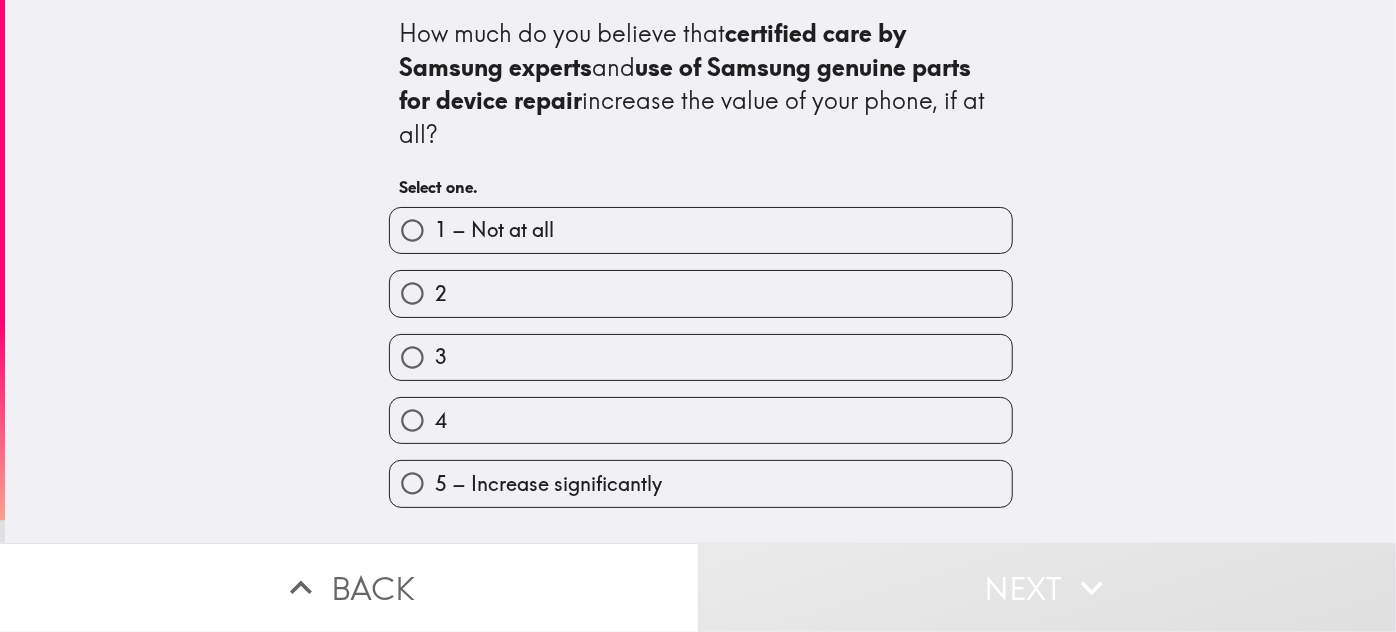 scroll, scrollTop: 22, scrollLeft: 0, axis: vertical 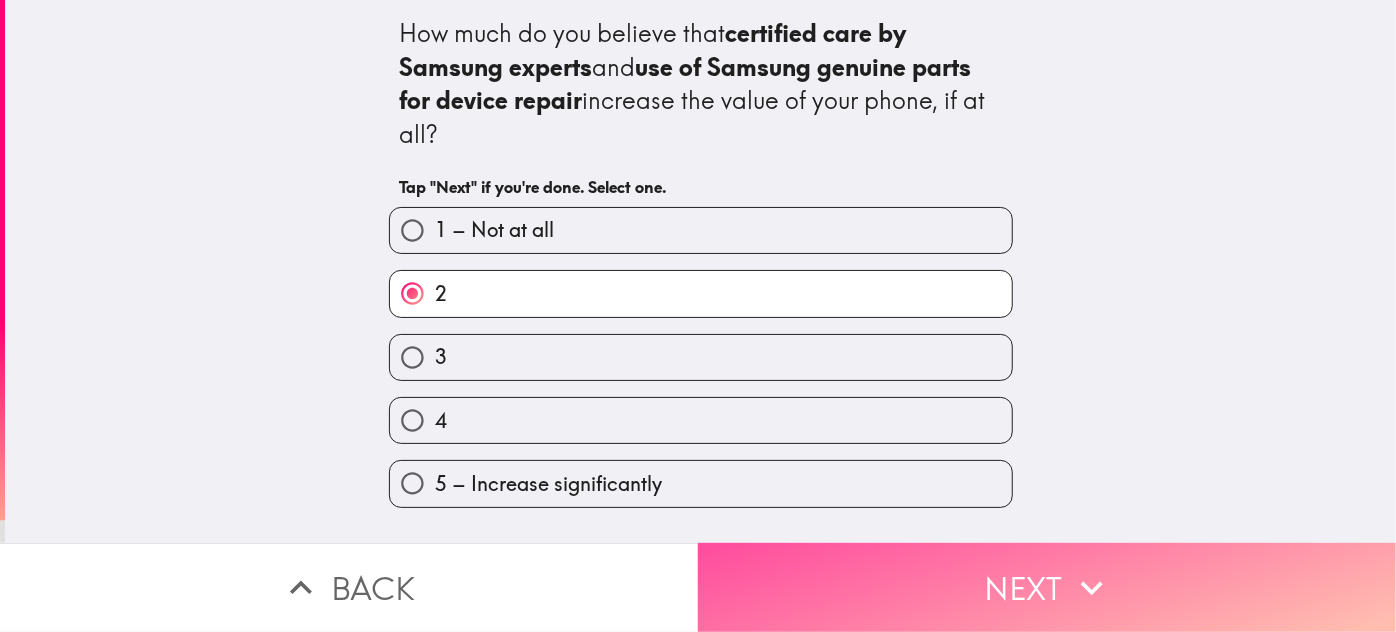 drag, startPoint x: 928, startPoint y: 591, endPoint x: 1064, endPoint y: 471, distance: 181.37254 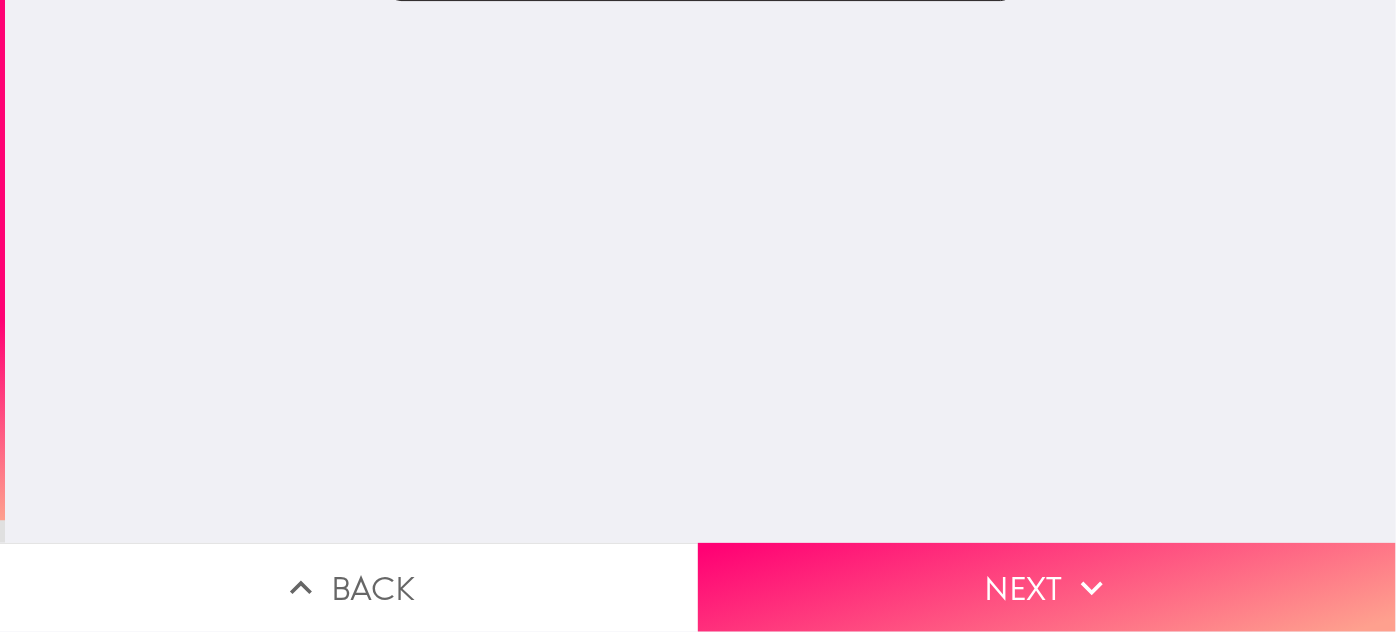 scroll, scrollTop: 0, scrollLeft: 0, axis: both 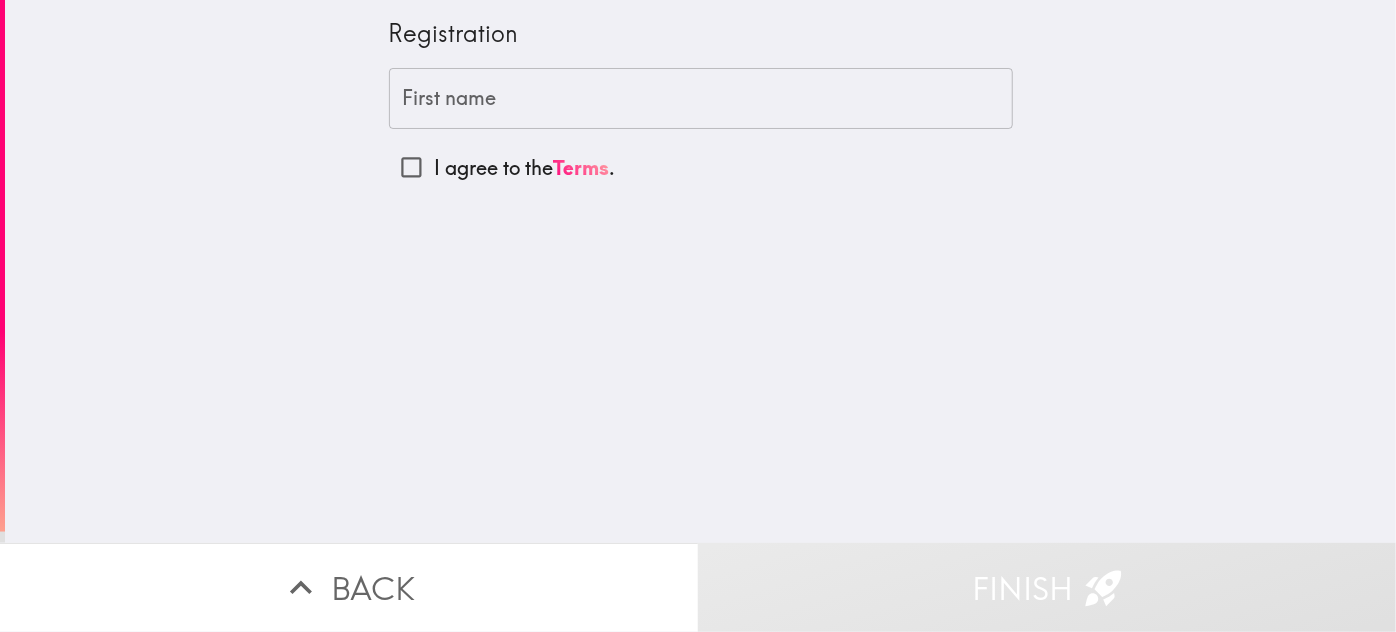 click on "First name" at bounding box center (701, 99) 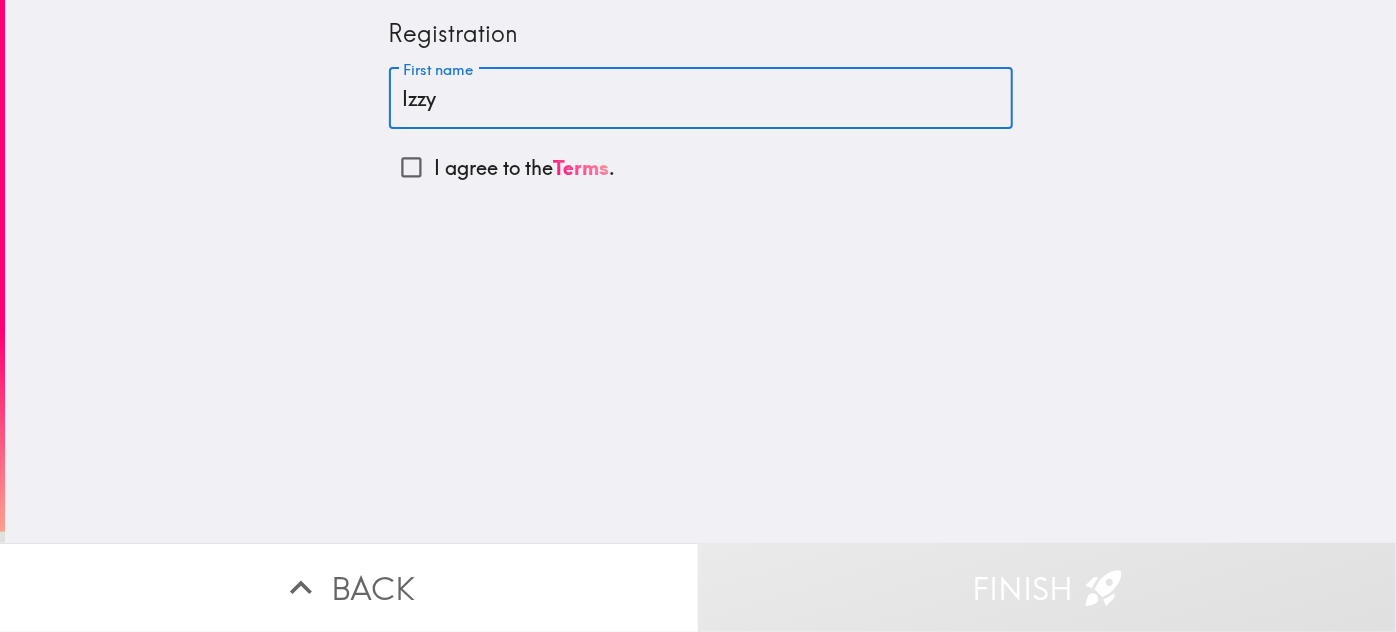 type on "Izzy" 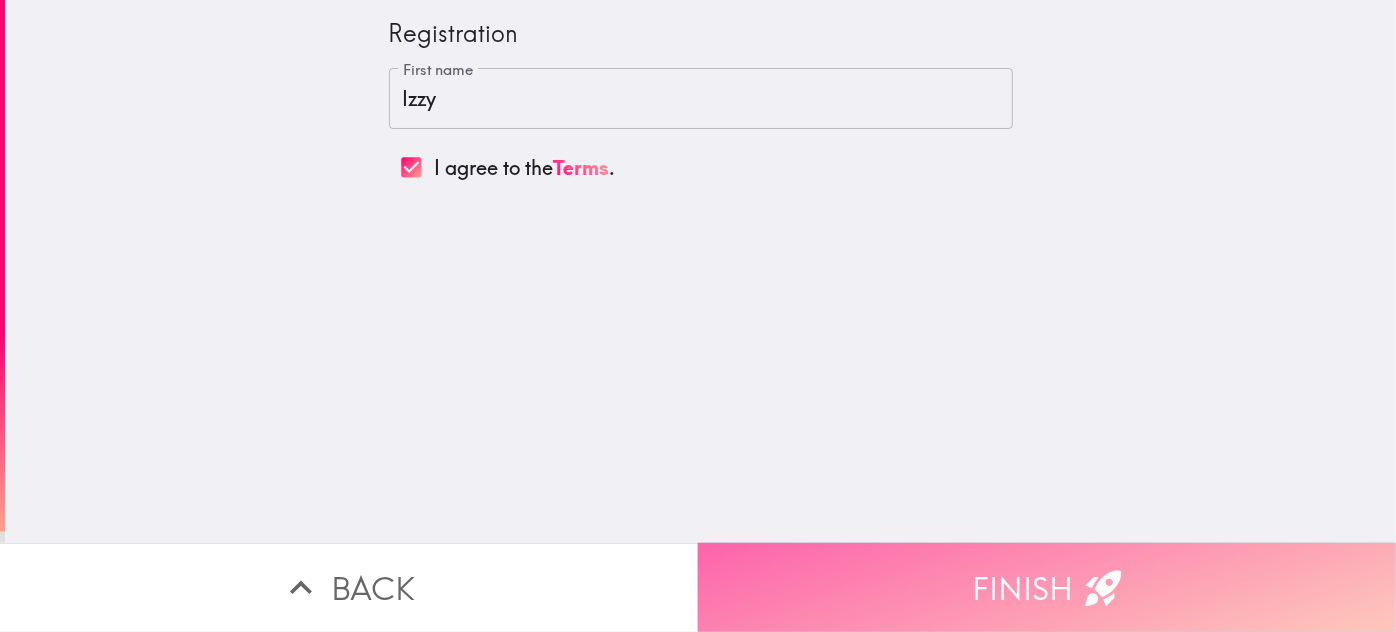 click on "Finish" at bounding box center [1047, 587] 